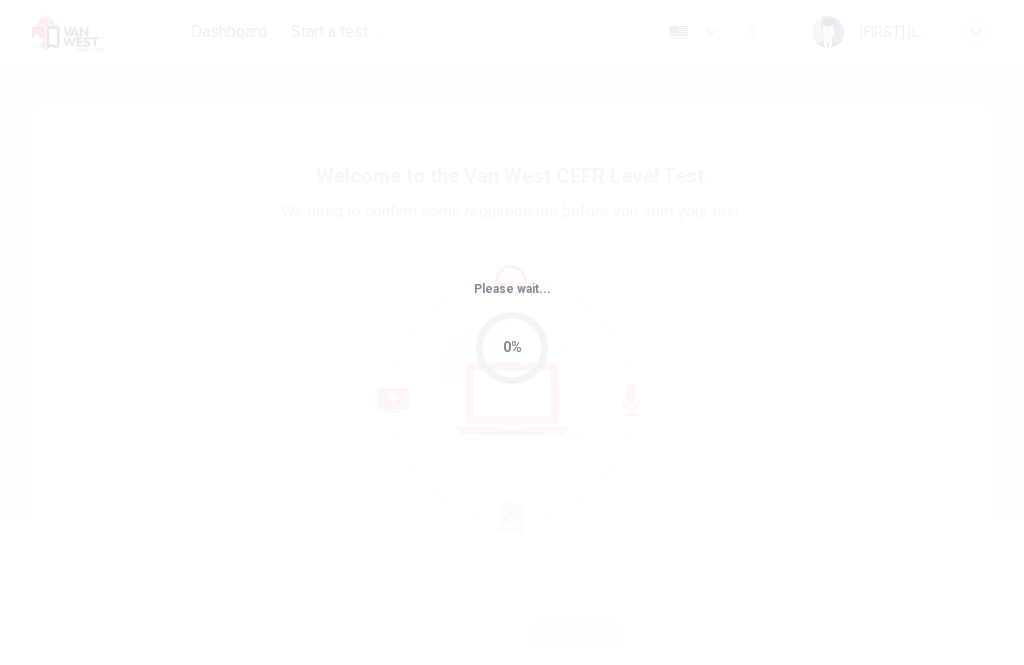 scroll, scrollTop: 0, scrollLeft: 0, axis: both 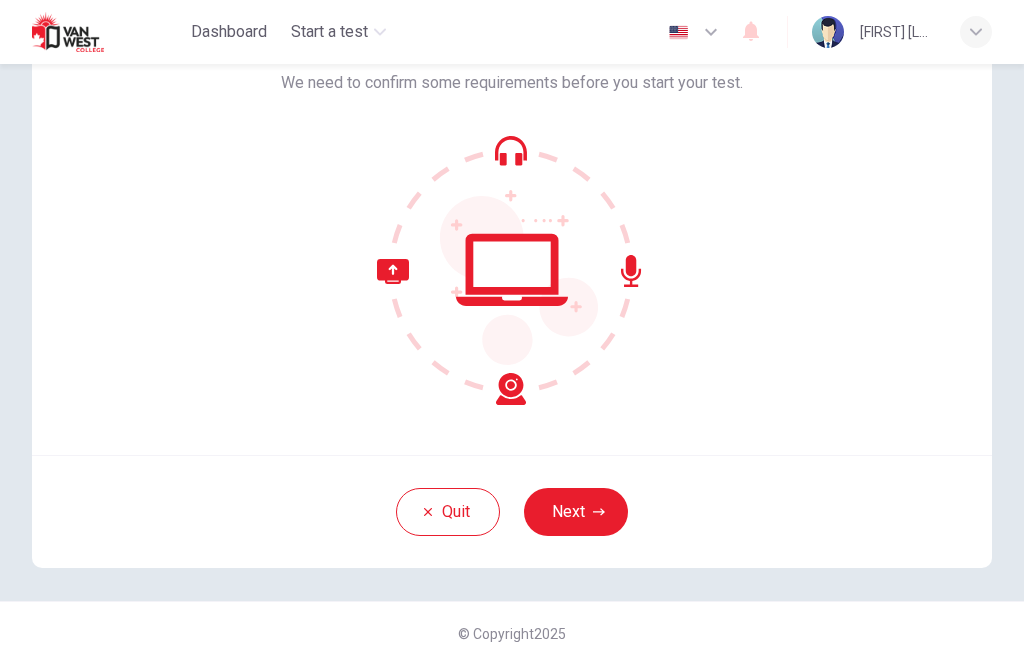 click on "Next" at bounding box center (576, 512) 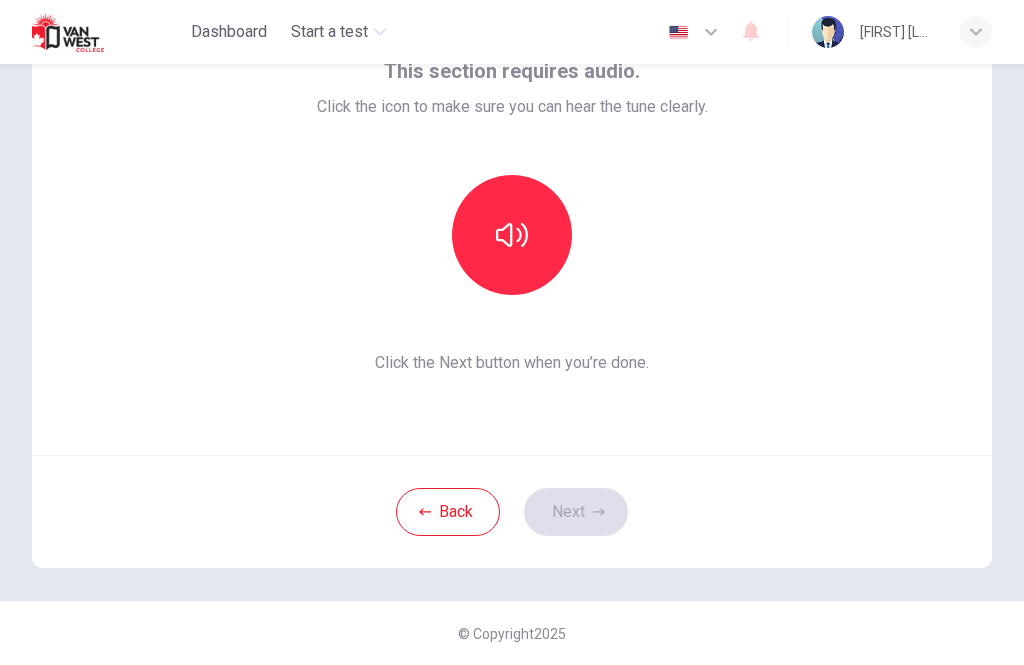 click at bounding box center [512, 235] 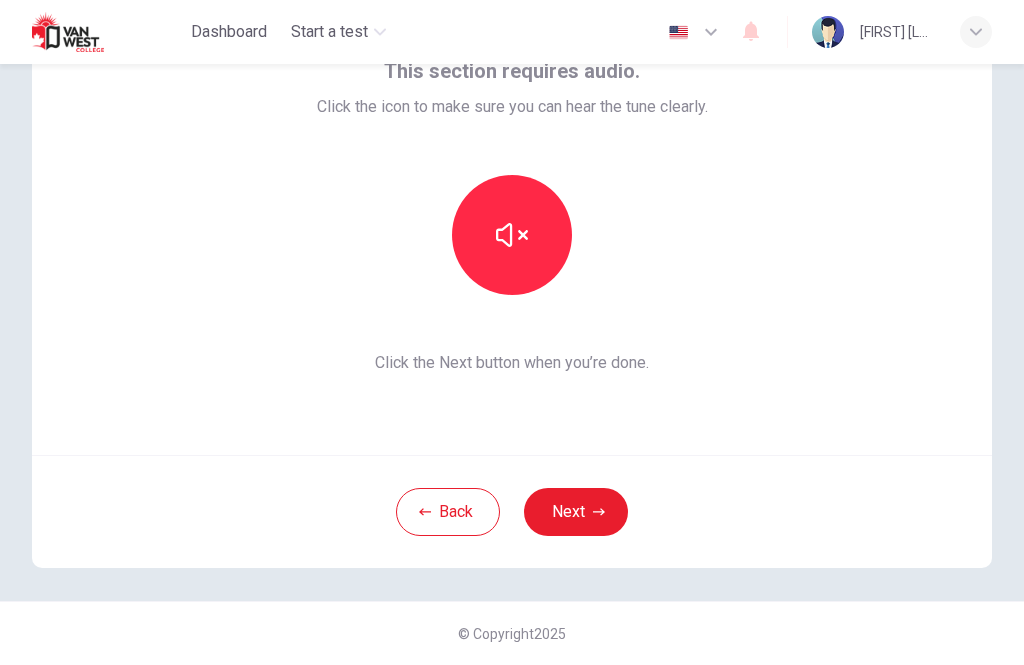 click at bounding box center (512, 235) 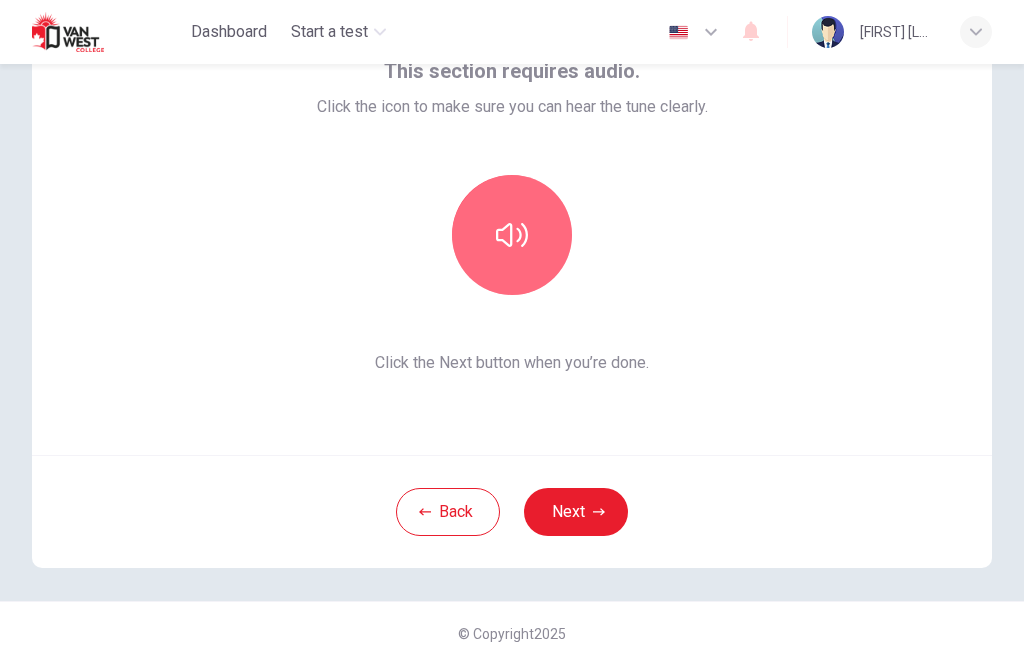 click at bounding box center (512, 235) 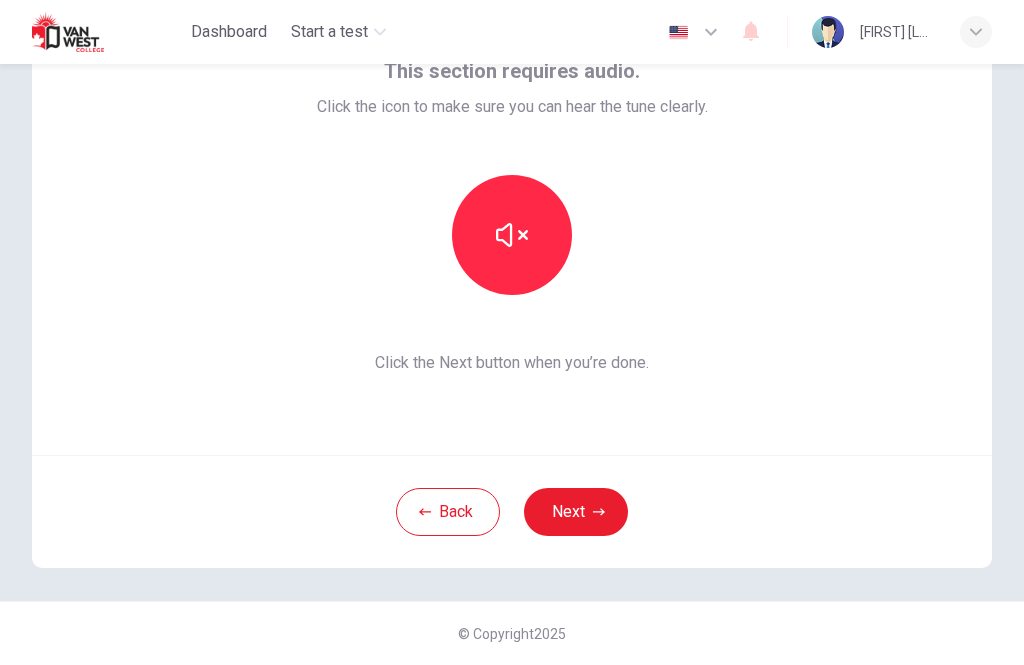 click 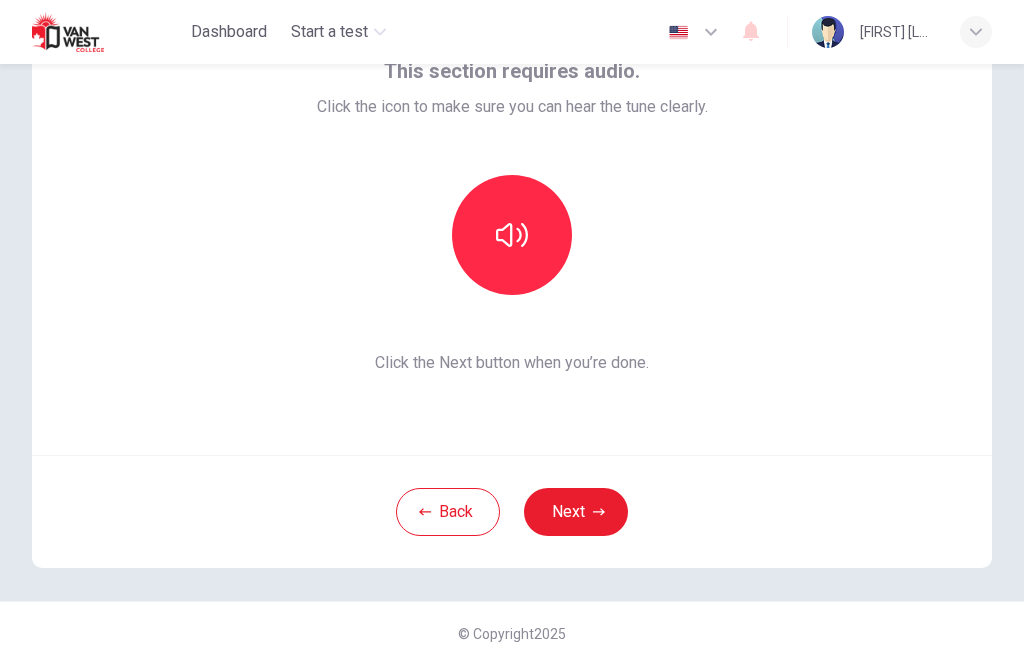 click at bounding box center (512, 235) 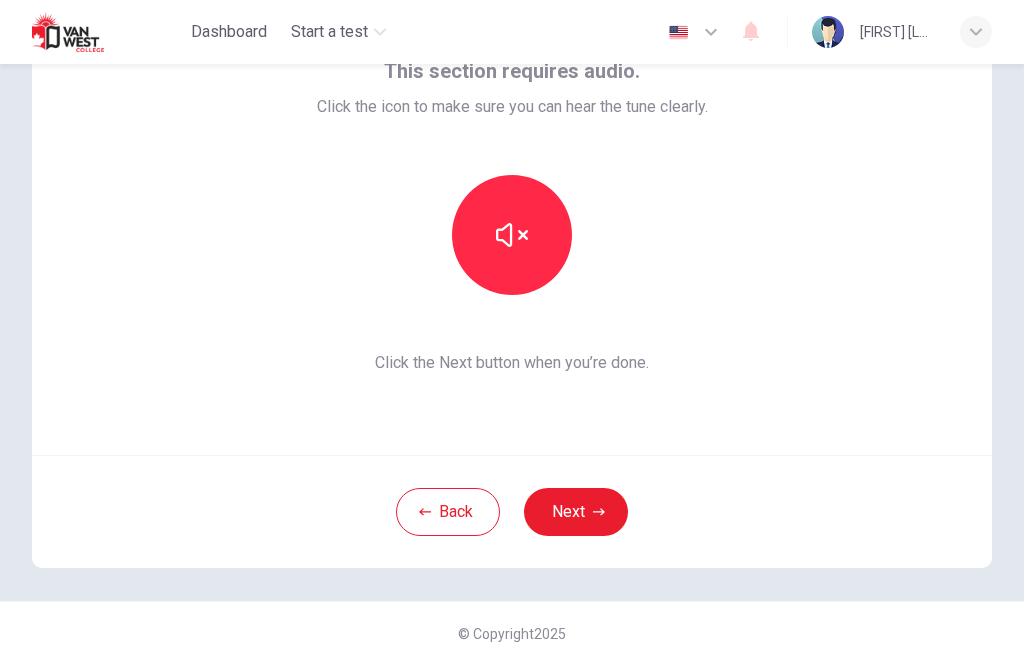 click on "Next" at bounding box center [576, 512] 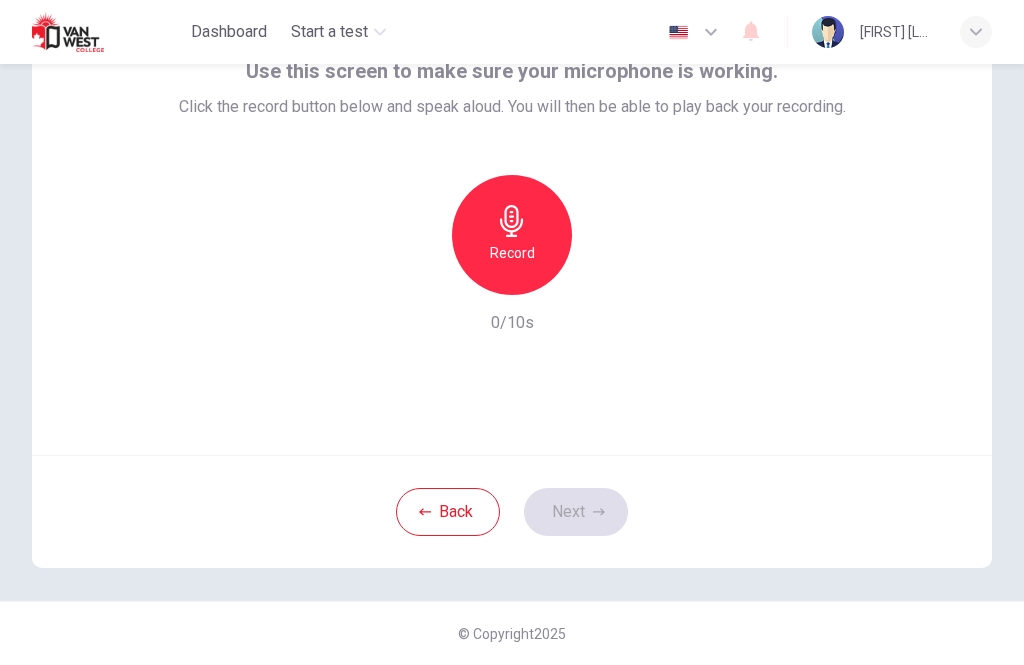 click on "Record" at bounding box center [512, 253] 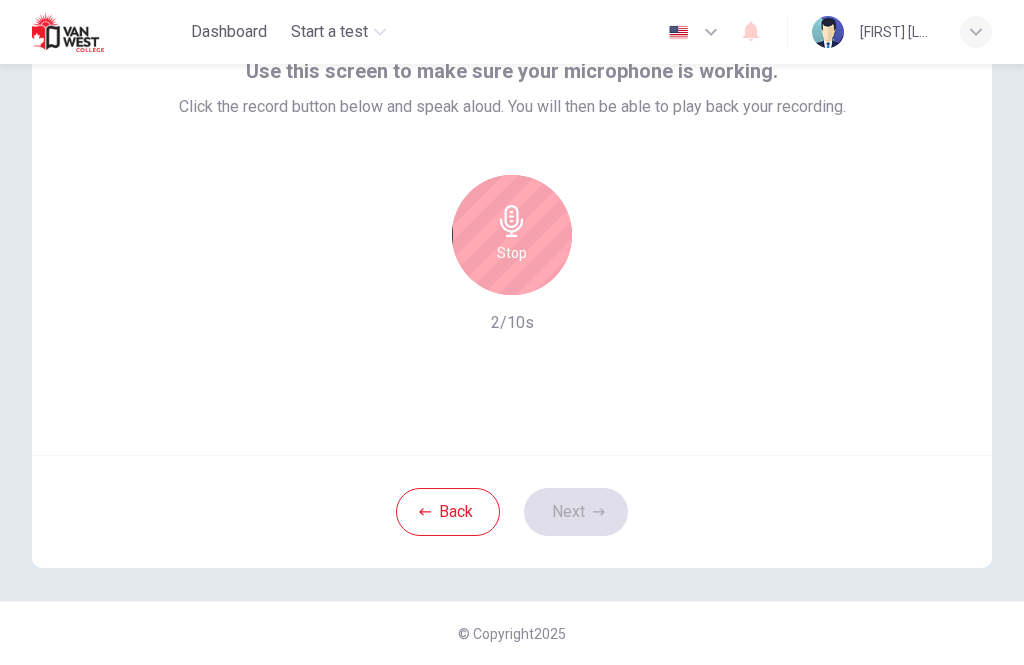 click on "Stop" at bounding box center (512, 253) 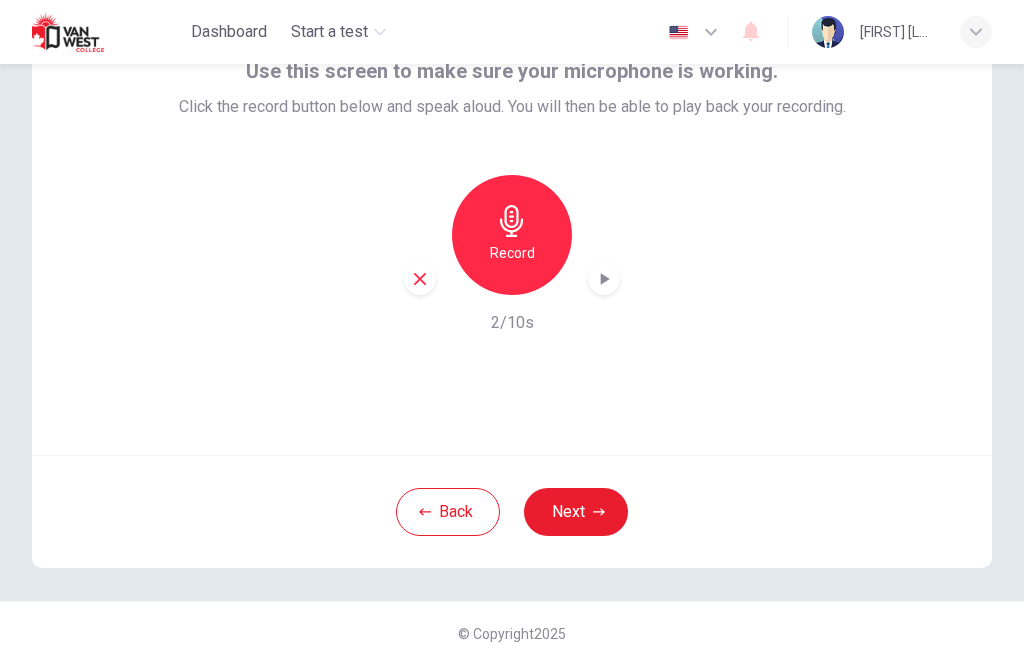 click 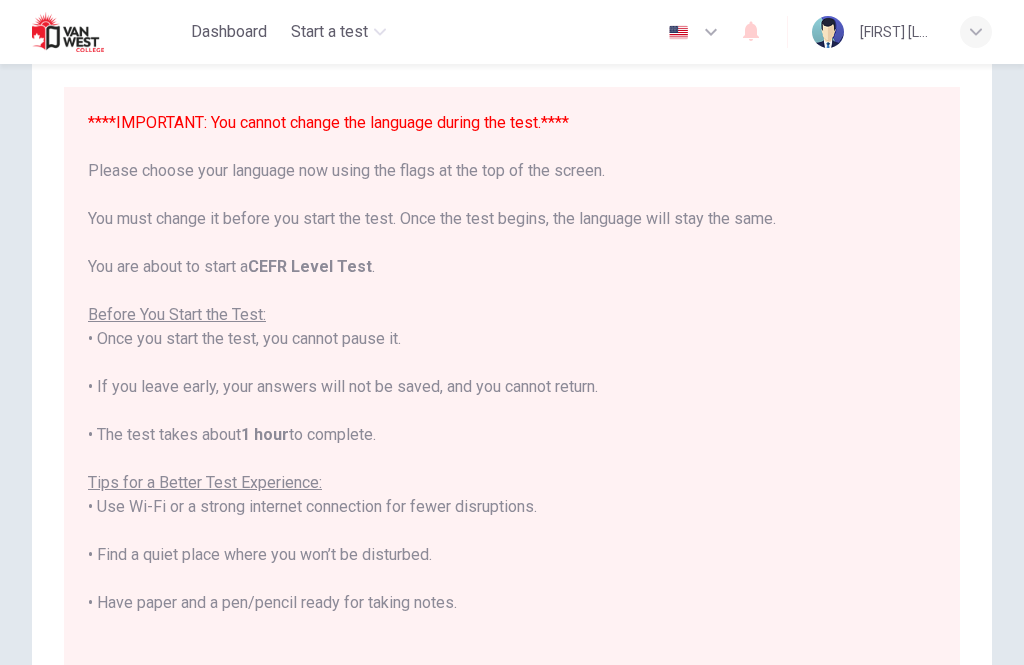 click at bounding box center [678, 32] 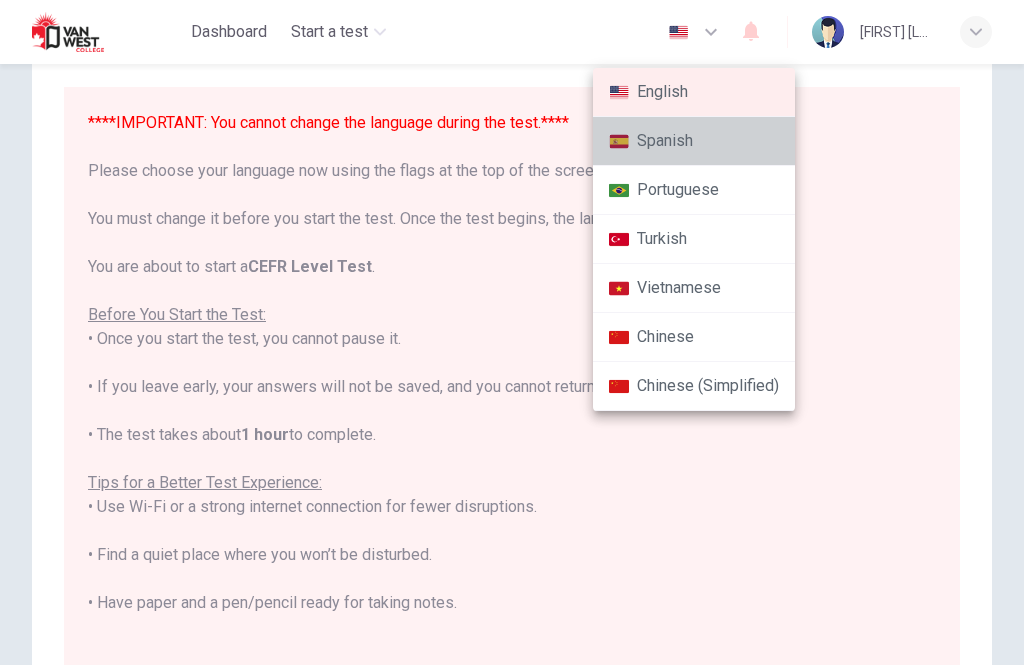 click on "Spanish" at bounding box center (694, 141) 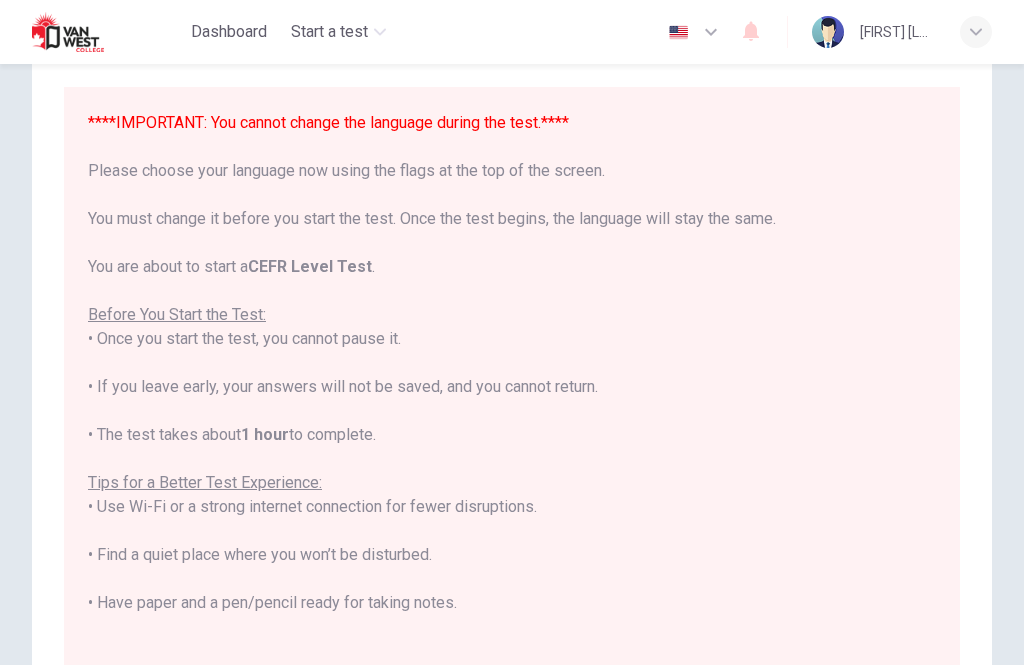 type on "es" 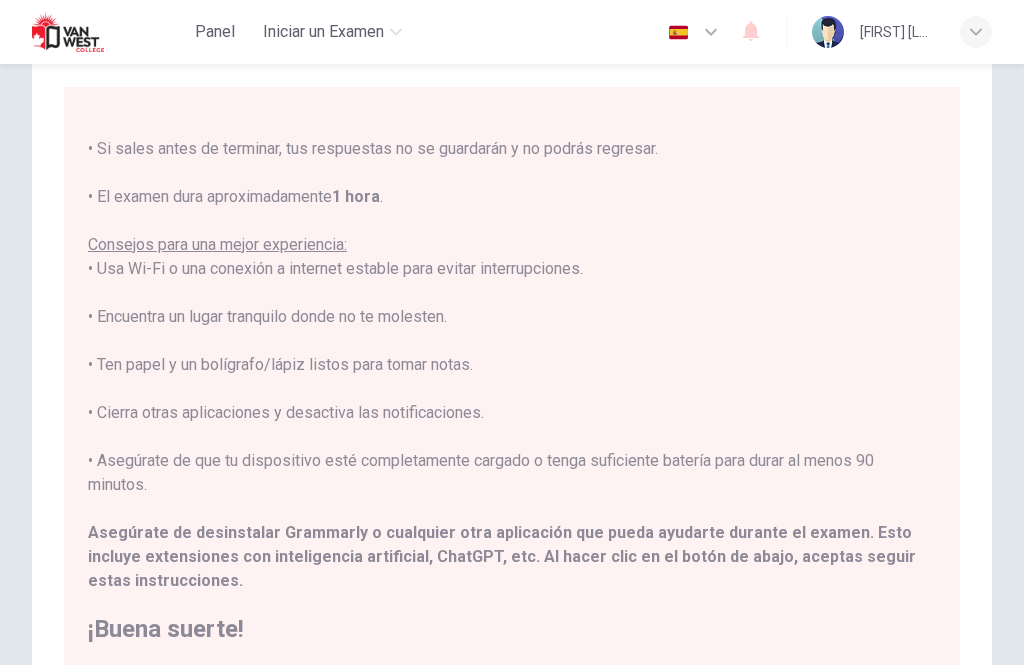 scroll, scrollTop: 237, scrollLeft: 0, axis: vertical 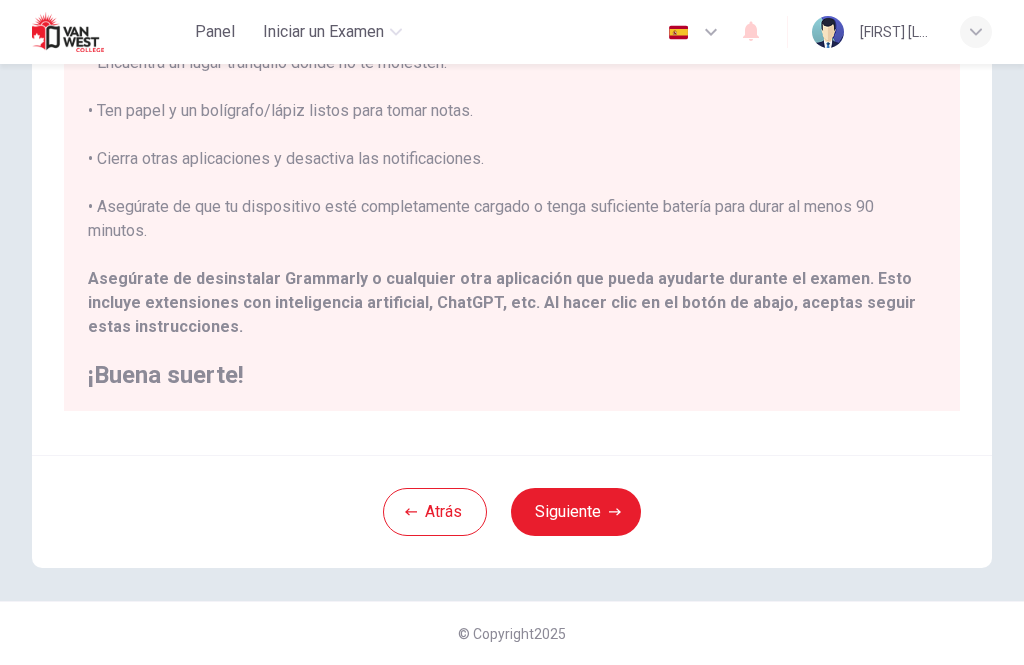 click on "Siguiente" at bounding box center [576, 512] 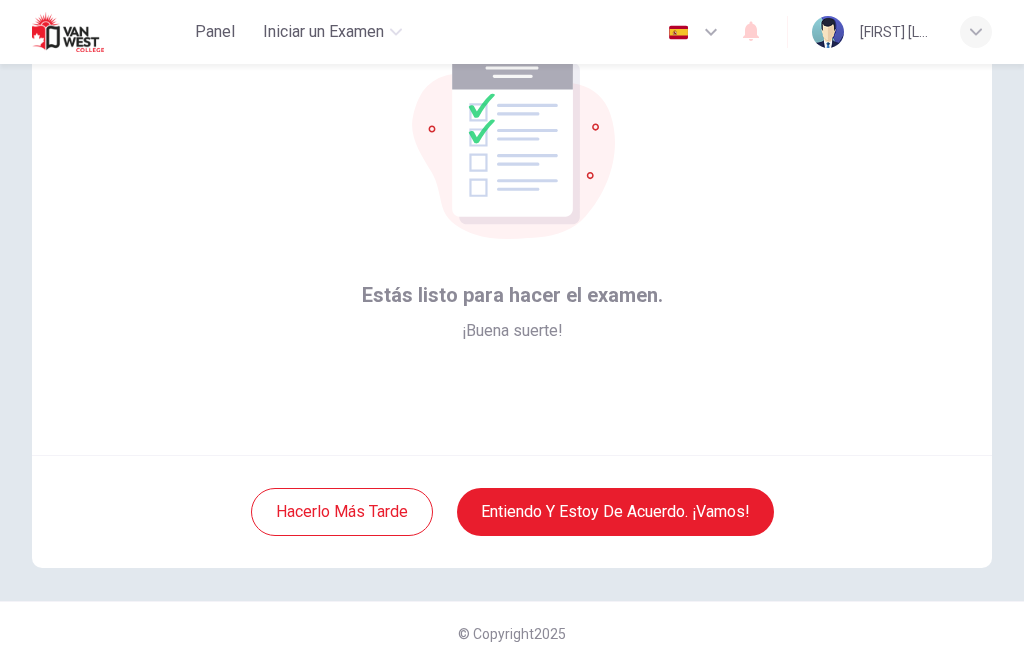 scroll, scrollTop: 129, scrollLeft: 0, axis: vertical 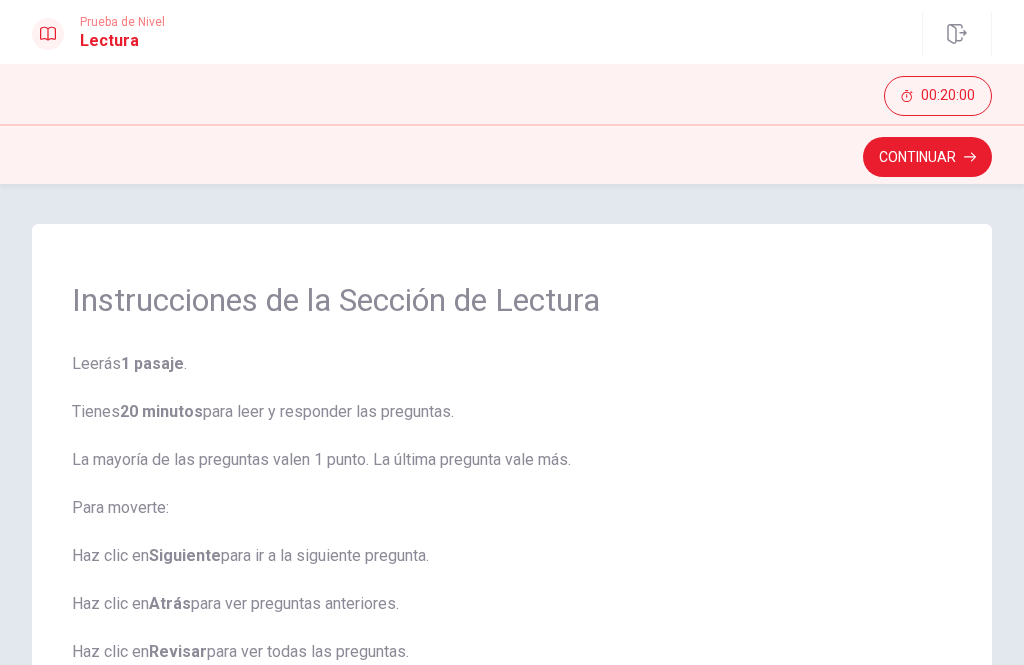 click on "Continuar" at bounding box center [927, 157] 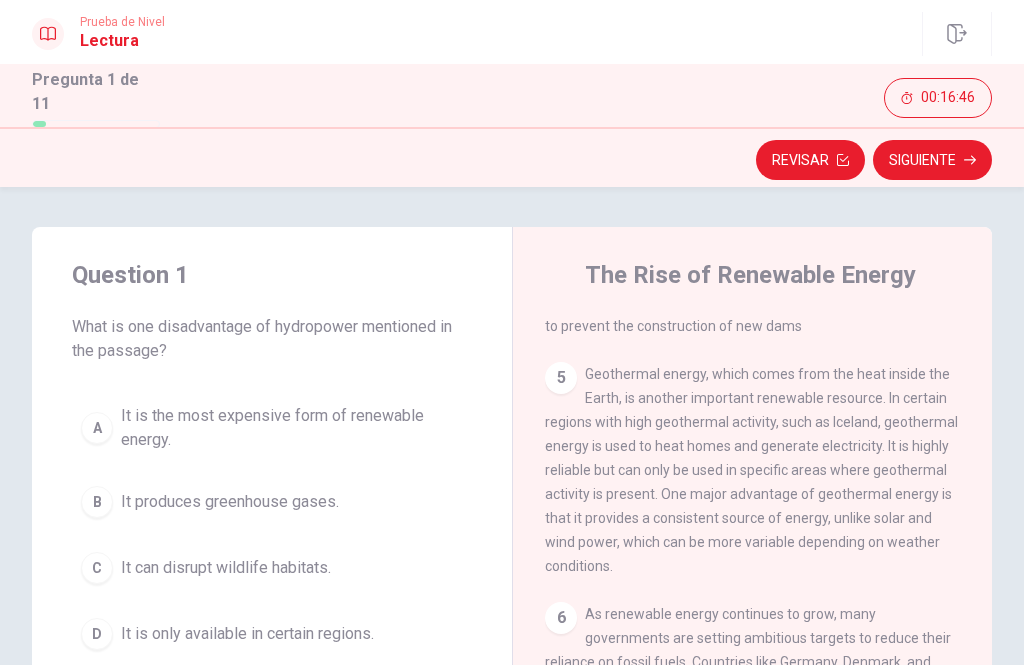 scroll, scrollTop: 994, scrollLeft: 0, axis: vertical 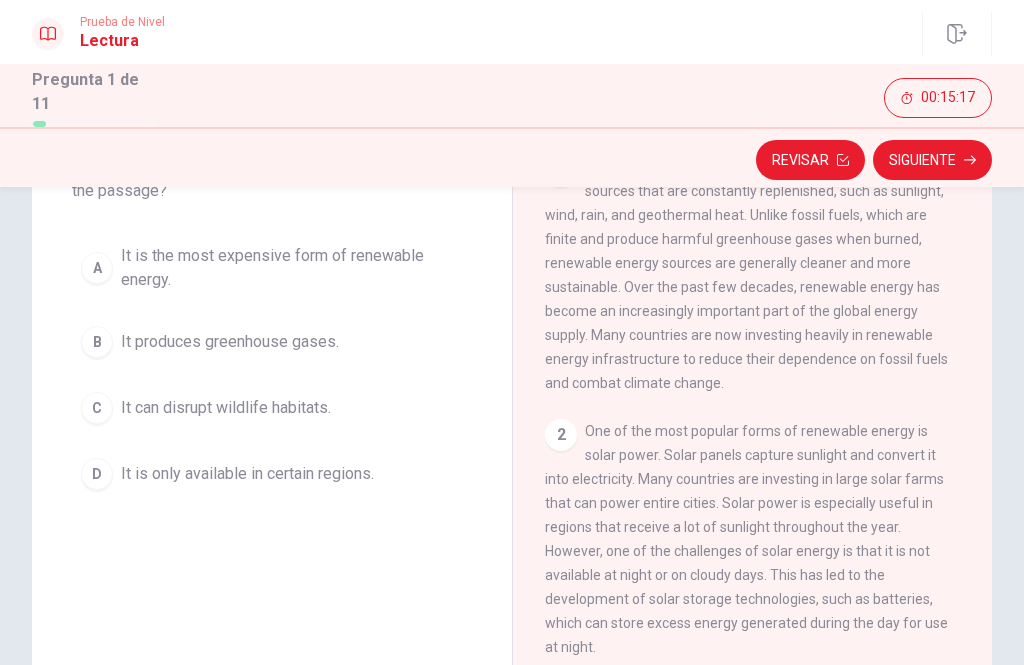 click on "It can disrupt wildlife habitats." at bounding box center (226, 408) 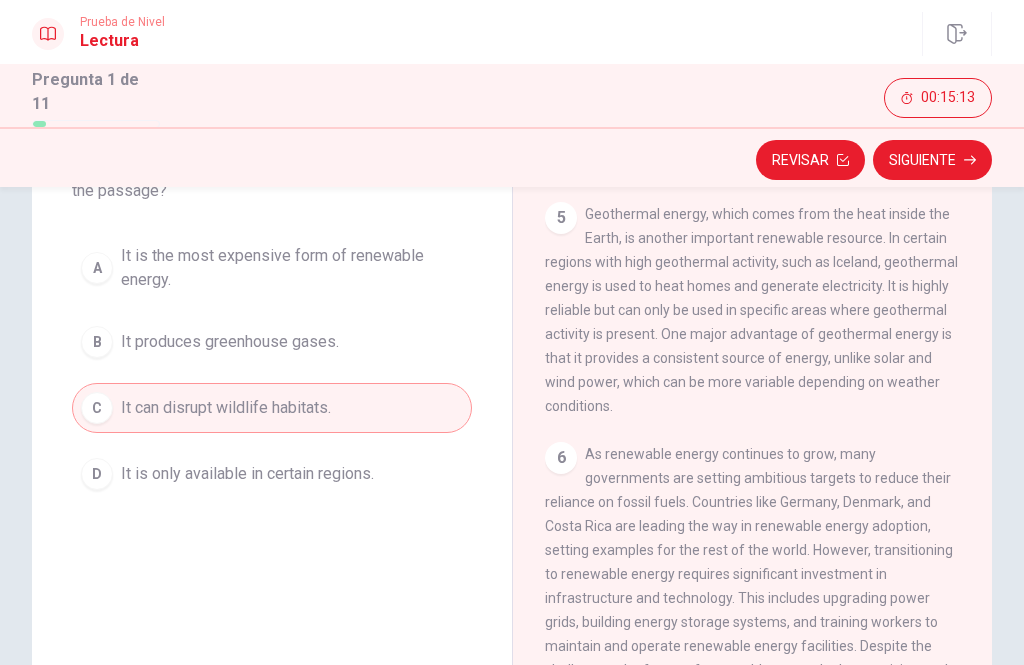 scroll, scrollTop: 996, scrollLeft: 0, axis: vertical 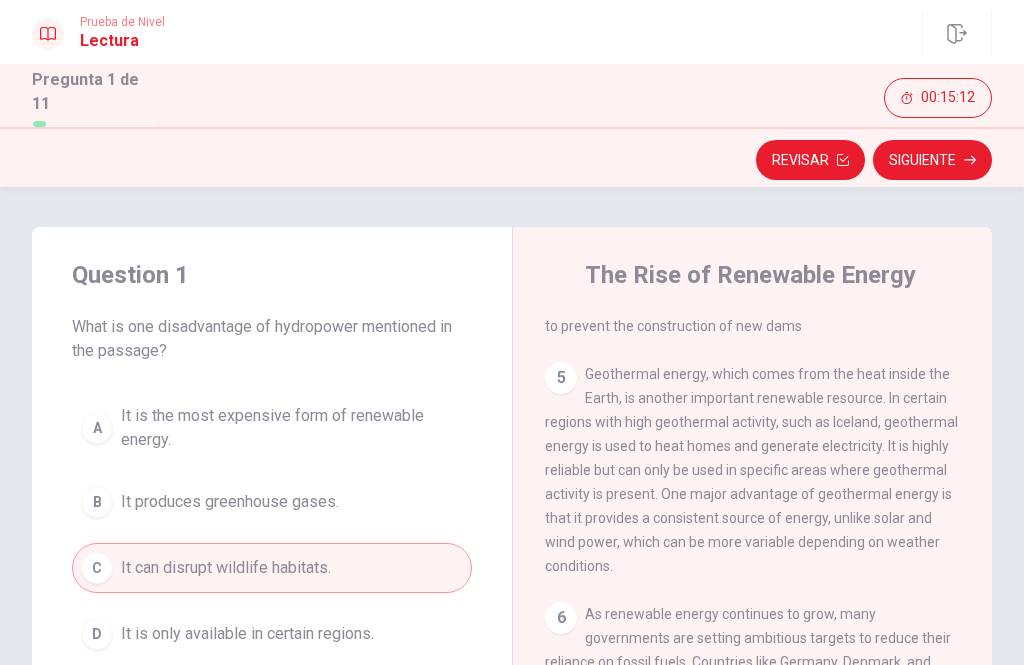 click on "Siguiente" at bounding box center (932, 160) 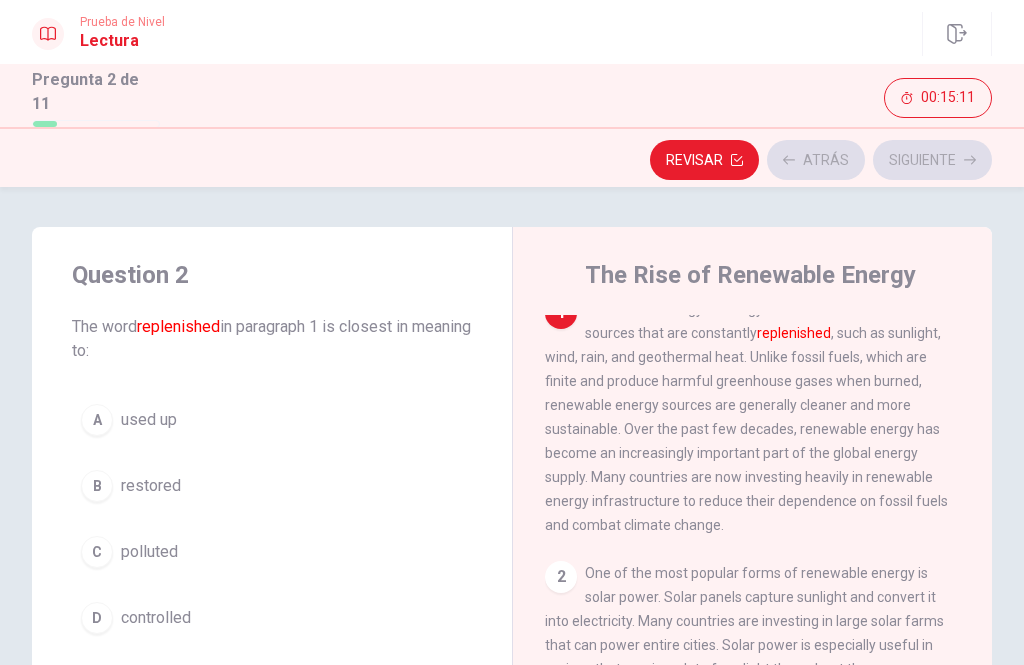 scroll, scrollTop: 0, scrollLeft: 0, axis: both 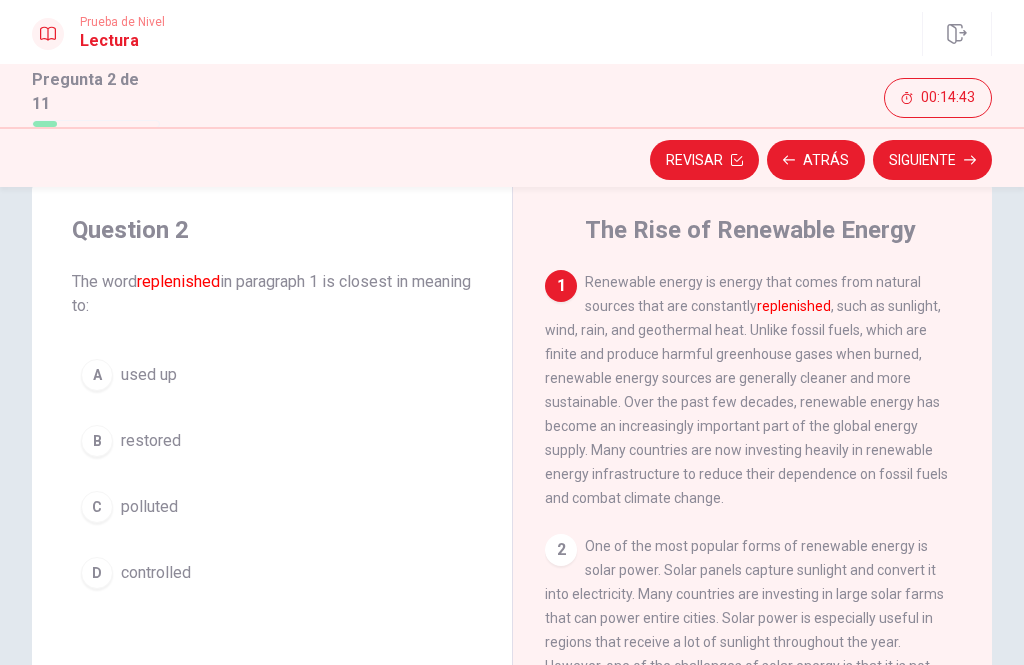 click on "B restored" at bounding box center [272, 441] 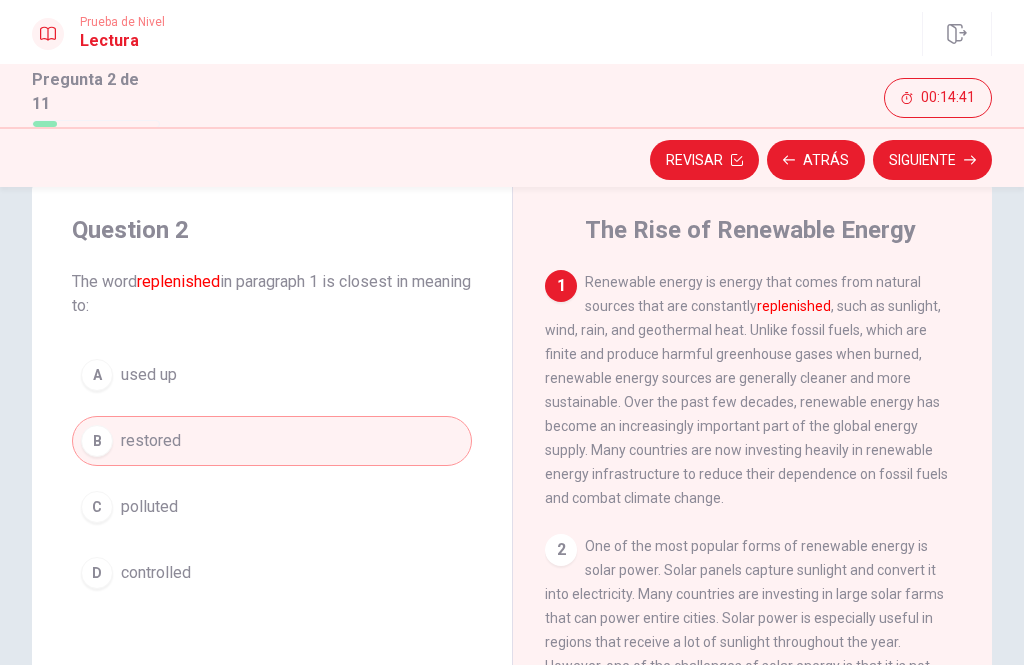 click on "Siguiente" at bounding box center [932, 160] 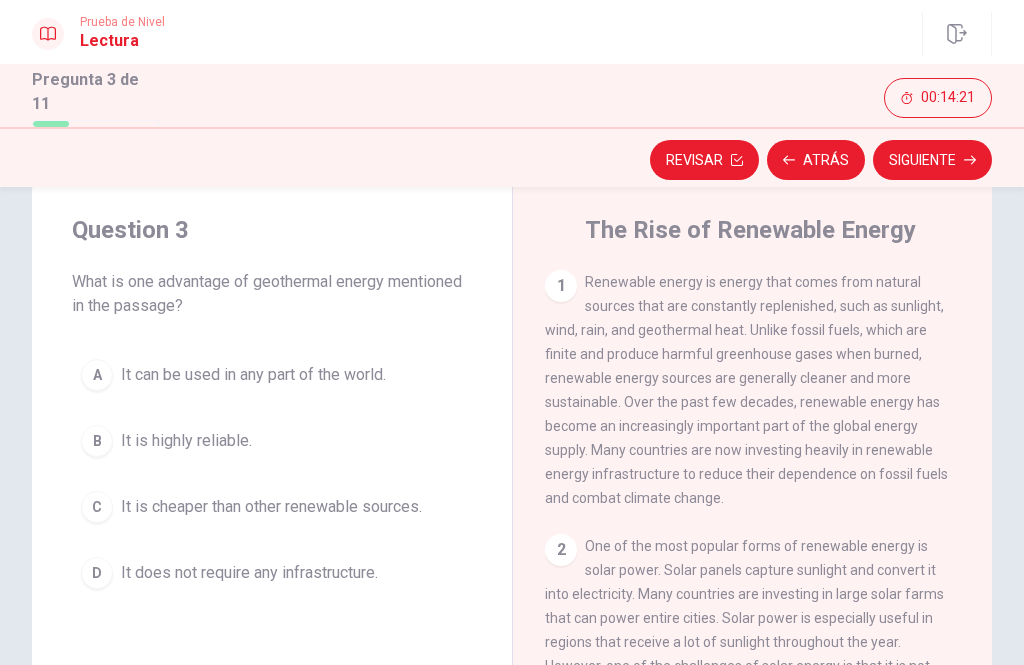 click on "It is highly reliable." at bounding box center (186, 441) 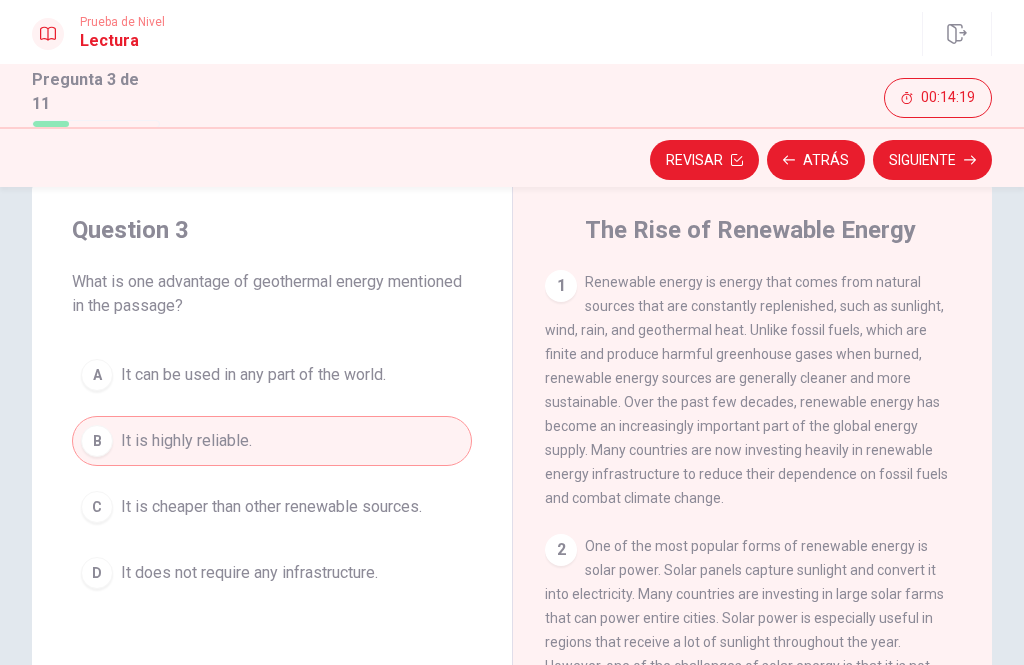 click on "Siguiente" at bounding box center (932, 160) 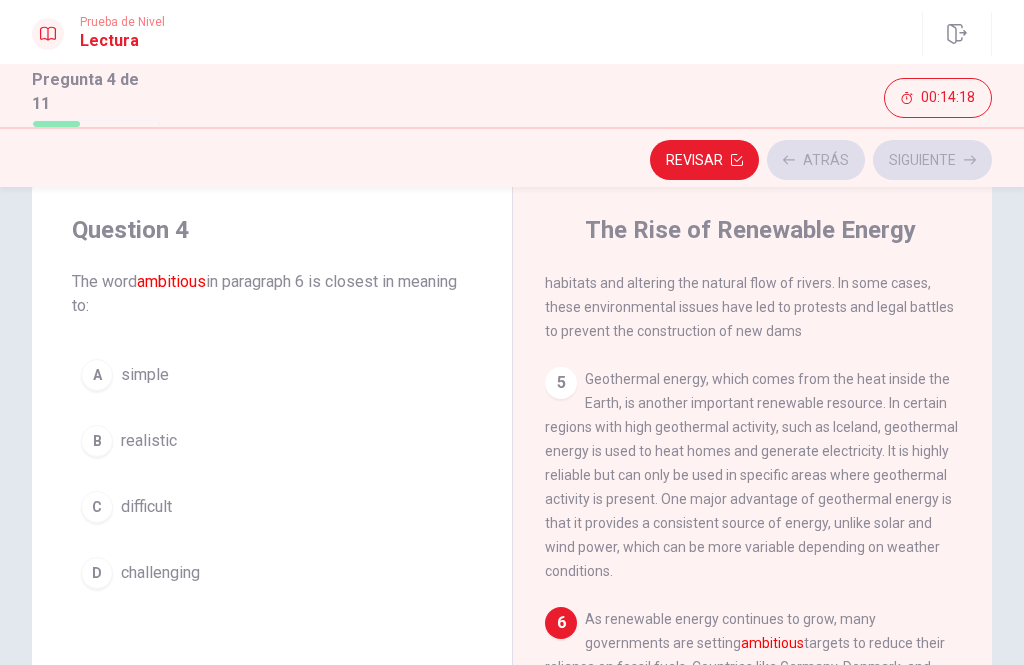 scroll, scrollTop: 994, scrollLeft: 0, axis: vertical 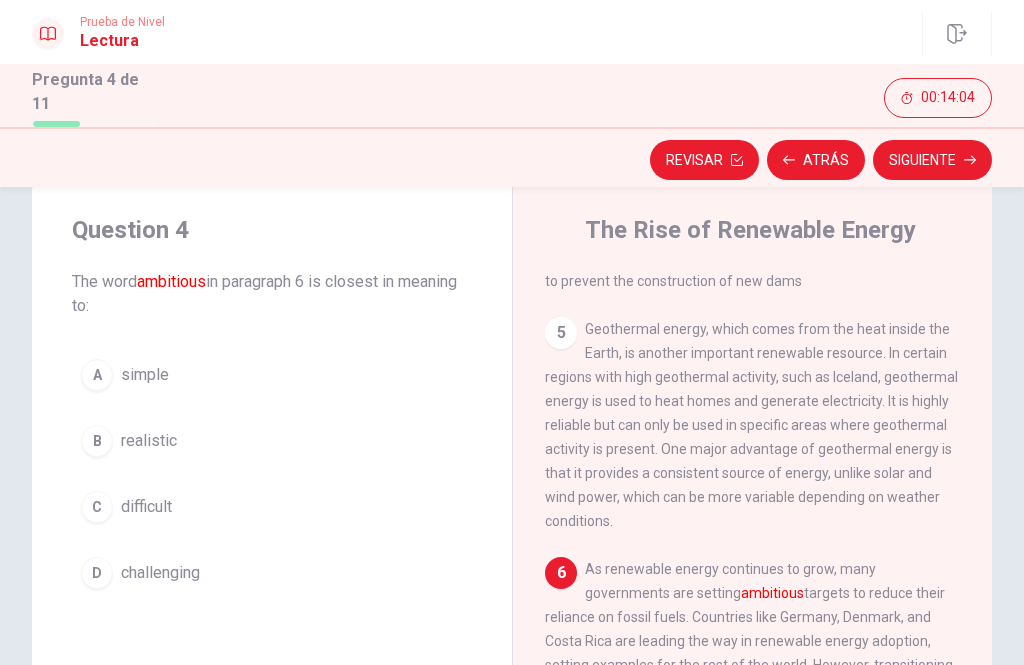 click on "D challenging" at bounding box center [272, 573] 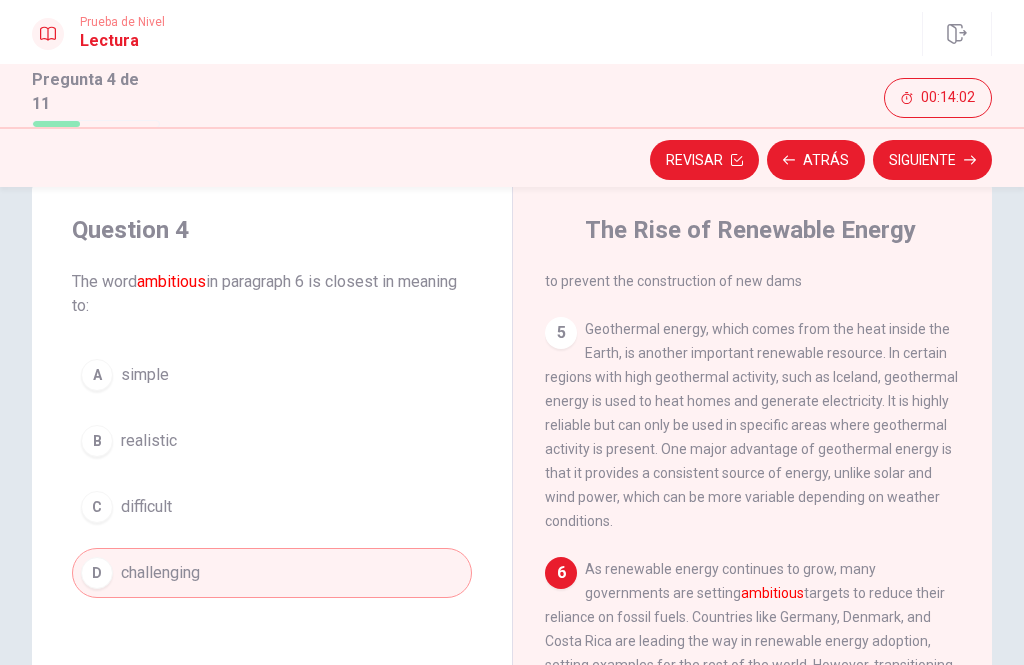 click on "Siguiente" at bounding box center (932, 160) 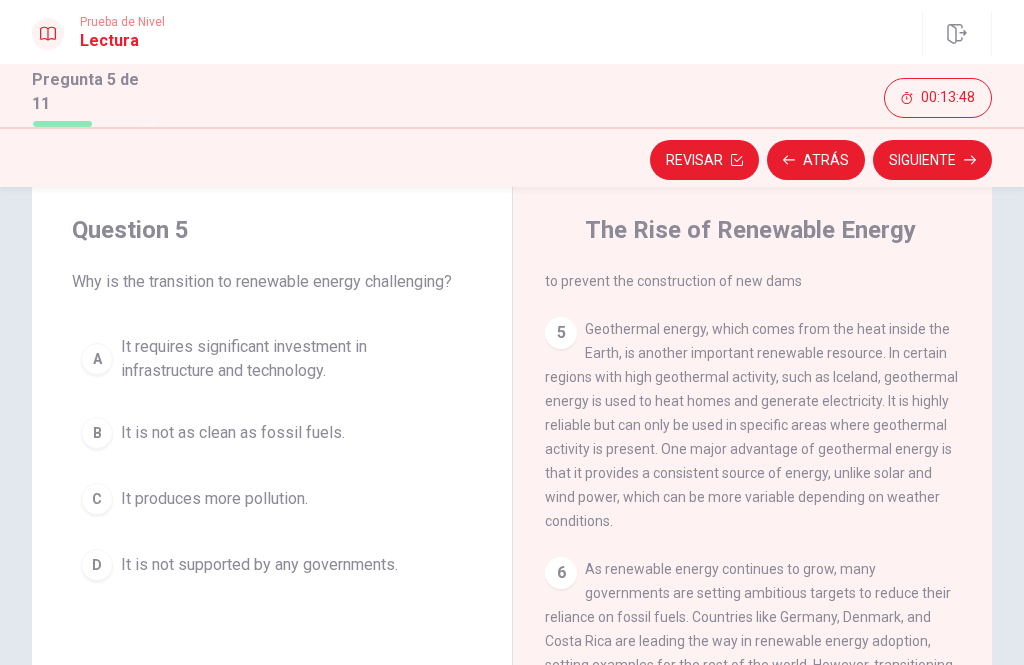 click on "It requires significant investment in infrastructure and technology." at bounding box center [292, 359] 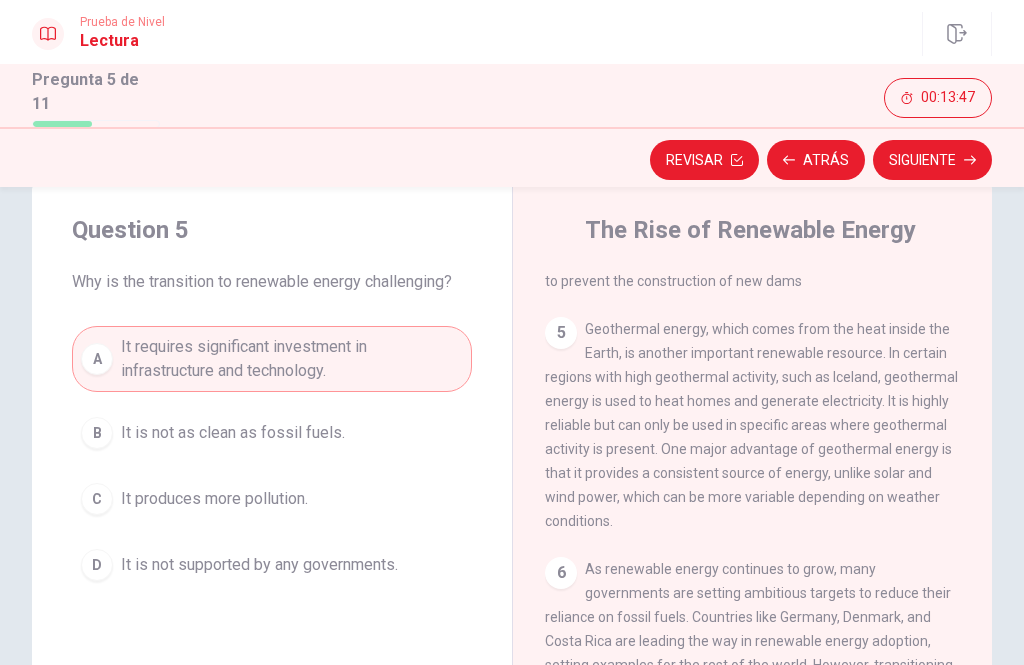 click on "Siguiente" at bounding box center [932, 160] 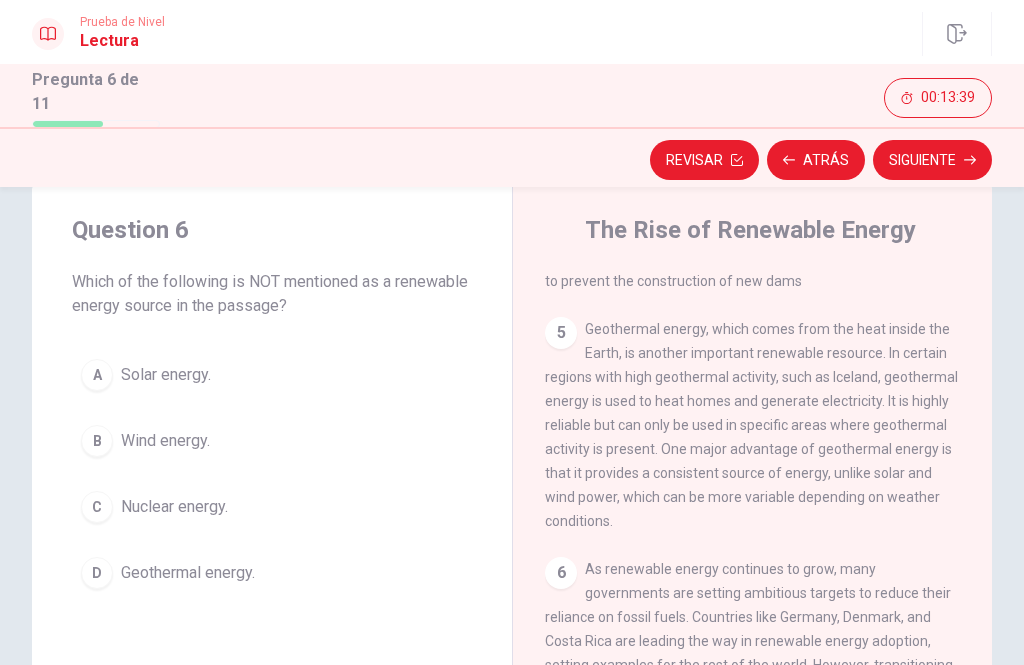 click on "C Nuclear energy." at bounding box center (272, 507) 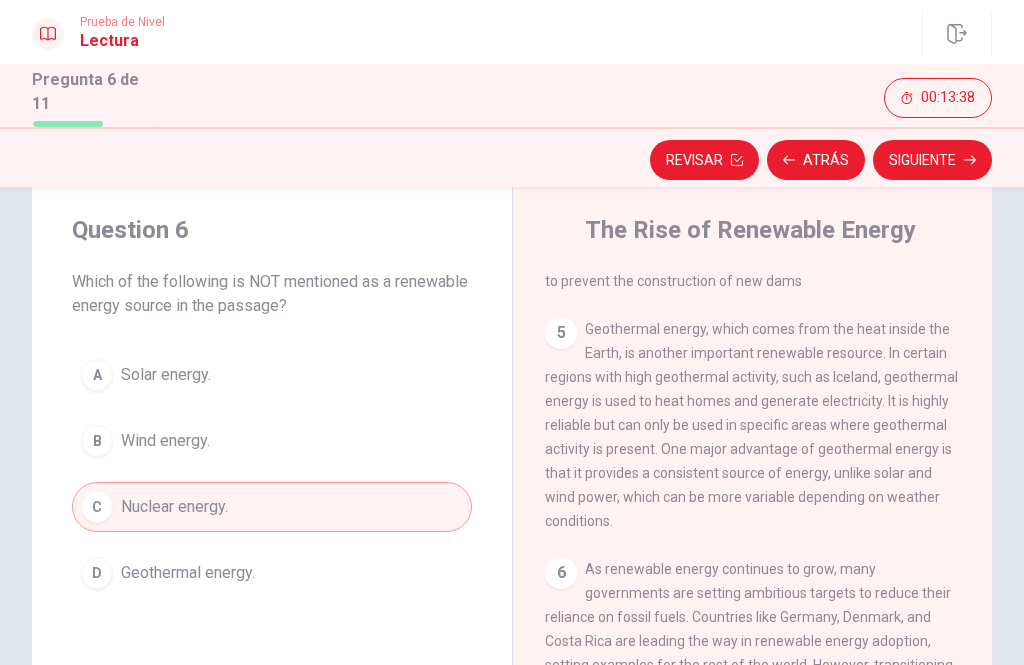 click on "Siguiente" at bounding box center (932, 160) 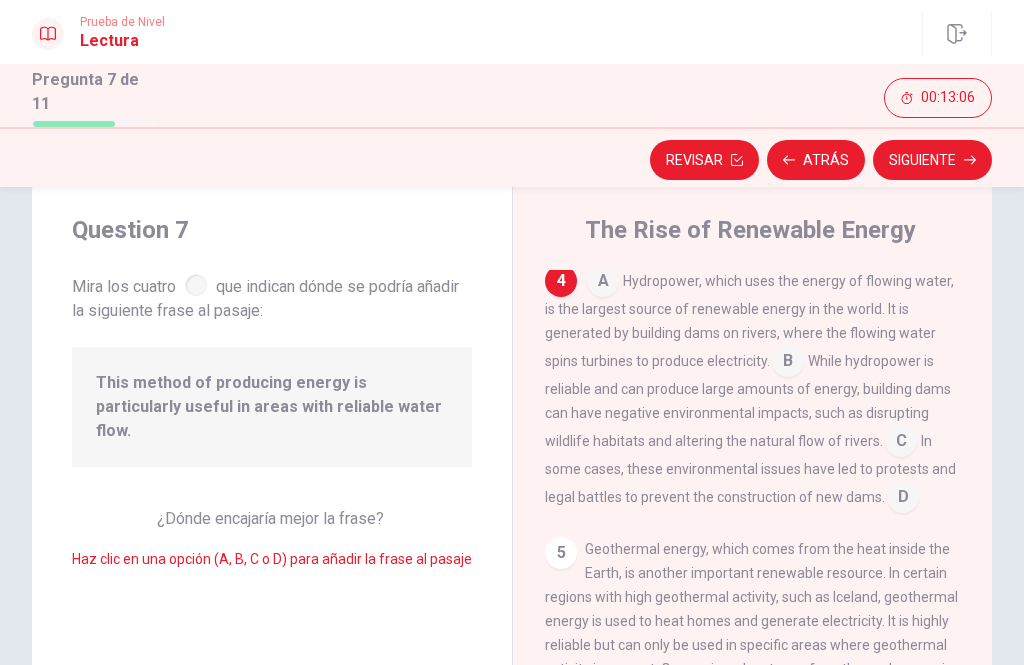 scroll, scrollTop: 767, scrollLeft: 0, axis: vertical 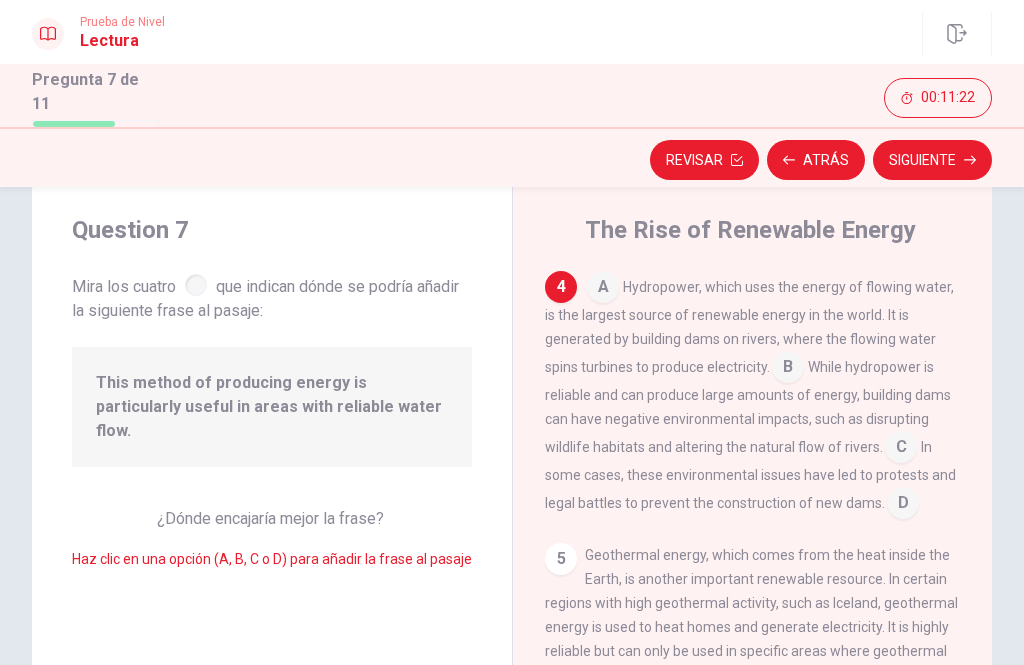 click at bounding box center [788, 369] 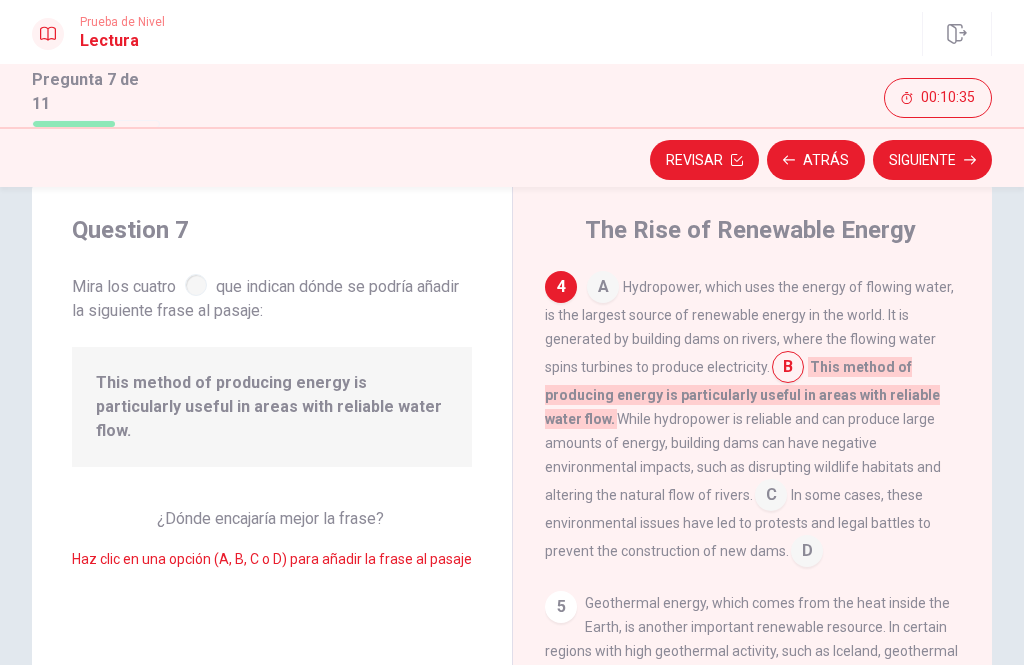 click at bounding box center [771, 497] 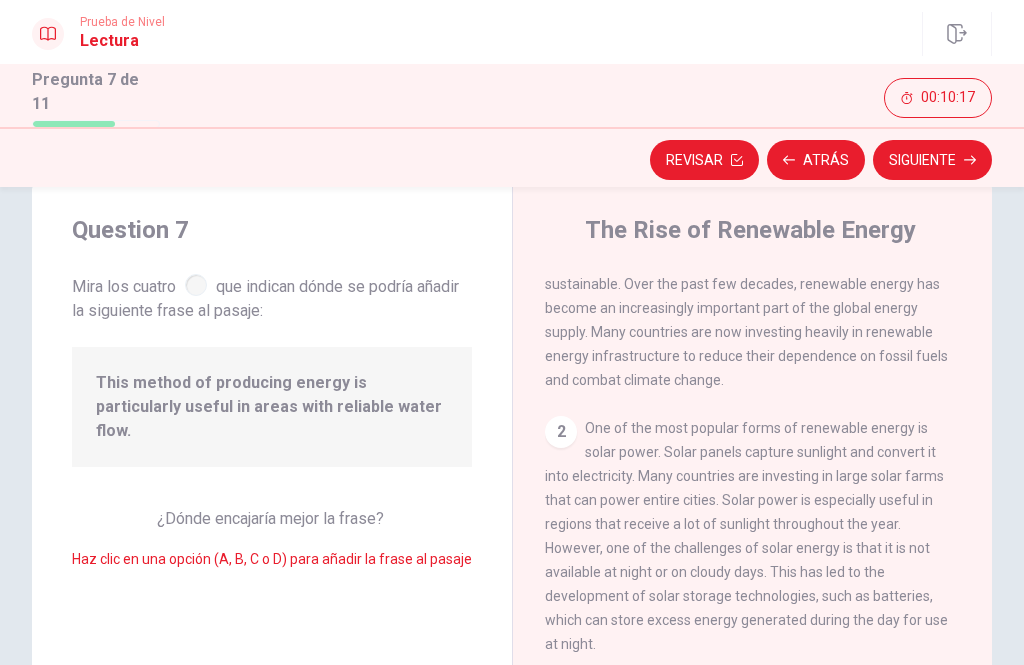 scroll, scrollTop: 111, scrollLeft: 0, axis: vertical 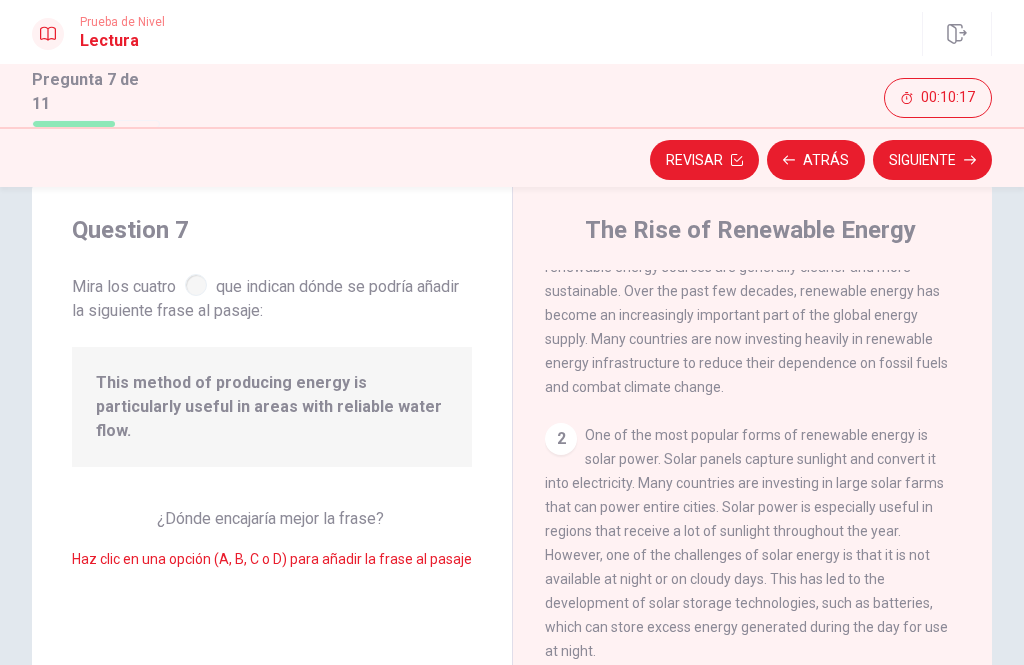 click on "Siguiente" at bounding box center [932, 160] 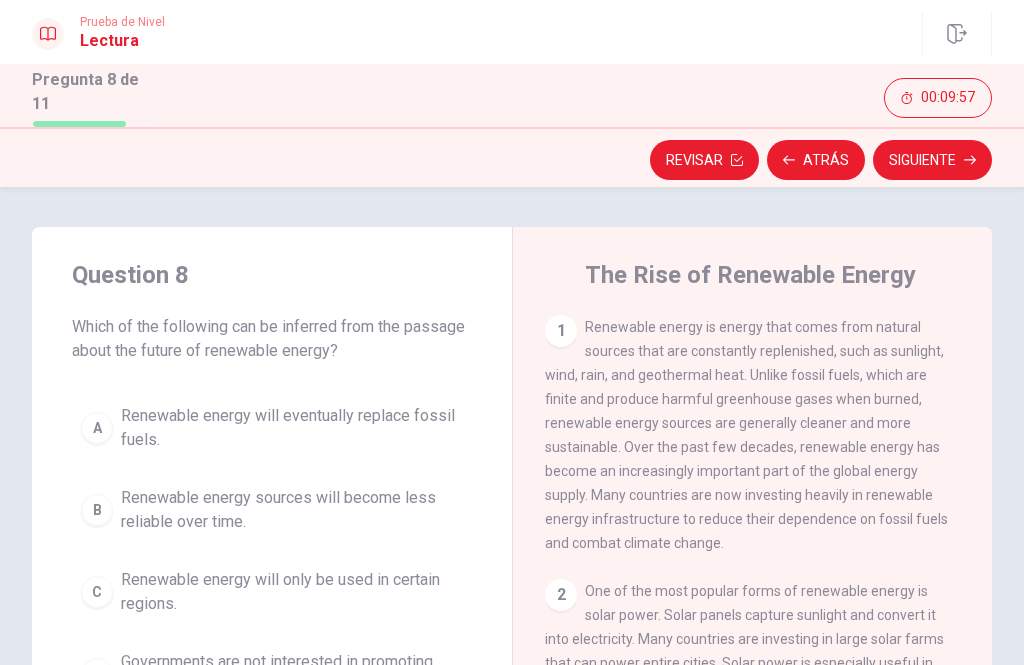 scroll, scrollTop: 0, scrollLeft: 0, axis: both 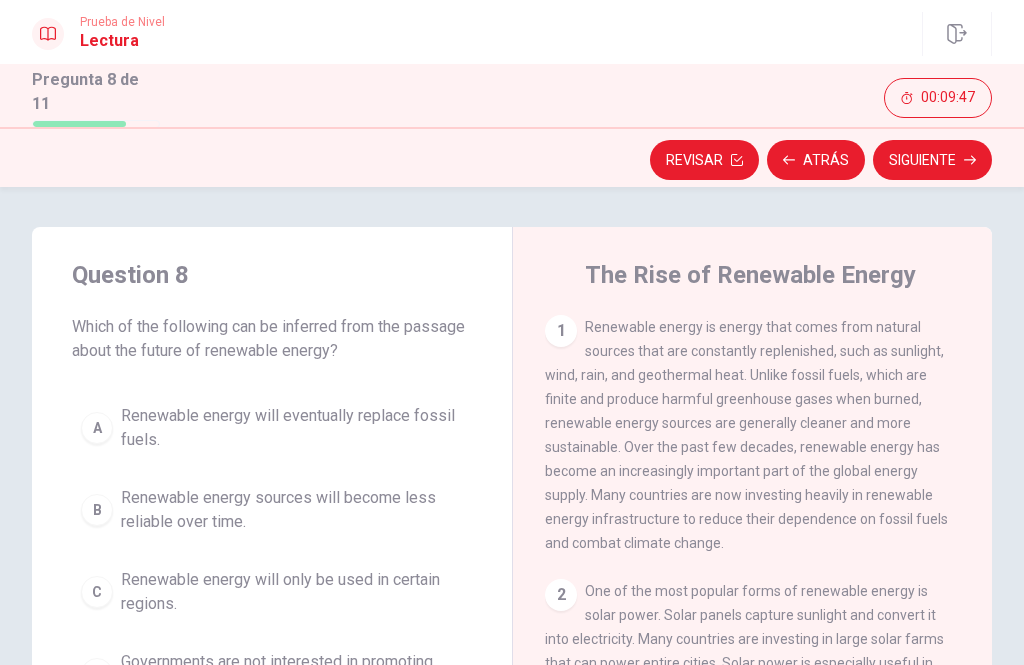 click on "Renewable energy will eventually replace fossil fuels." at bounding box center [292, 428] 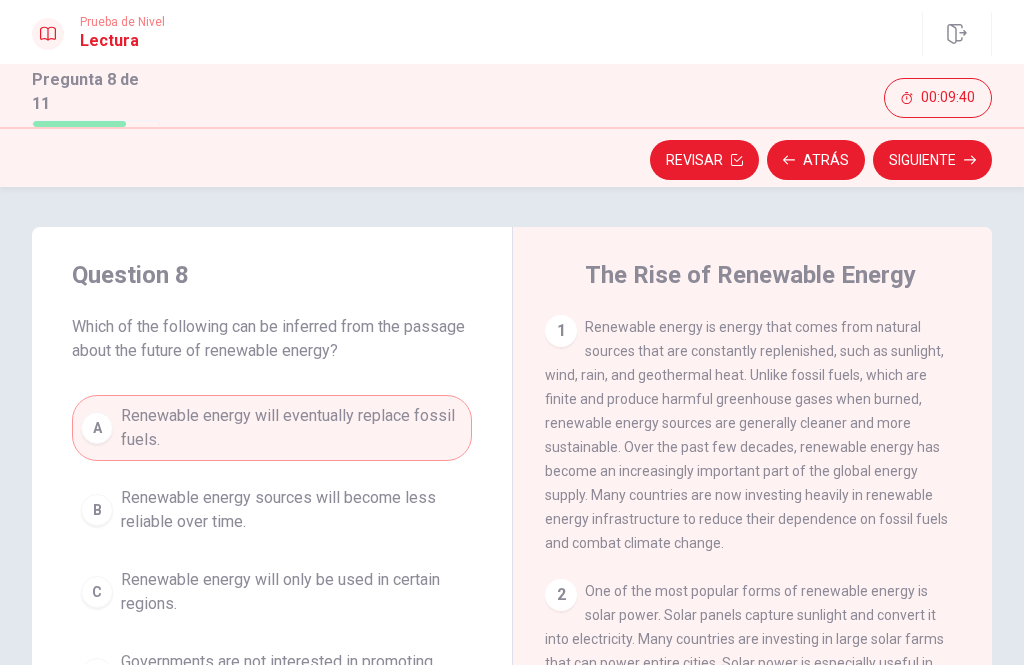scroll, scrollTop: 0, scrollLeft: 0, axis: both 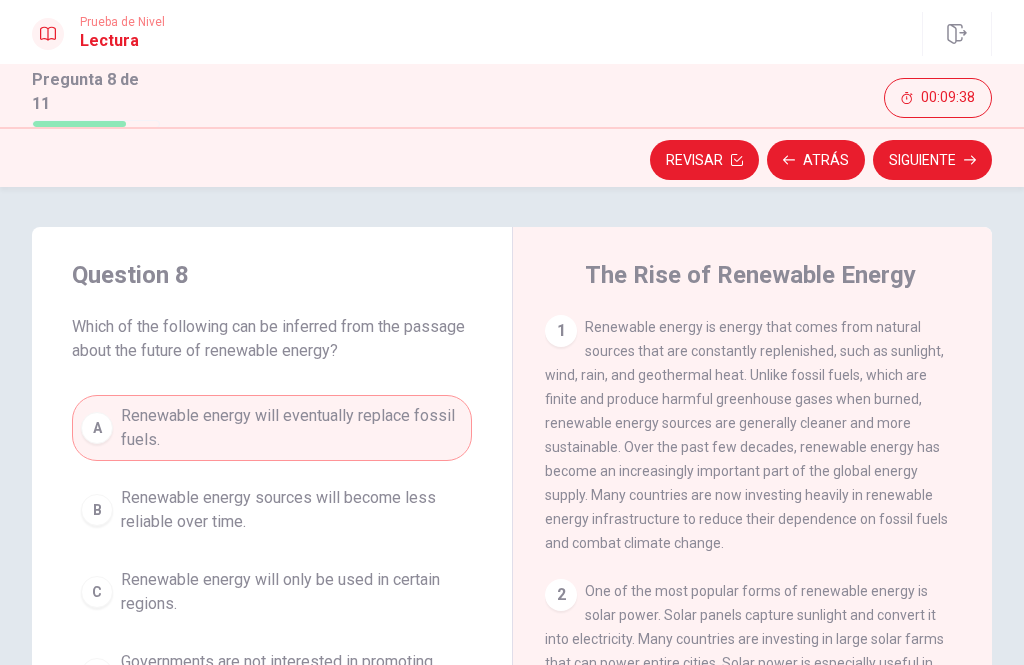 click on "Siguiente" at bounding box center [932, 160] 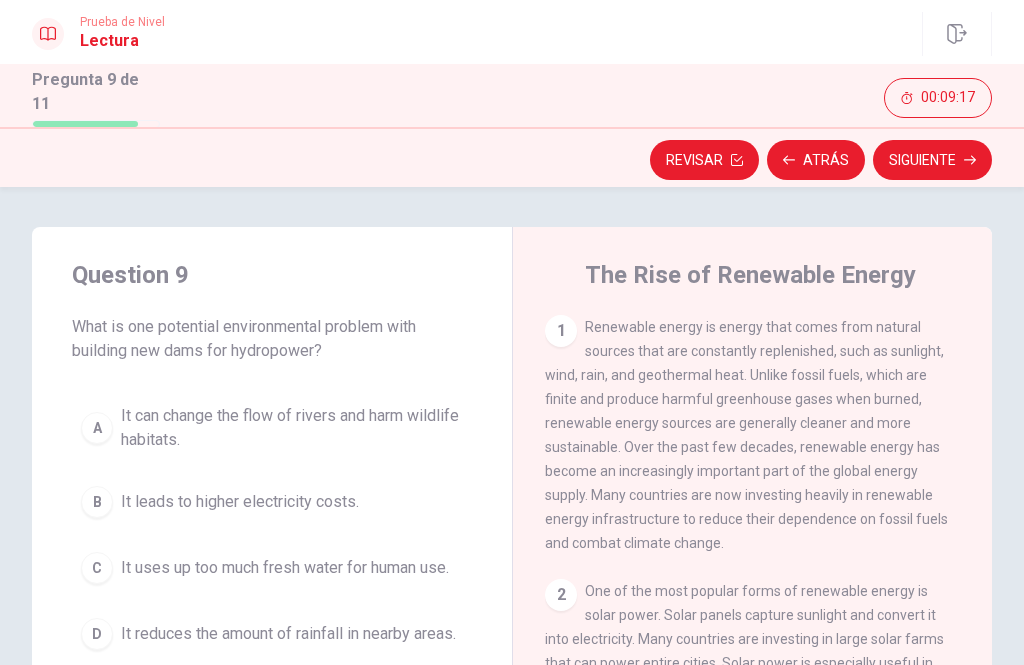 click on "It can change the flow of rivers and harm wildlife habitats." at bounding box center (292, 428) 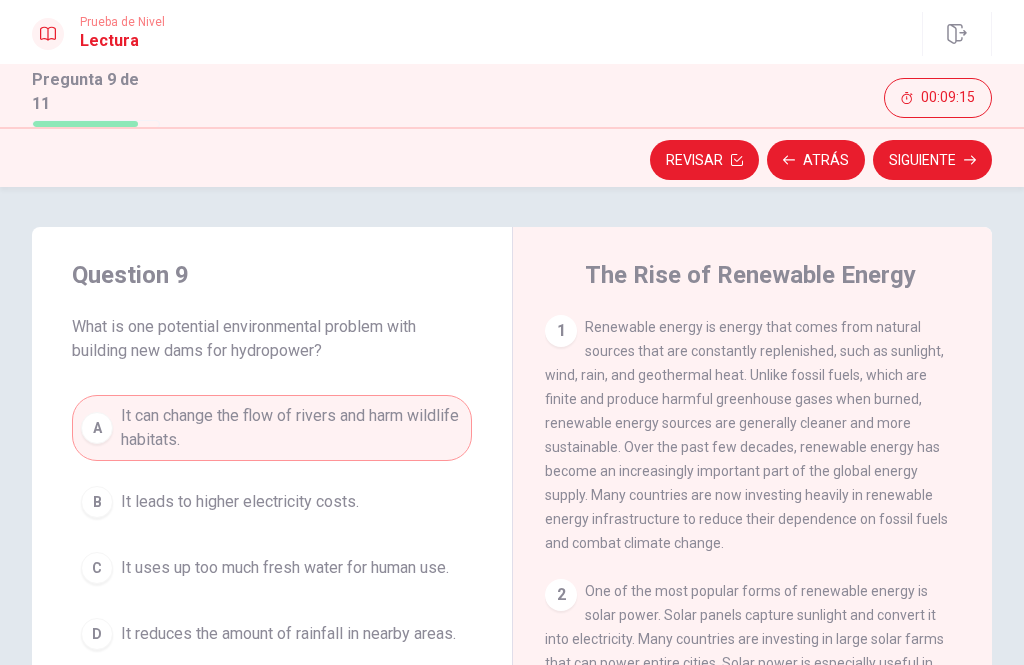 click on "Siguiente" at bounding box center [932, 160] 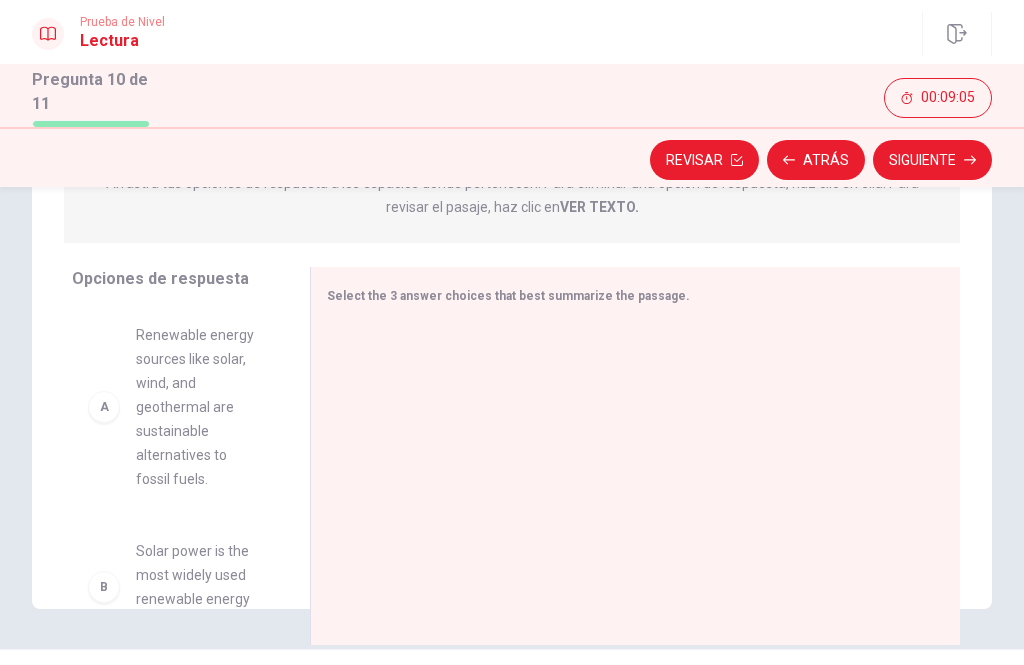 scroll, scrollTop: 309, scrollLeft: 0, axis: vertical 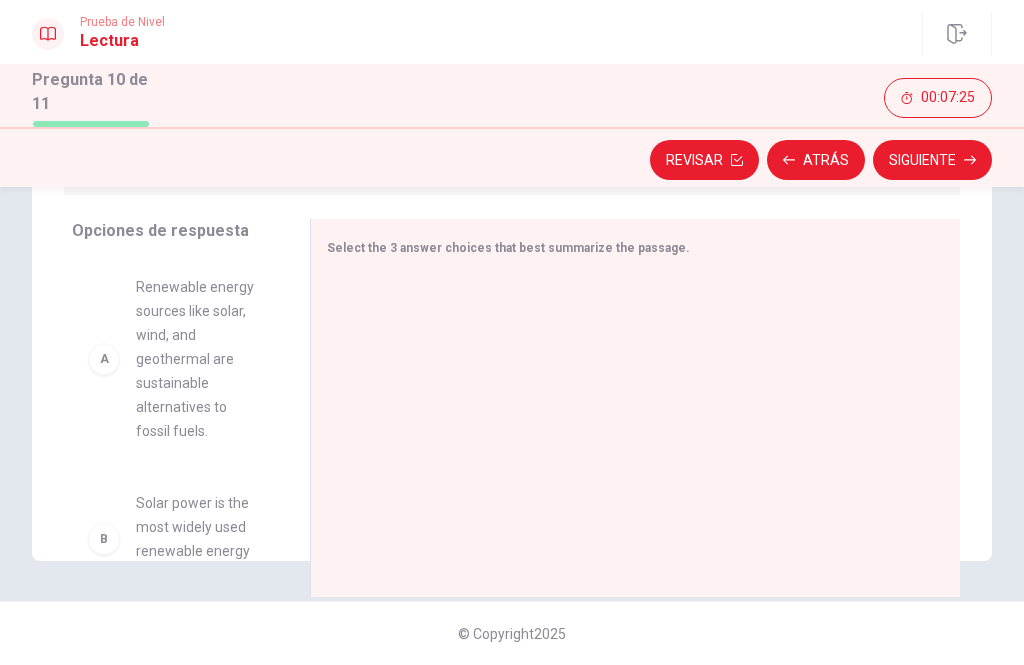 click on "A" at bounding box center (104, 359) 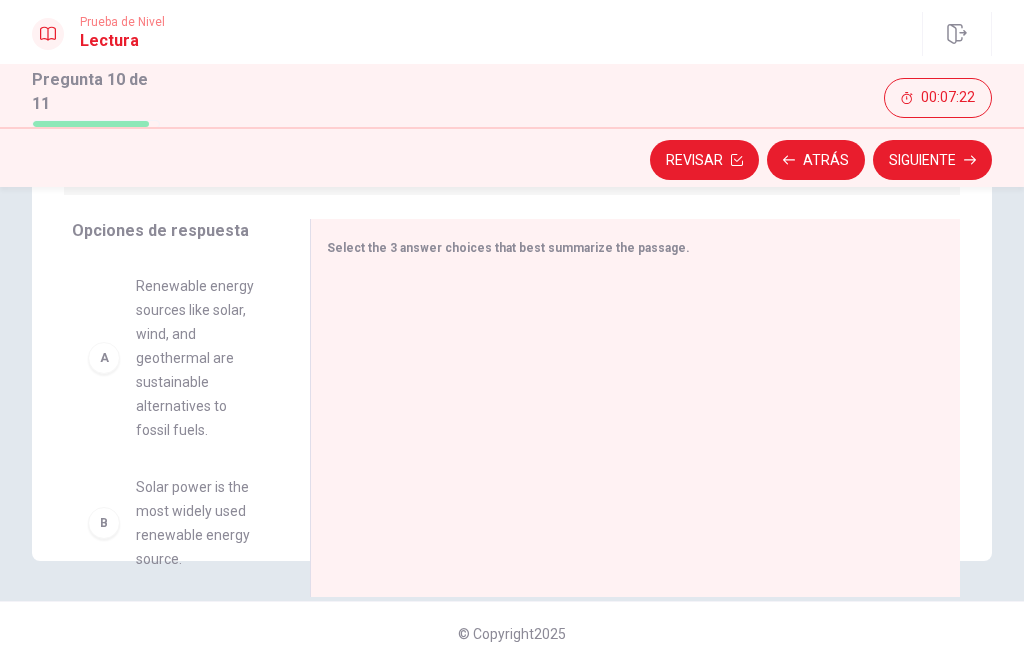 click on "B Solar power is the most widely used renewable energy source.
C Hydropower is a significant source of energy but can disrupt natural habitats.
D Geothermal energy is only useful in areas with high temperatures.
E Transitioning to renewable energy requires investment and infrastructure development.
F Renewable energy is only used in a few countries around the world." at bounding box center (175, 413) 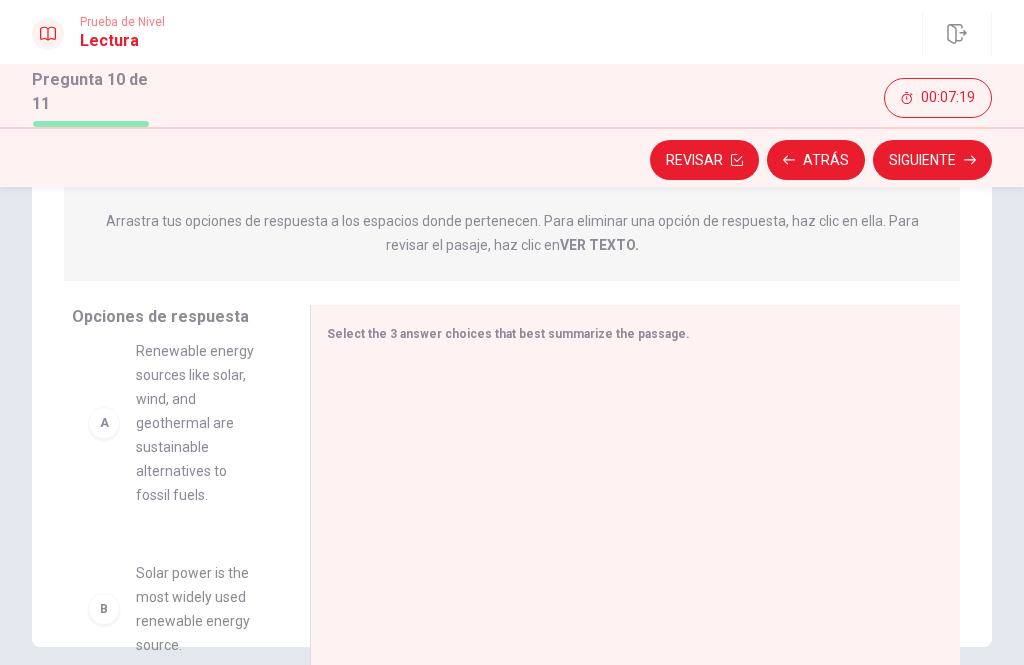 scroll, scrollTop: 273, scrollLeft: 0, axis: vertical 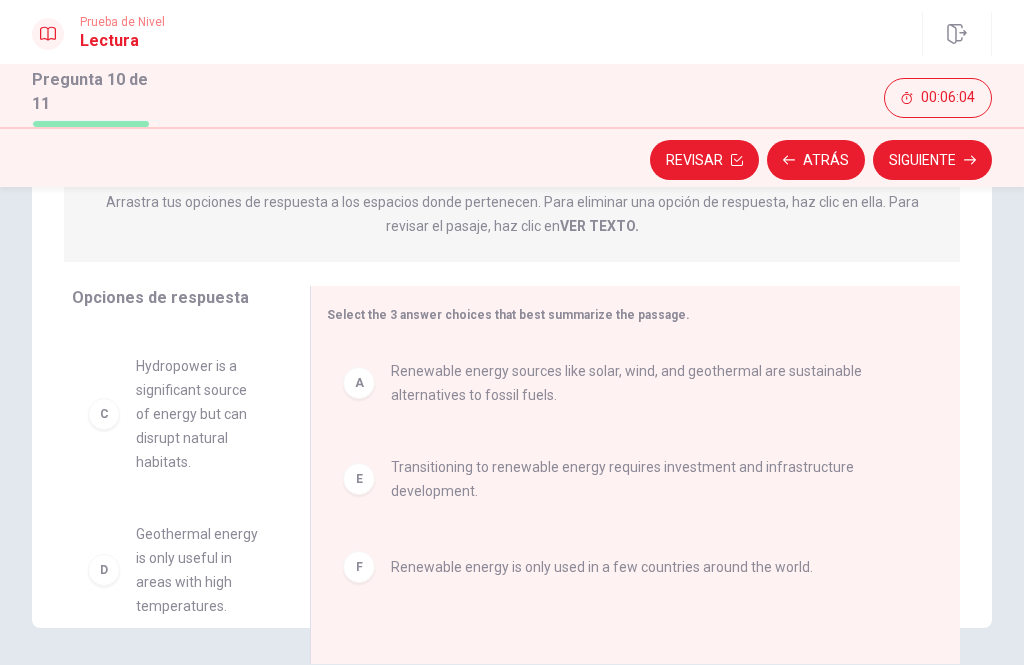 click on "Siguiente" at bounding box center [932, 160] 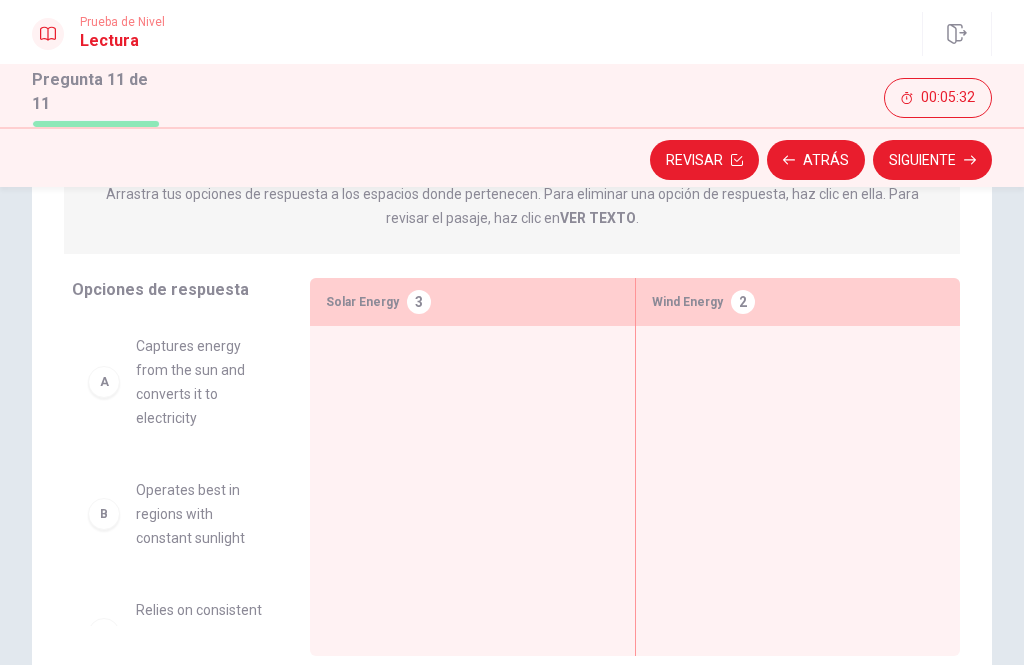 scroll, scrollTop: 240, scrollLeft: 0, axis: vertical 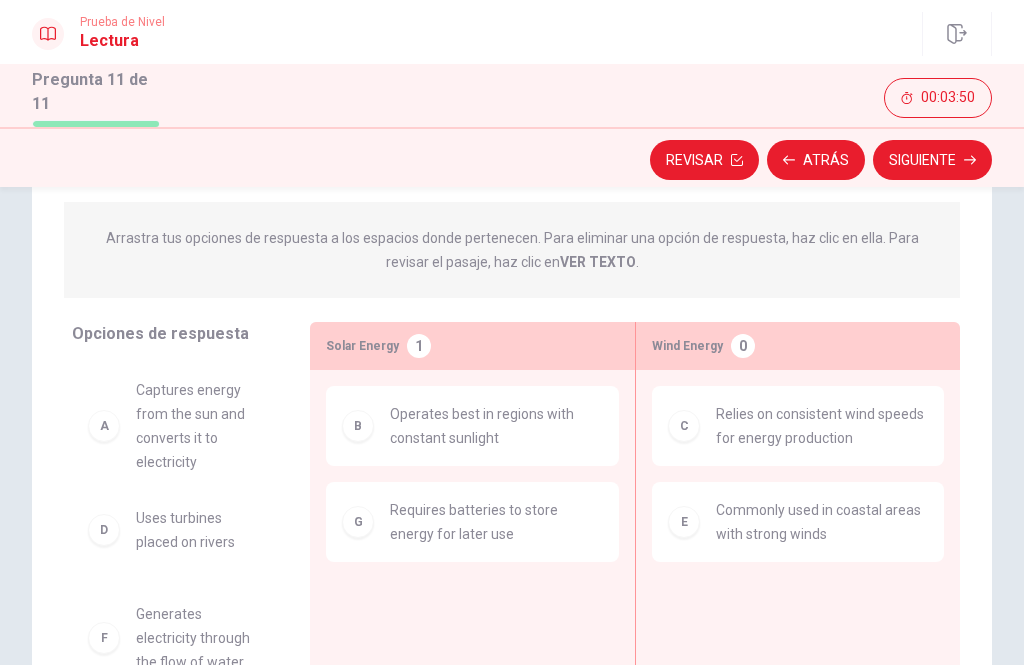 click on "D Uses turbines placed on rivers F Generates electricity through the flow of water" at bounding box center (175, 516) 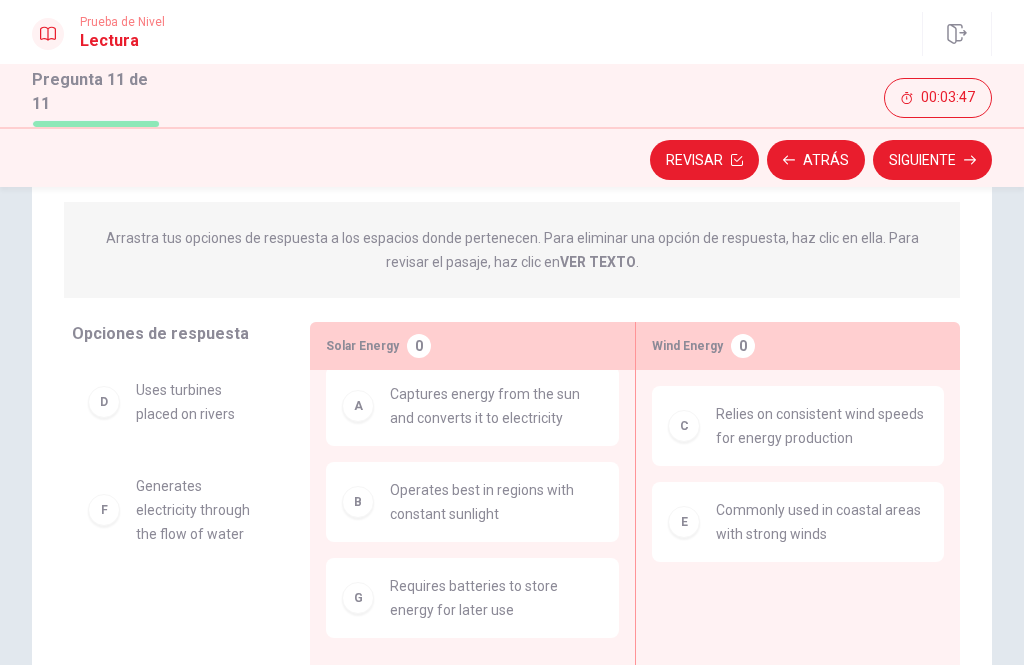 scroll, scrollTop: 20, scrollLeft: 0, axis: vertical 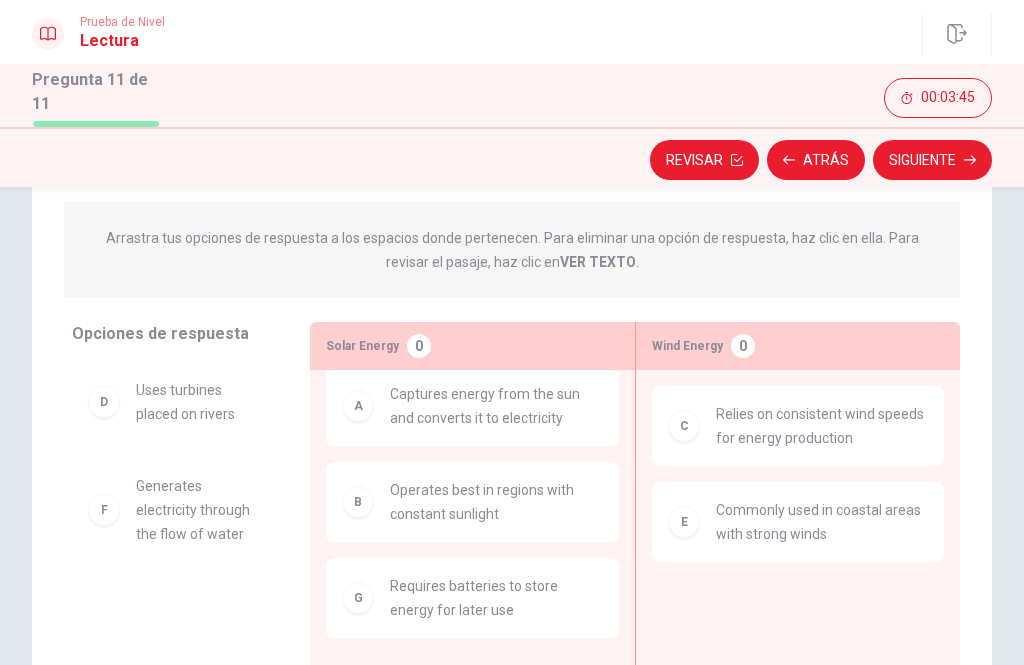 click on "Siguiente" at bounding box center (932, 160) 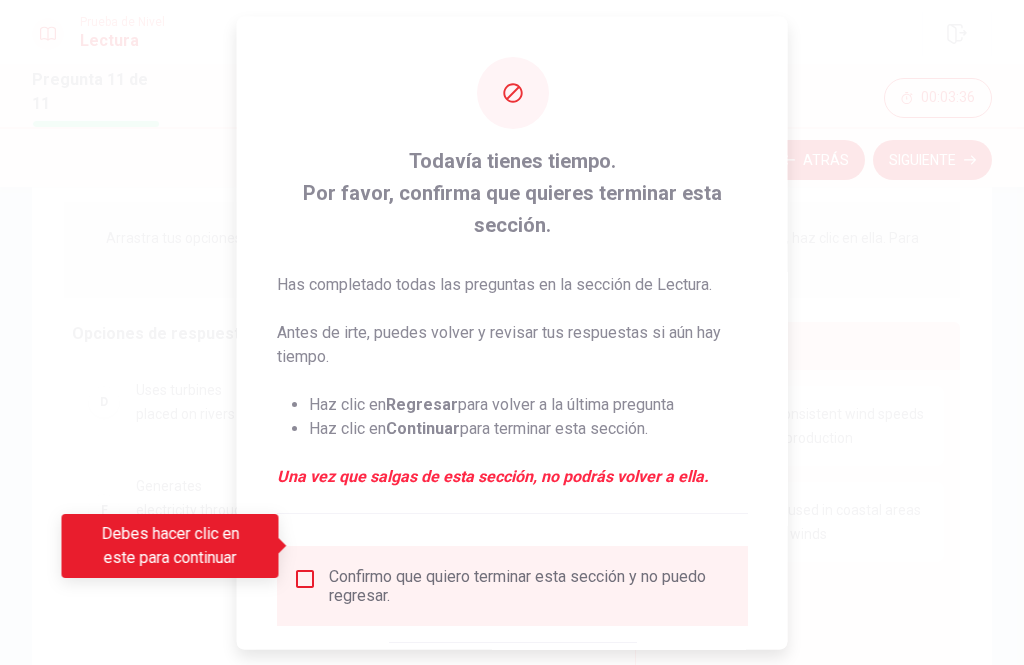 click at bounding box center (305, 578) 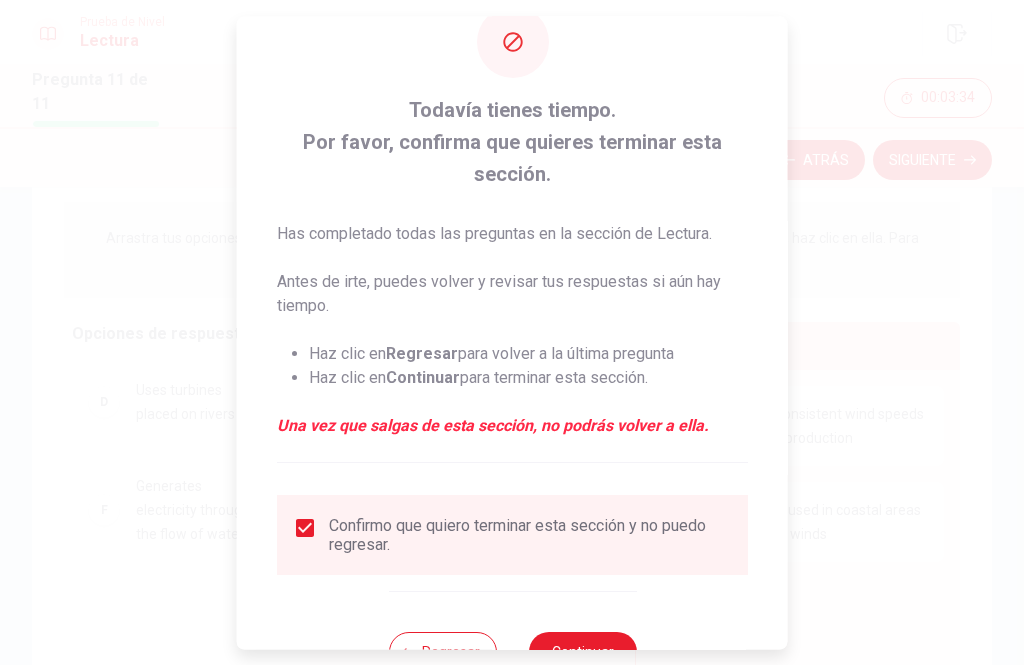 scroll, scrollTop: 49, scrollLeft: 0, axis: vertical 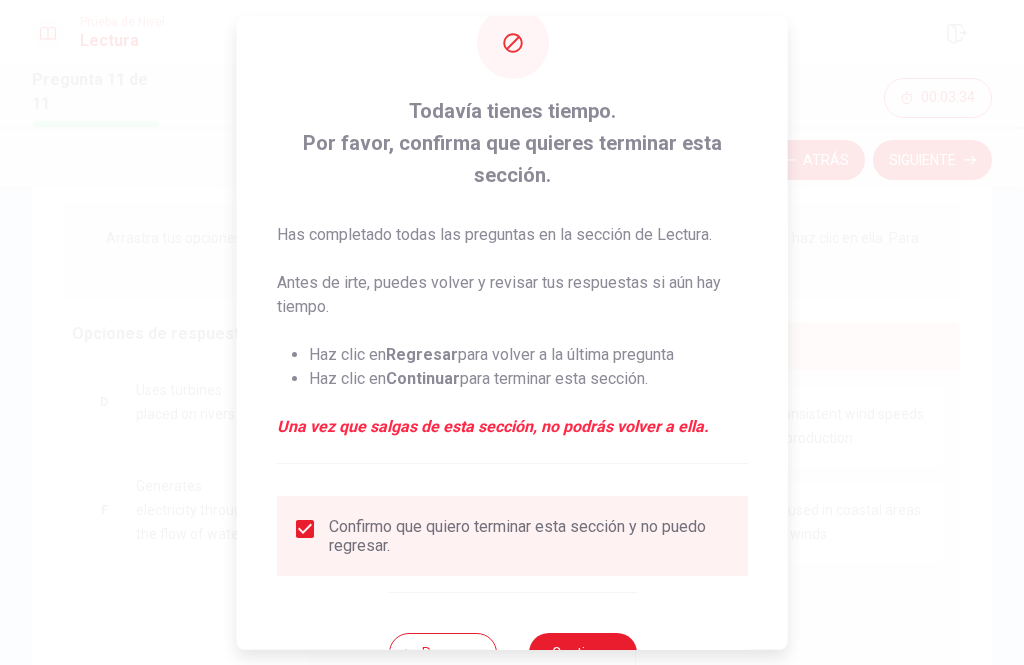 click on "Continuar" at bounding box center [582, 653] 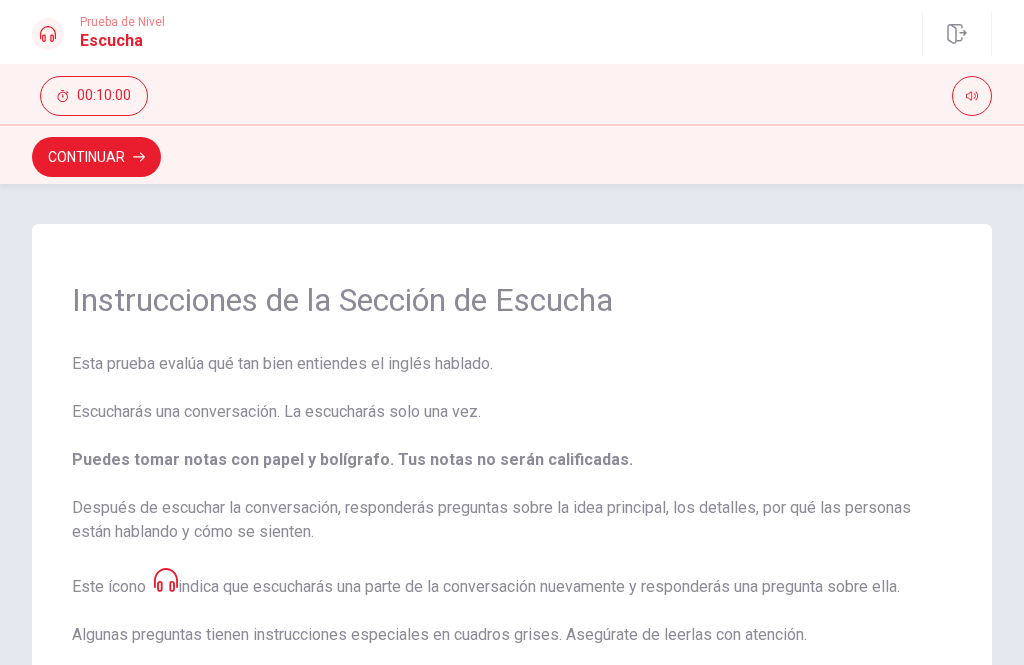 scroll, scrollTop: 0, scrollLeft: 0, axis: both 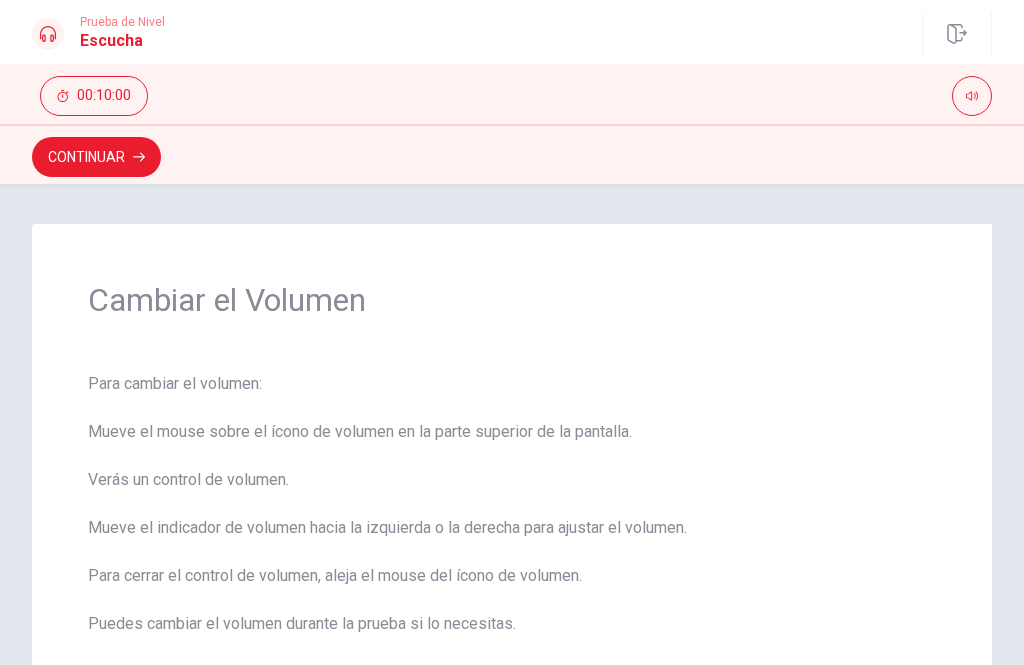click on "Continuar" at bounding box center [96, 157] 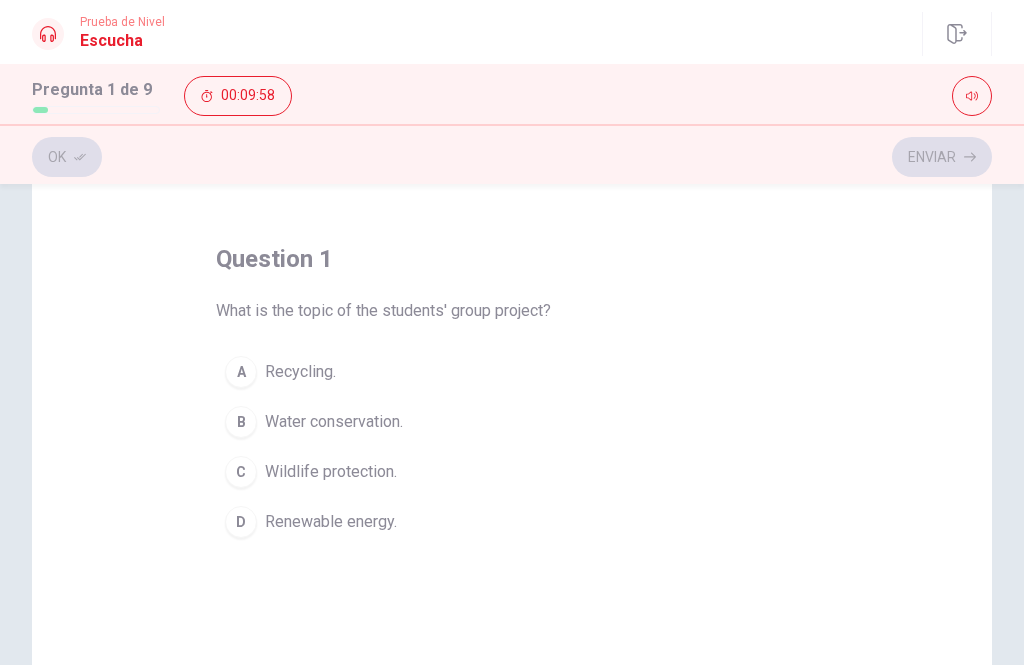 scroll, scrollTop: 62, scrollLeft: 0, axis: vertical 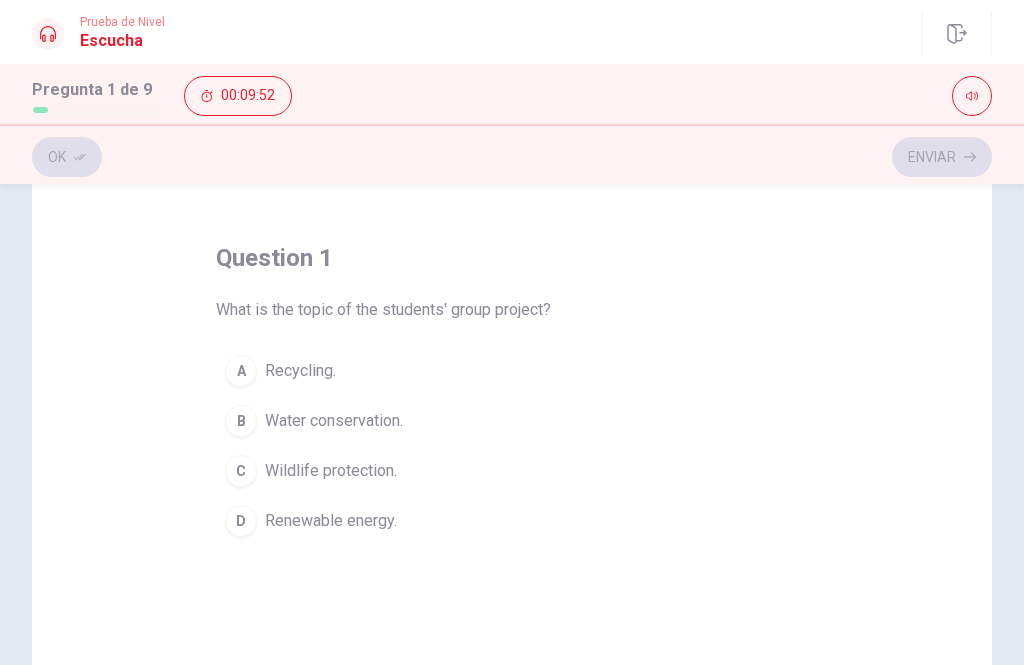 click on "D" at bounding box center [241, 521] 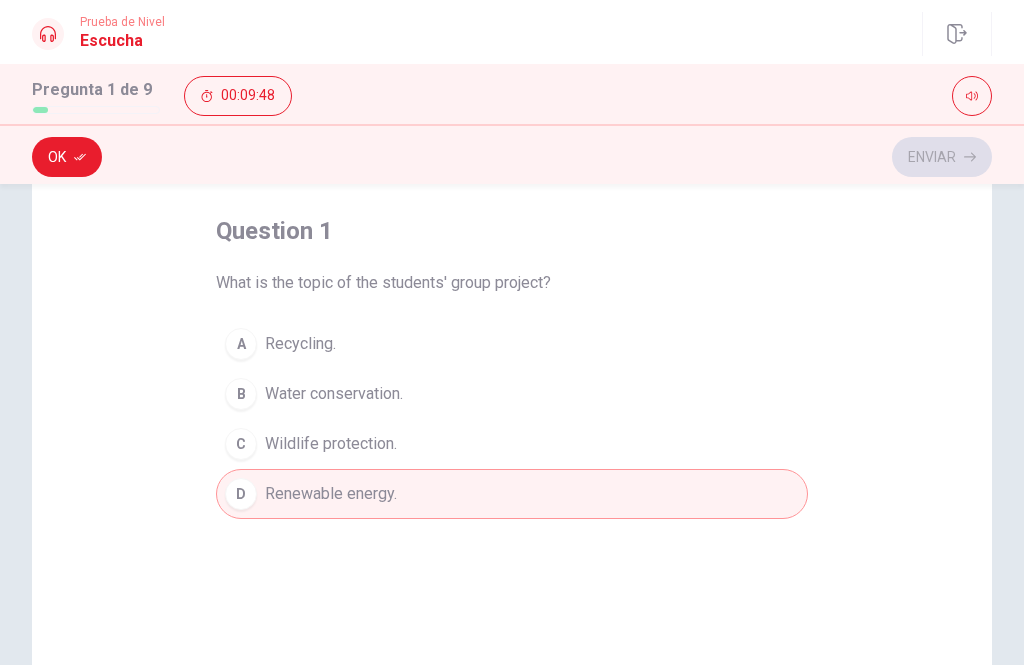 scroll, scrollTop: 81, scrollLeft: 0, axis: vertical 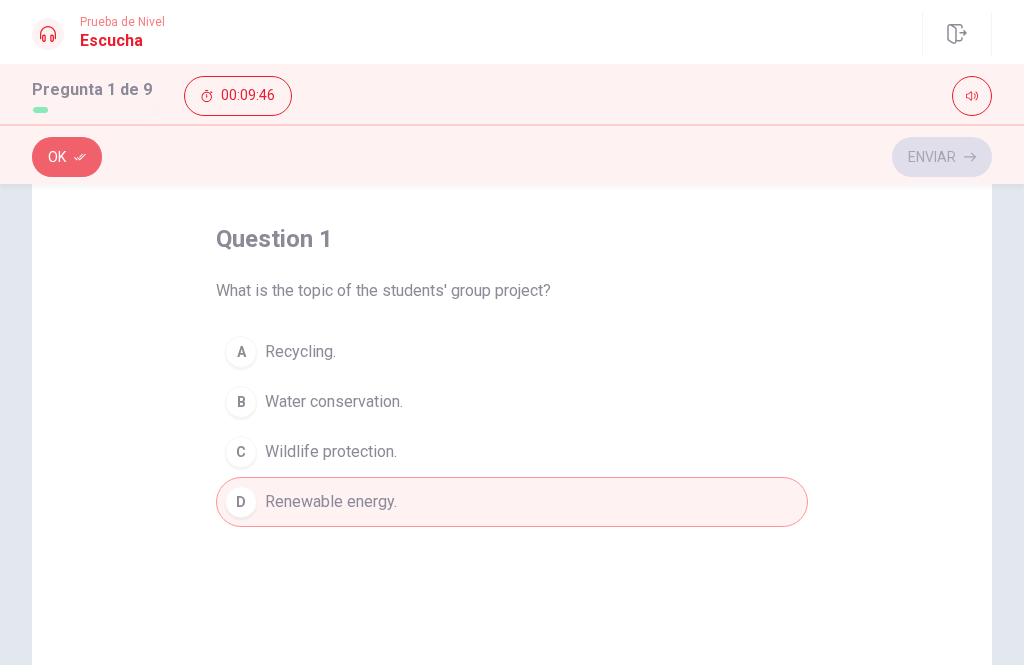 click on "Ok" at bounding box center (67, 157) 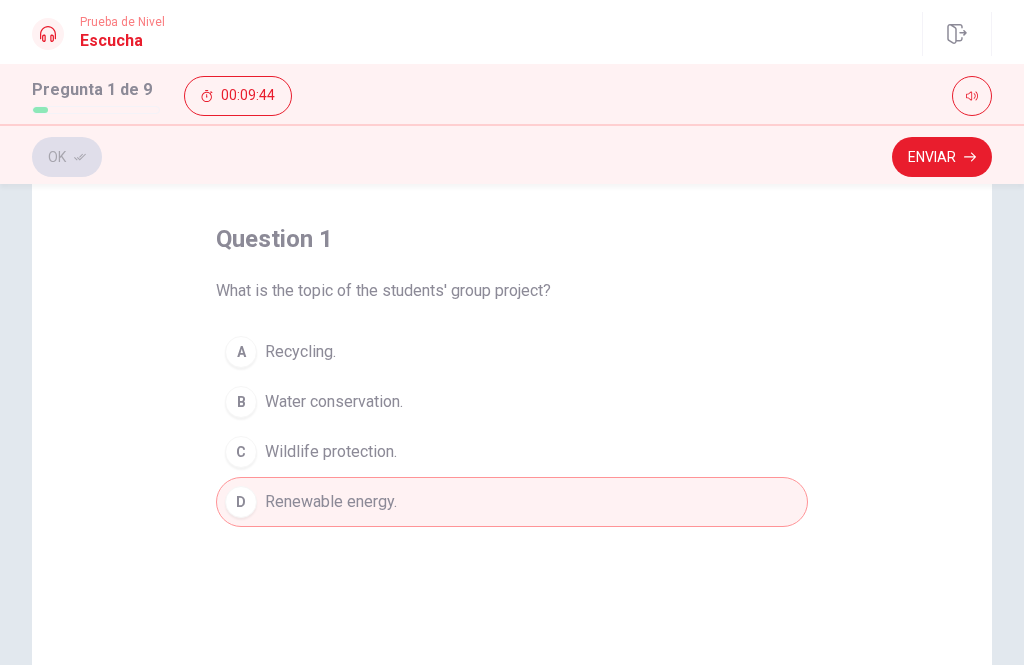click on "Enviar" at bounding box center (942, 157) 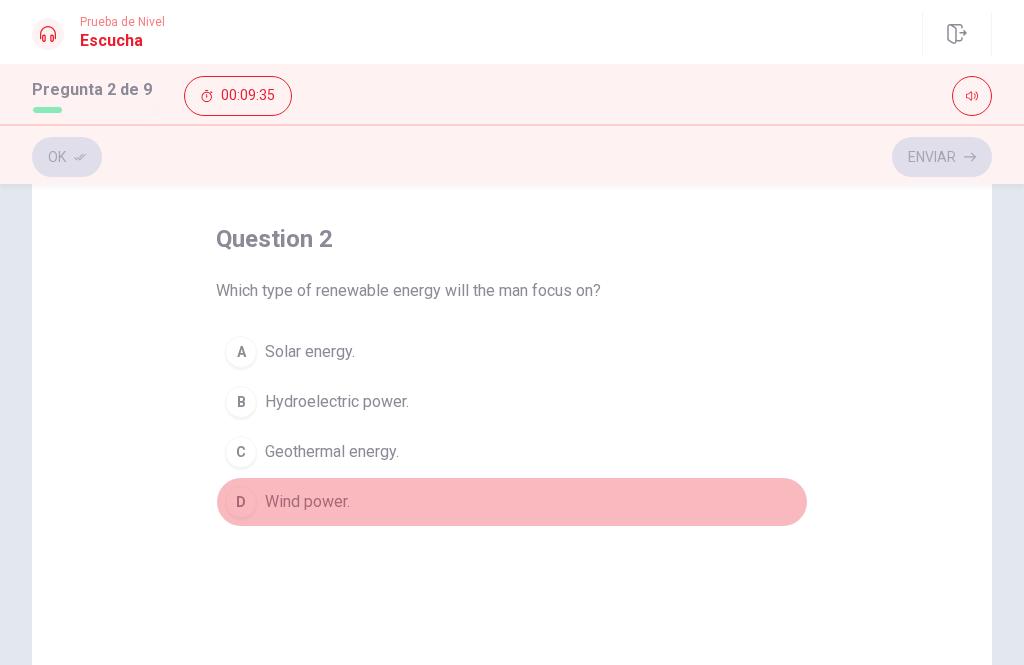 click on "Wind power." at bounding box center [307, 502] 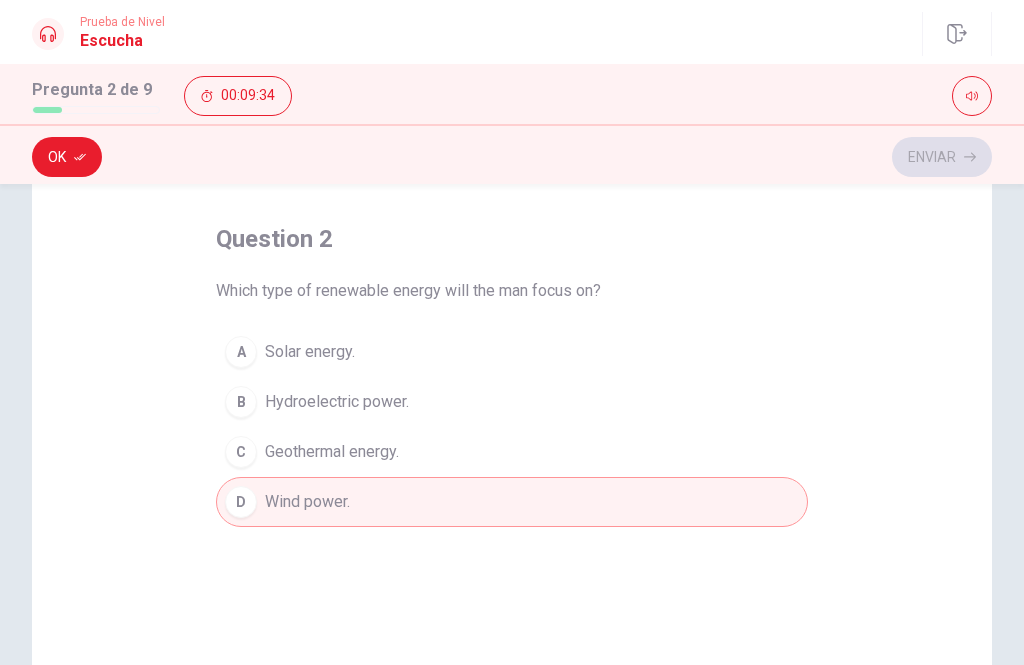 click on "Ok" at bounding box center (67, 157) 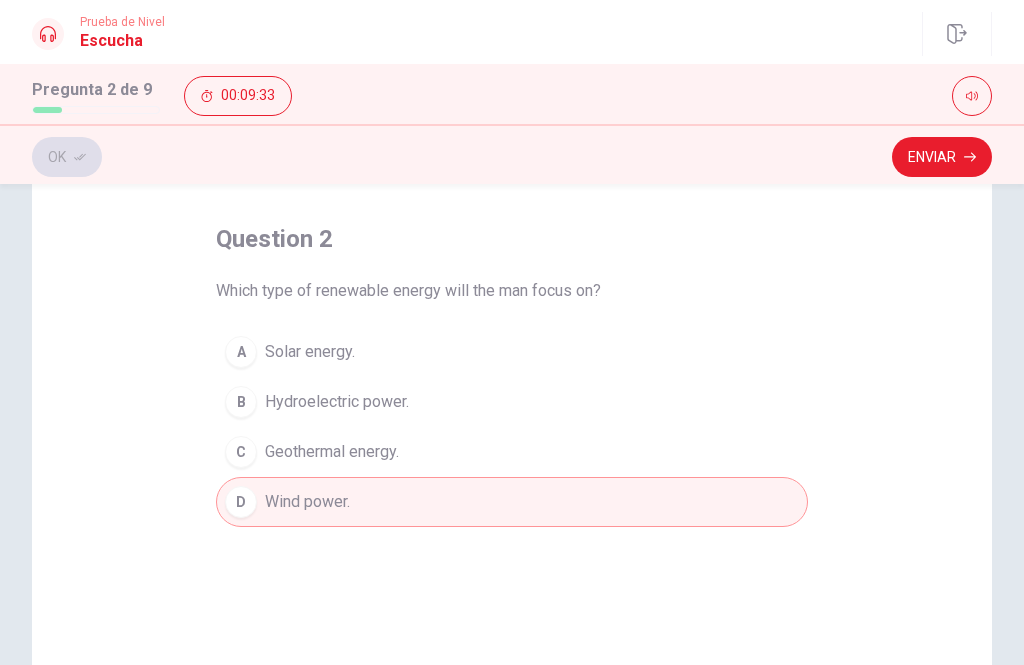 click on "Enviar" at bounding box center [942, 157] 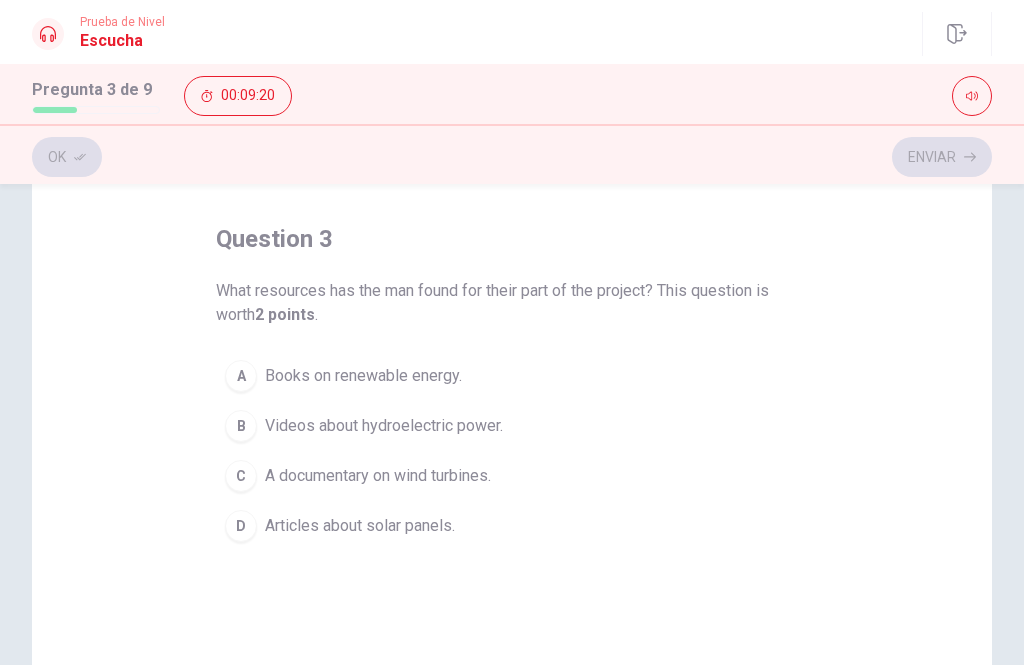 click on "A documentary on wind turbines." at bounding box center [378, 476] 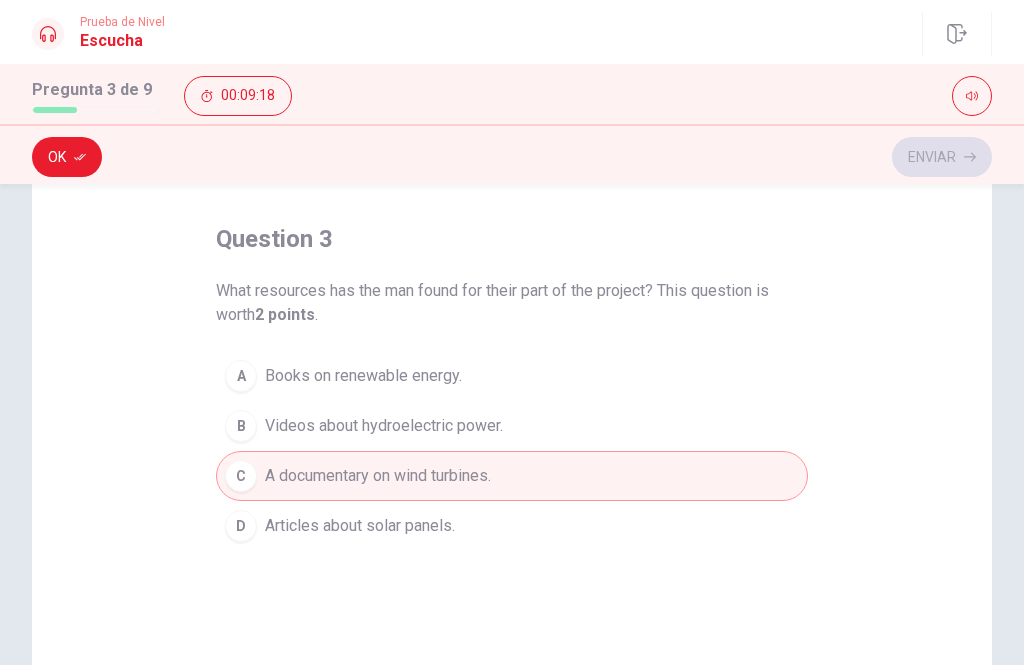 click on "Ok" at bounding box center (67, 157) 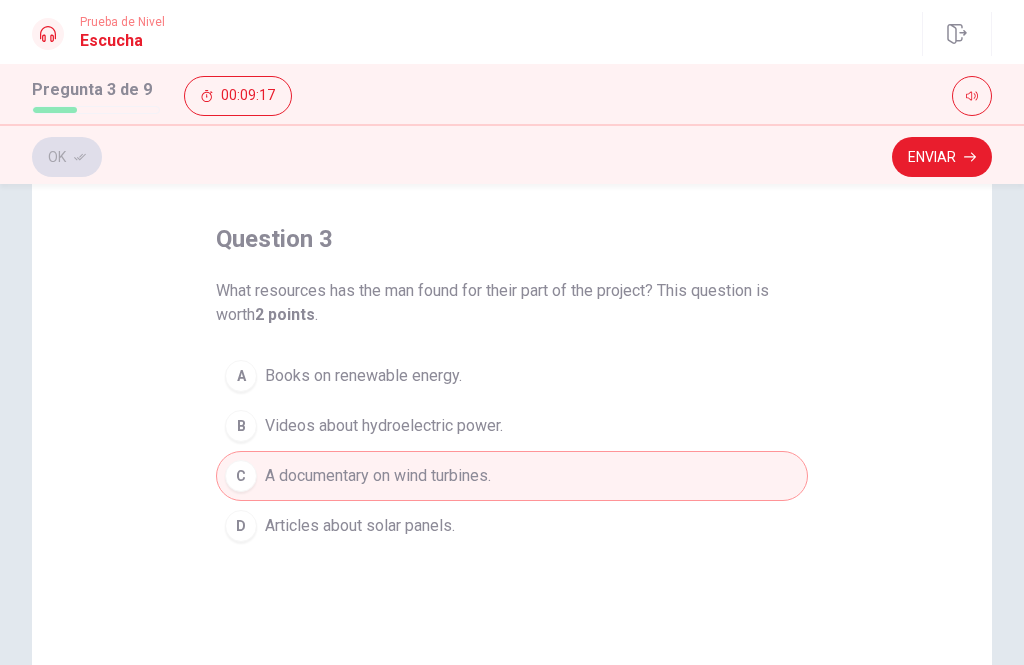 click on "Enviar" at bounding box center (942, 157) 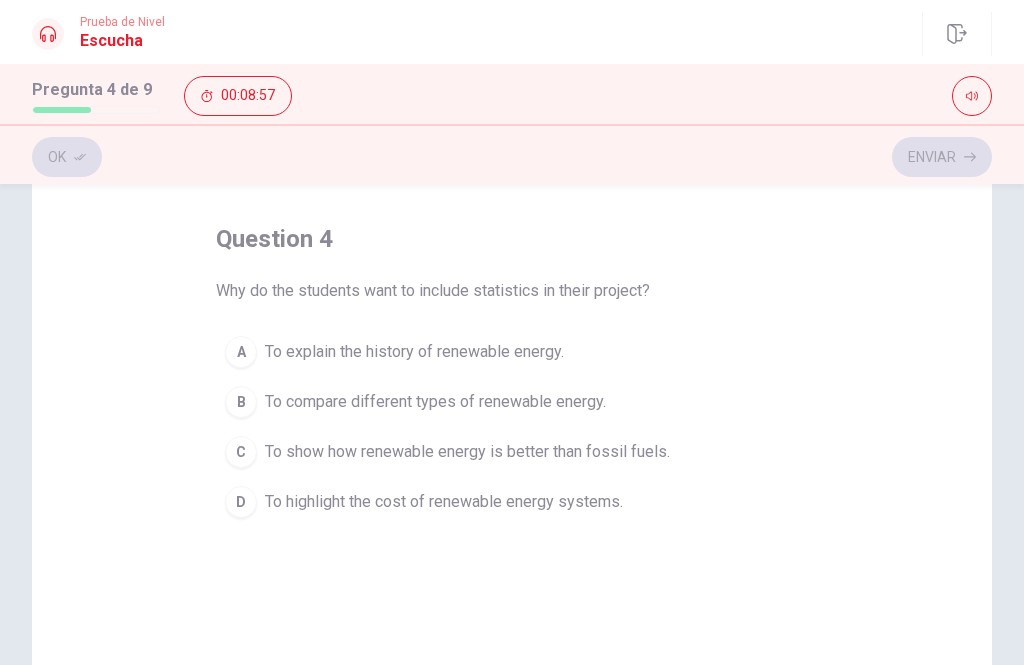 click on "To show how renewable energy is better than fossil fuels." at bounding box center [467, 452] 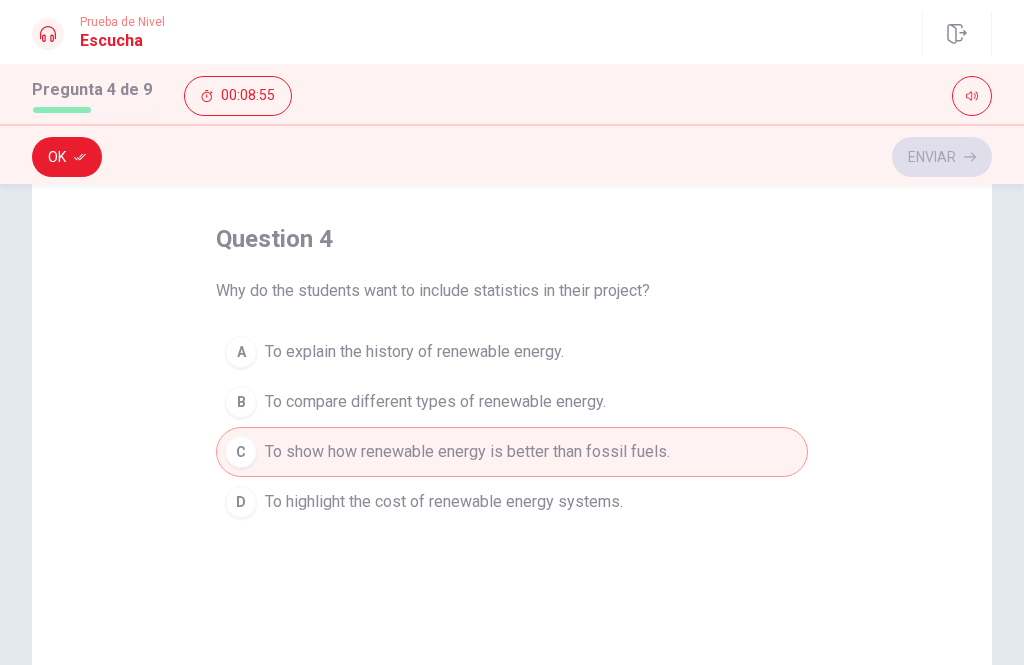 click on "Ok" at bounding box center (67, 157) 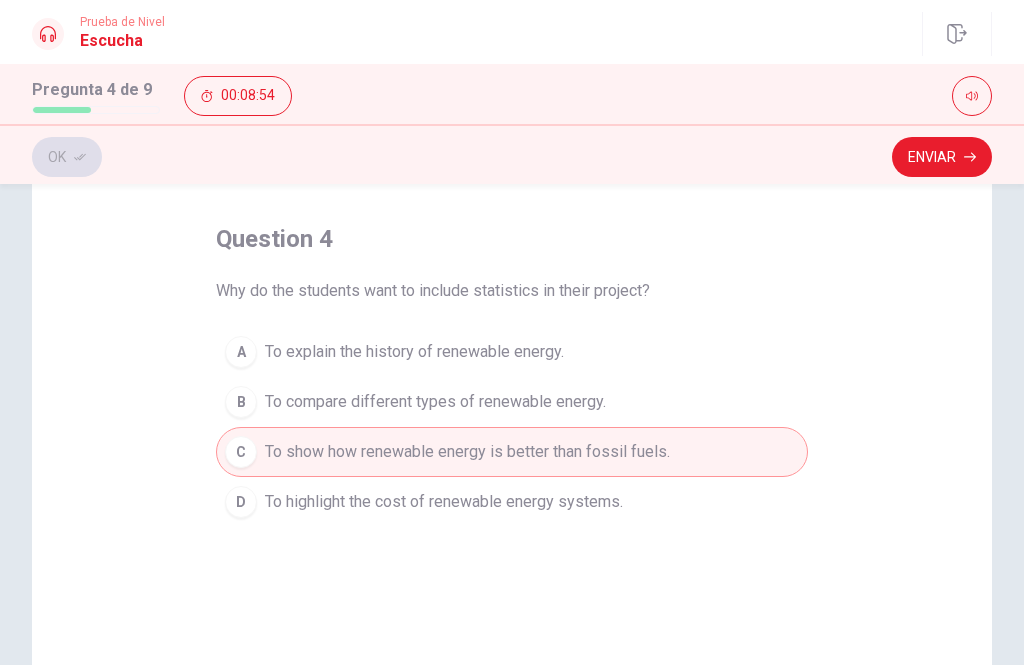 click on "Enviar" at bounding box center (942, 157) 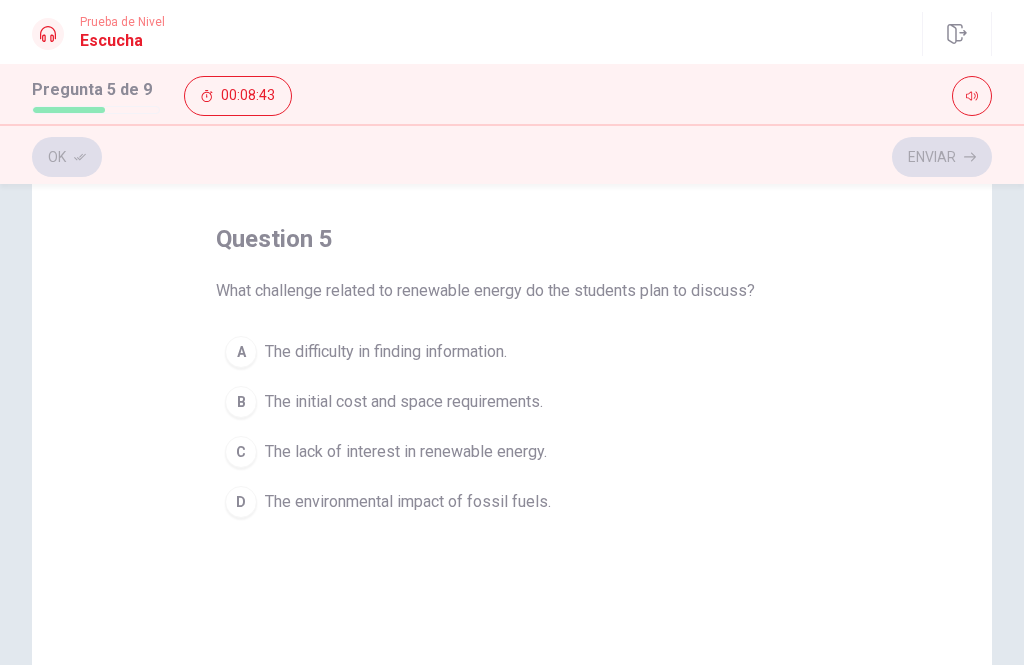 click on "The initial cost and space requirements." at bounding box center (404, 402) 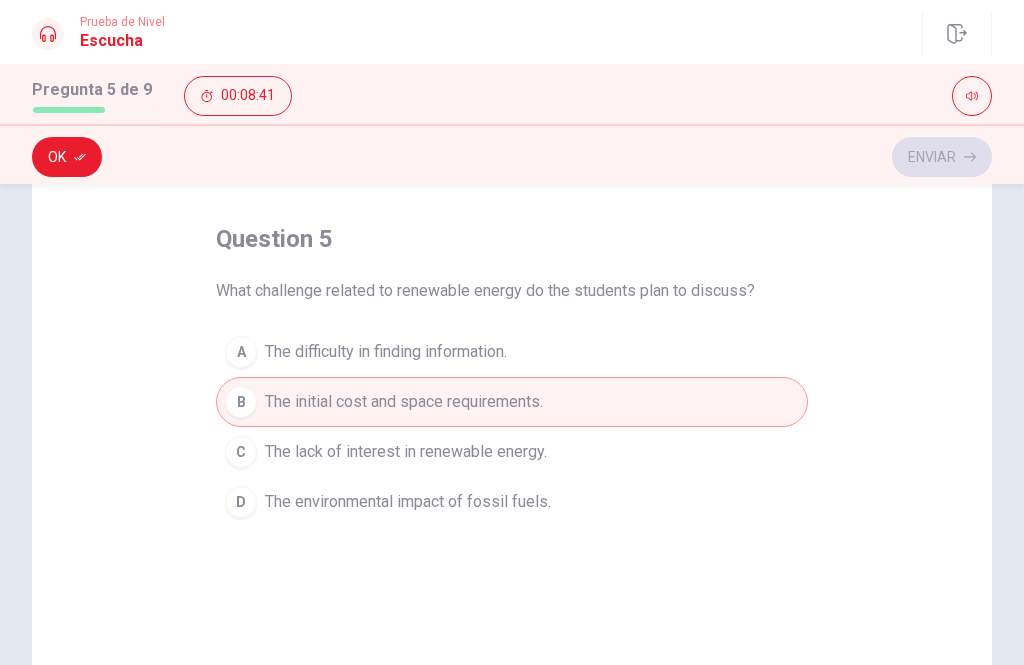 click on "Ok" at bounding box center (67, 157) 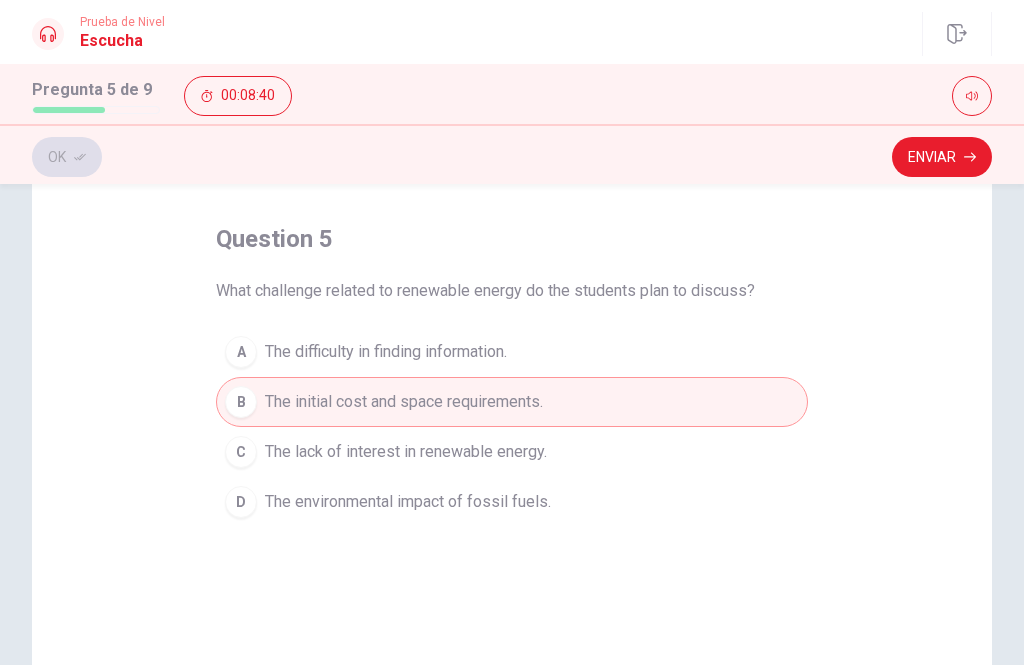 click on "Enviar" at bounding box center [942, 157] 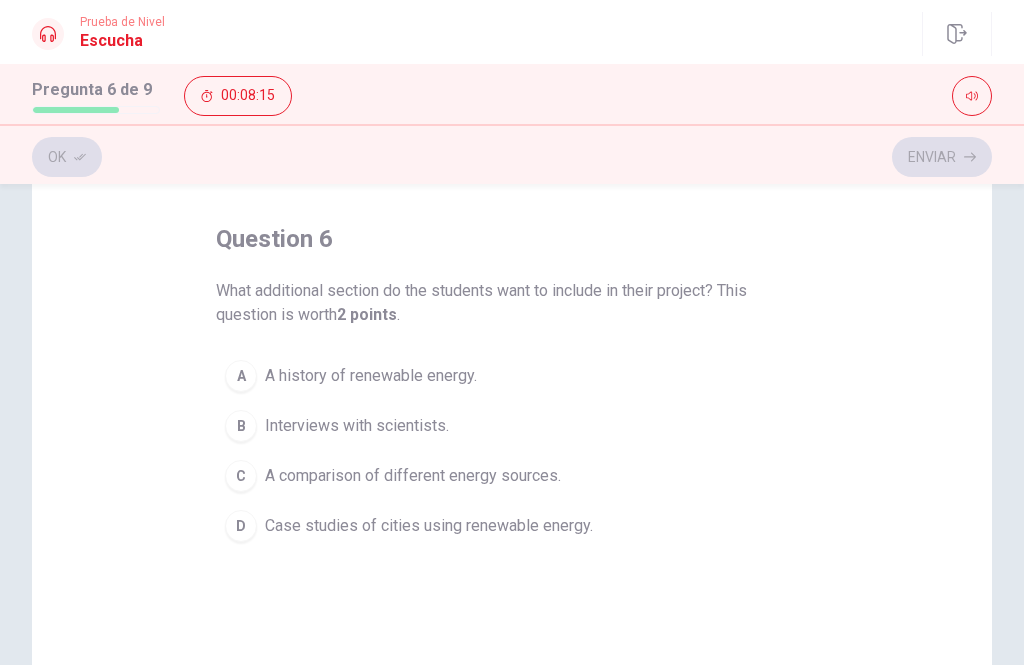 click on "D Case studies of cities using renewable energy." at bounding box center [512, 526] 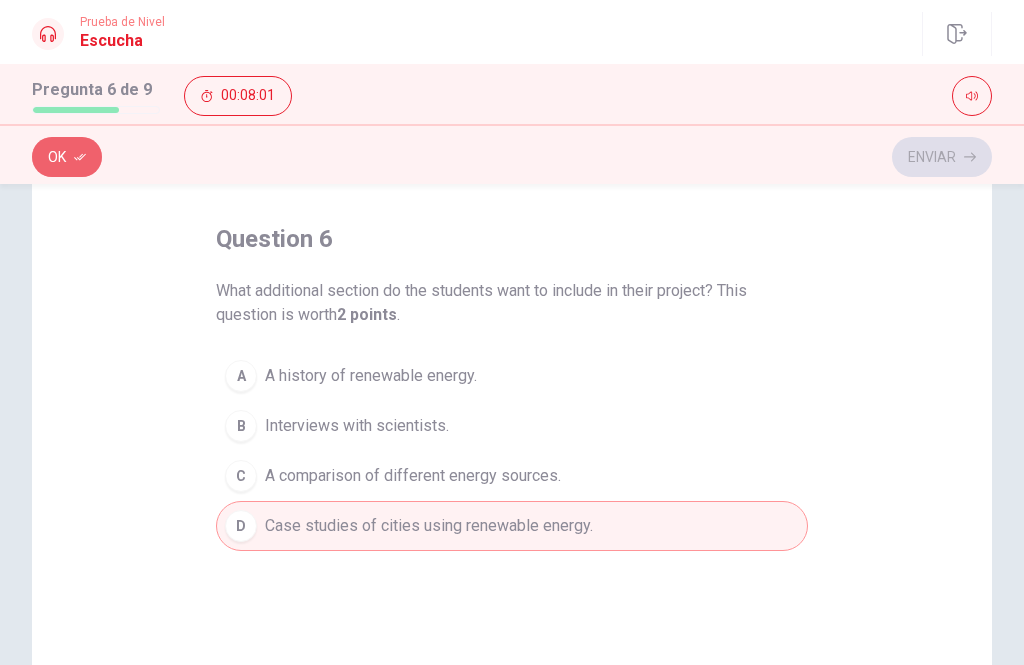click on "Ok" at bounding box center (67, 157) 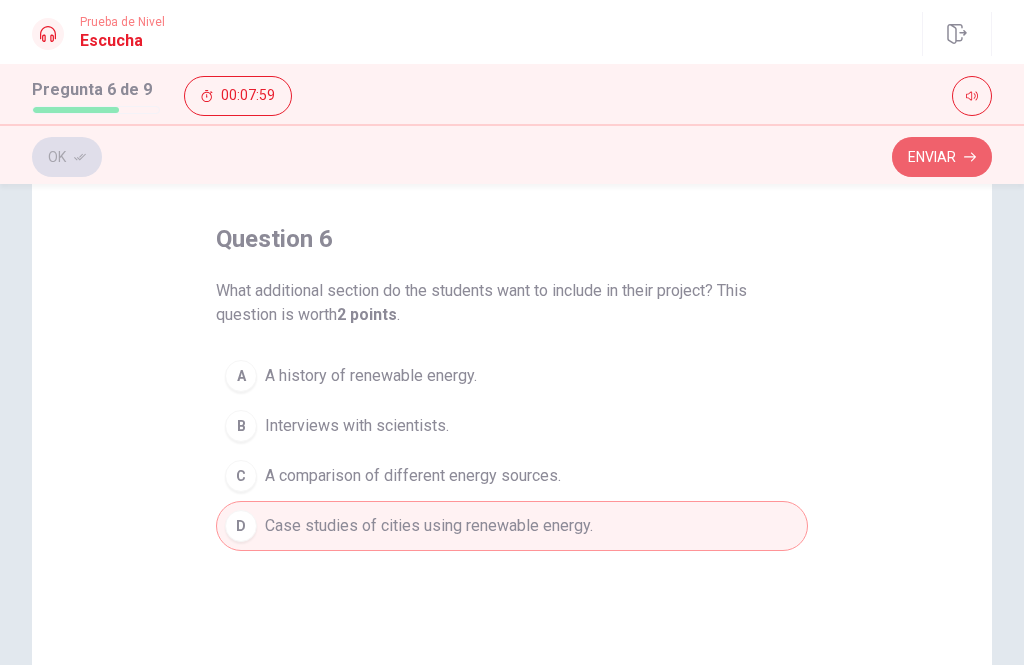 click on "Enviar" at bounding box center [942, 157] 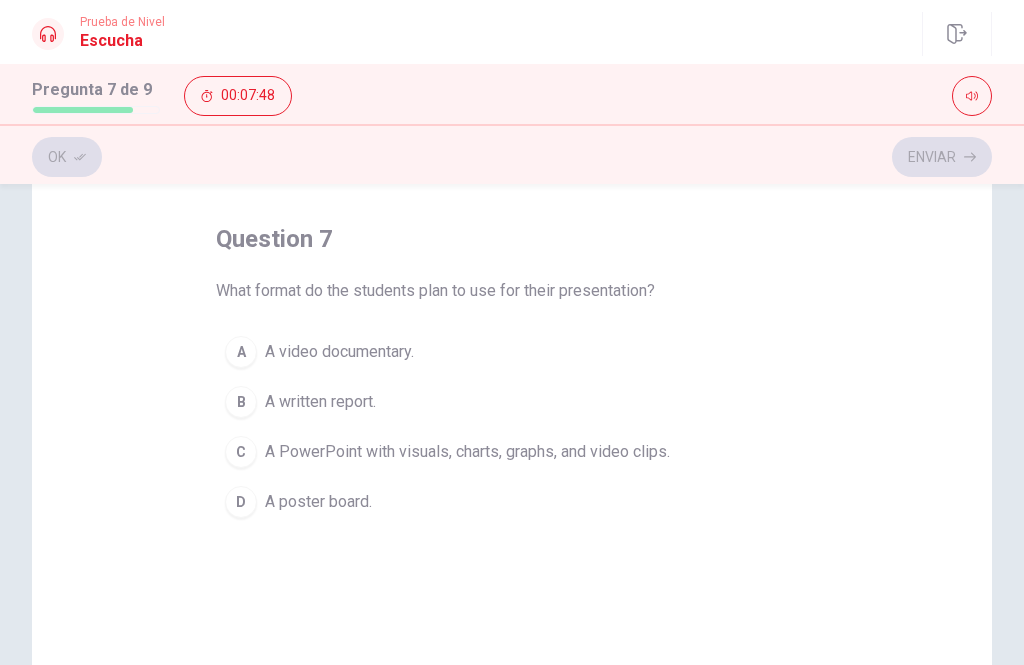 click on "A PowerPoint with visuals, charts, graphs, and video clips." at bounding box center (467, 452) 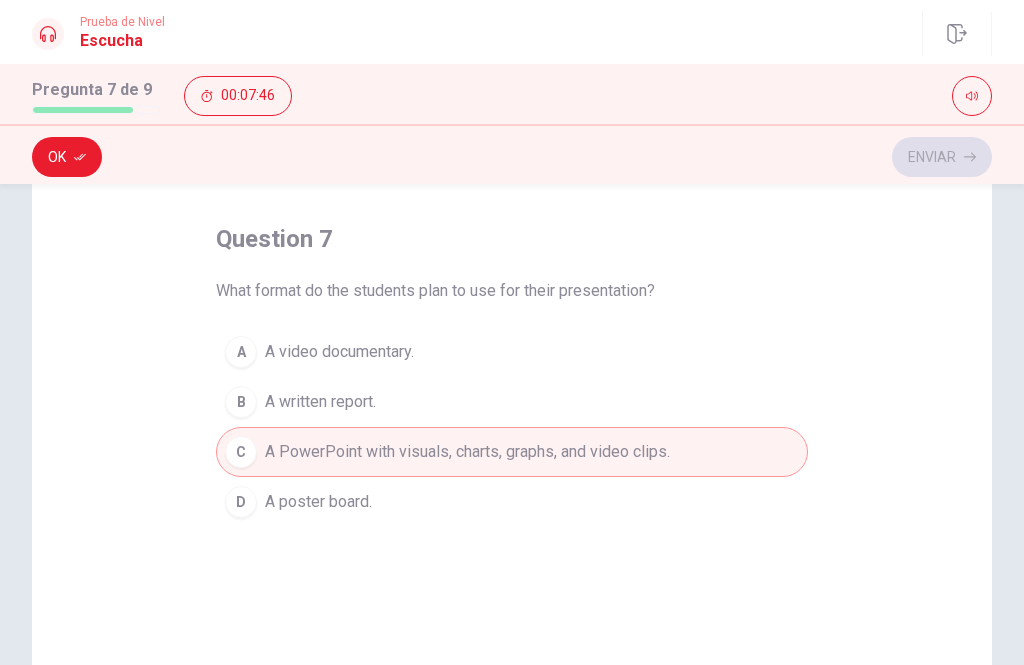click on "Ok" at bounding box center [67, 157] 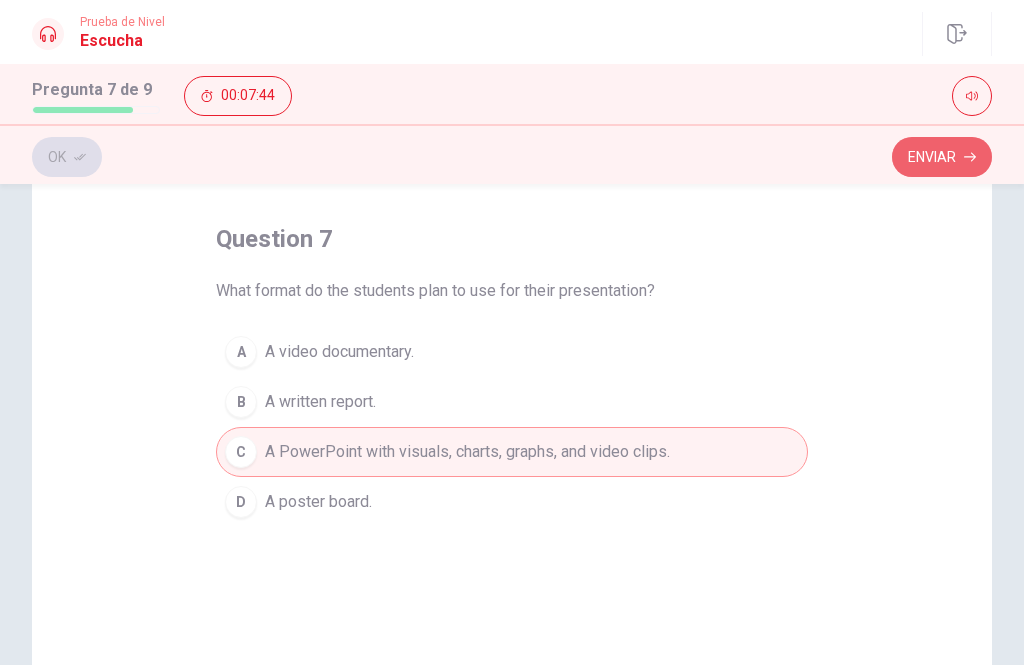 click on "Enviar" at bounding box center [942, 157] 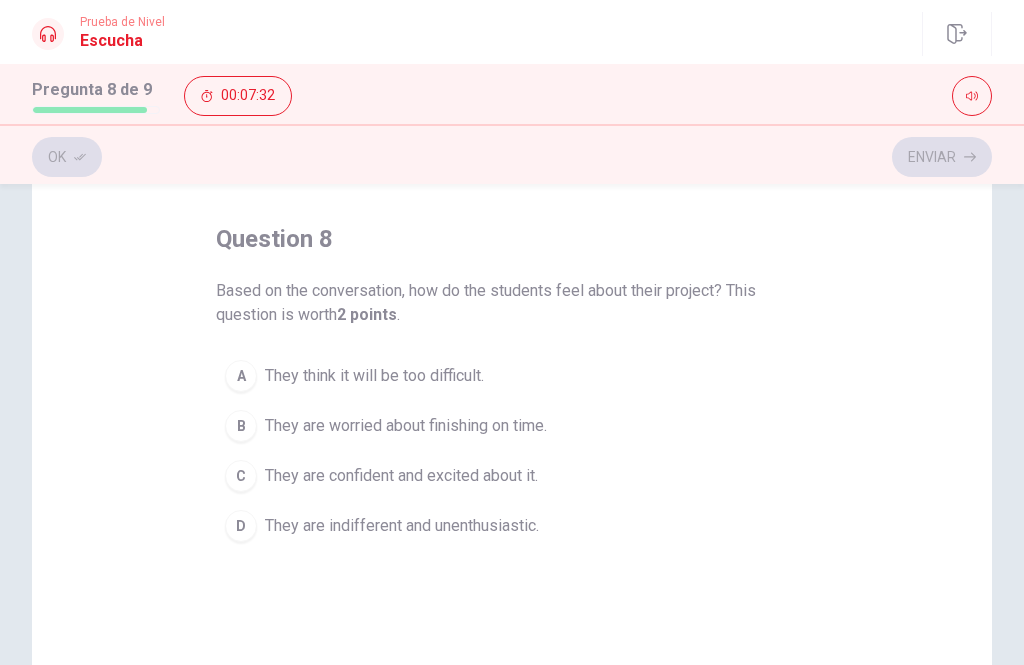 click on "They are confident and excited about it." at bounding box center [401, 476] 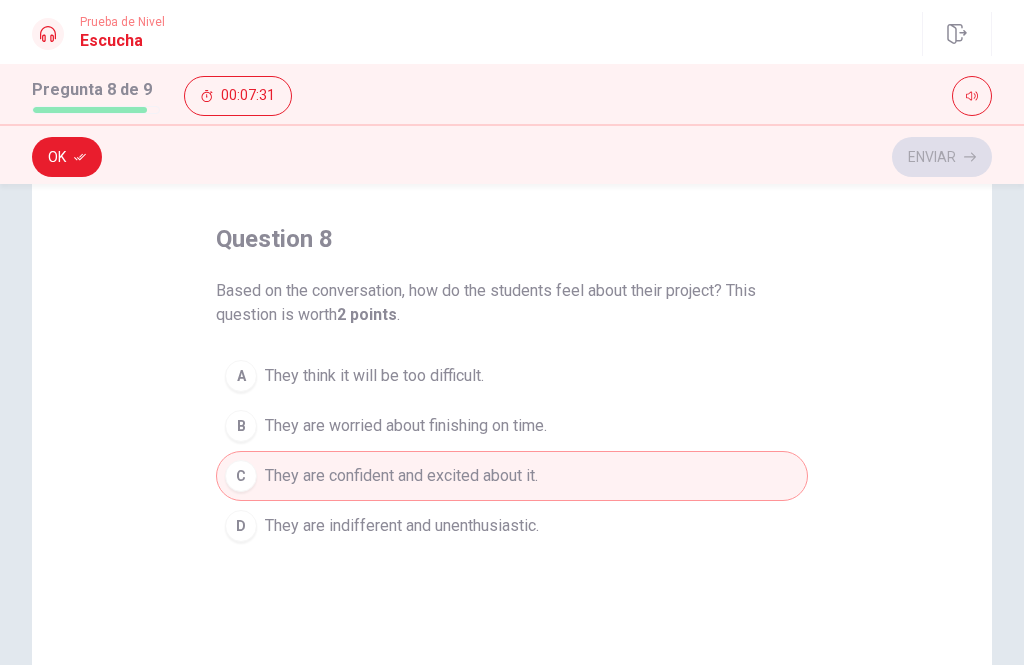 click on "Ok" at bounding box center [67, 157] 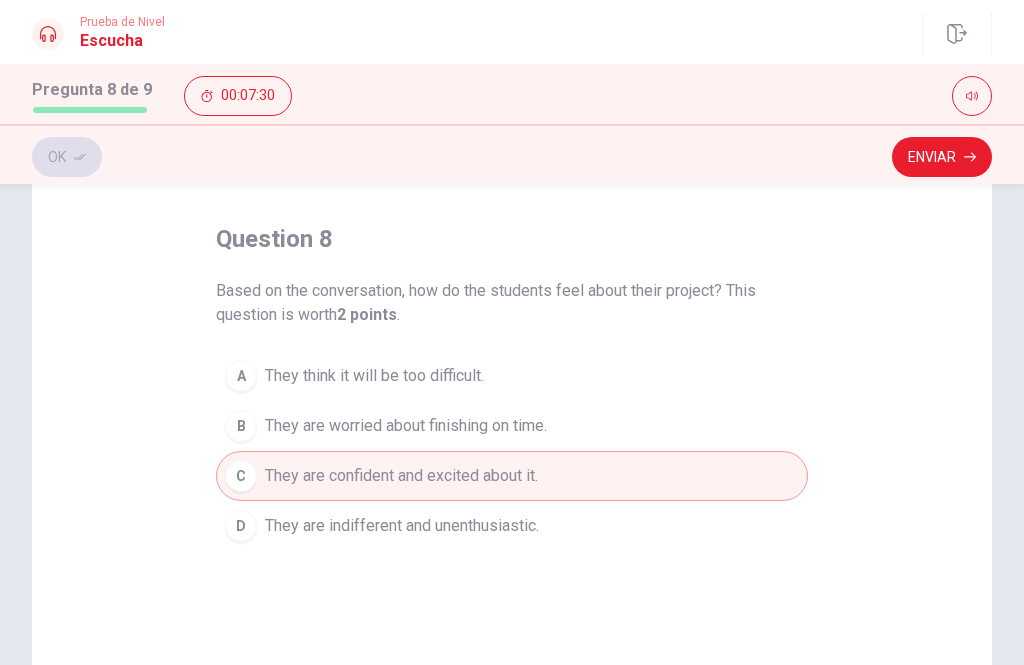click on "Enviar" at bounding box center [942, 157] 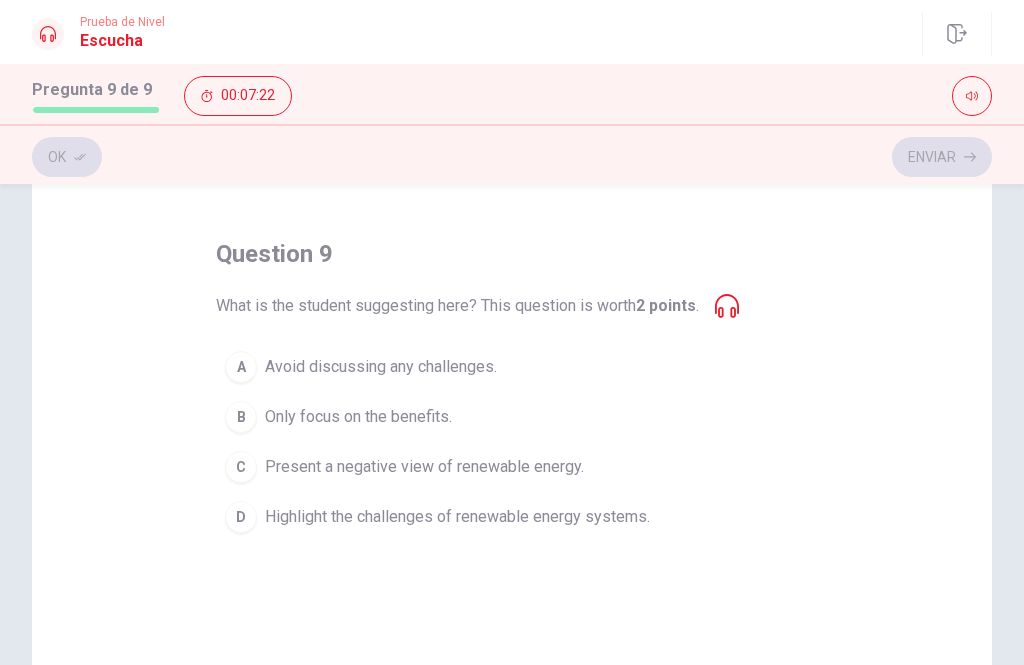 scroll, scrollTop: 63, scrollLeft: 0, axis: vertical 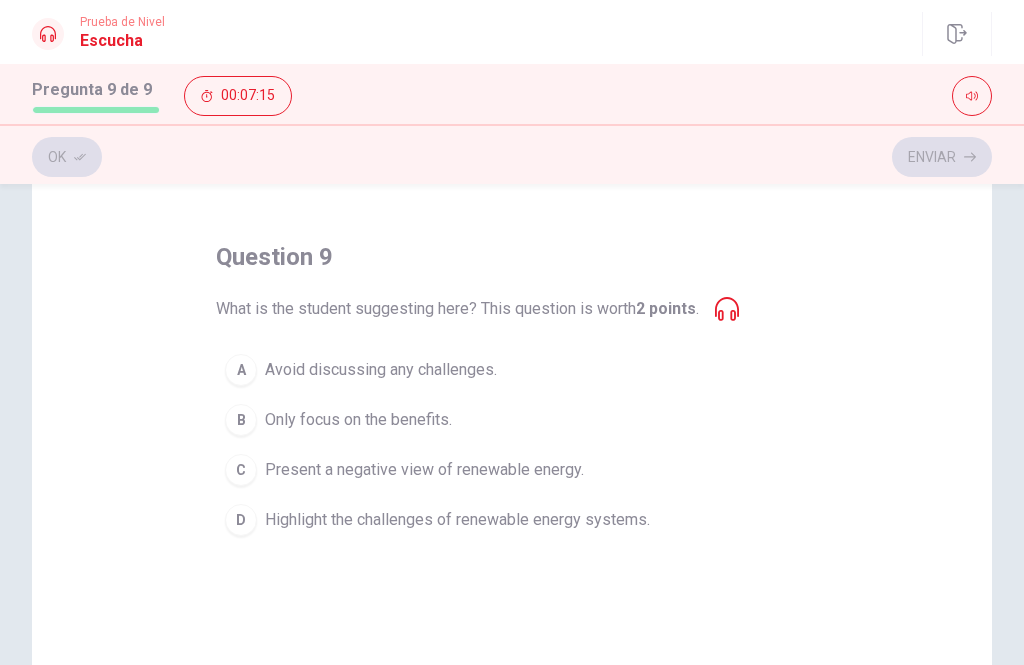 click on "Highlight the challenges of renewable energy systems." at bounding box center [457, 520] 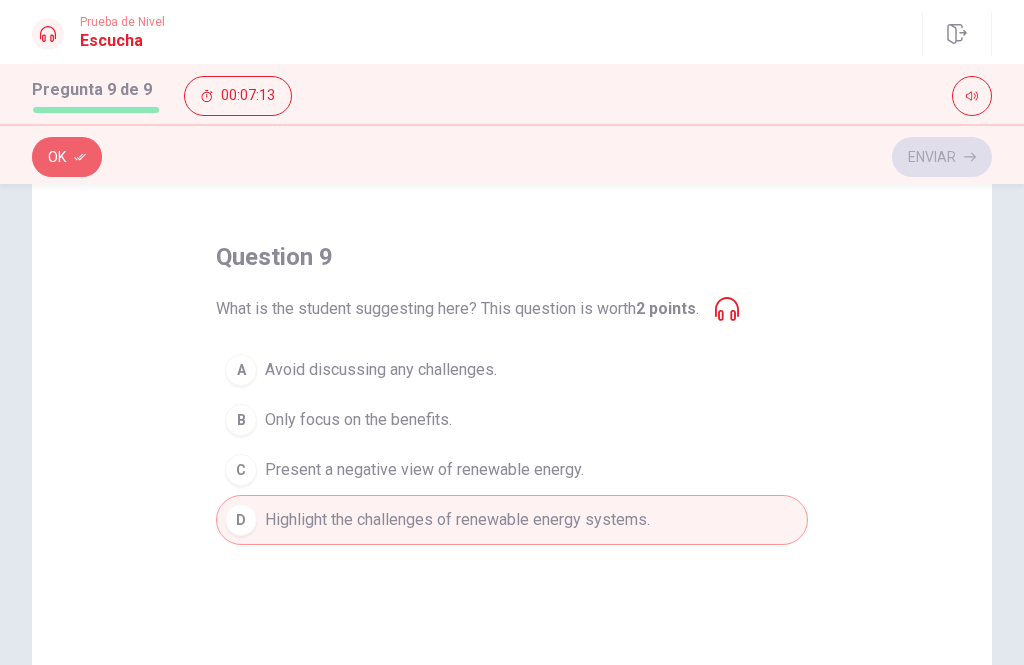 click on "Ok" at bounding box center [67, 157] 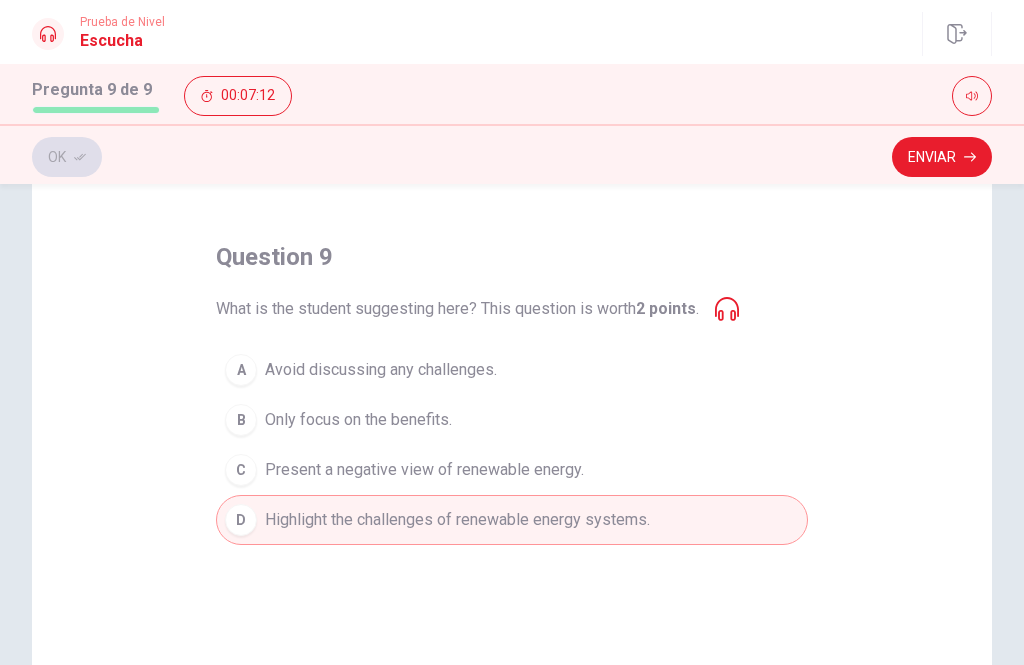 click on "Enviar" at bounding box center (942, 157) 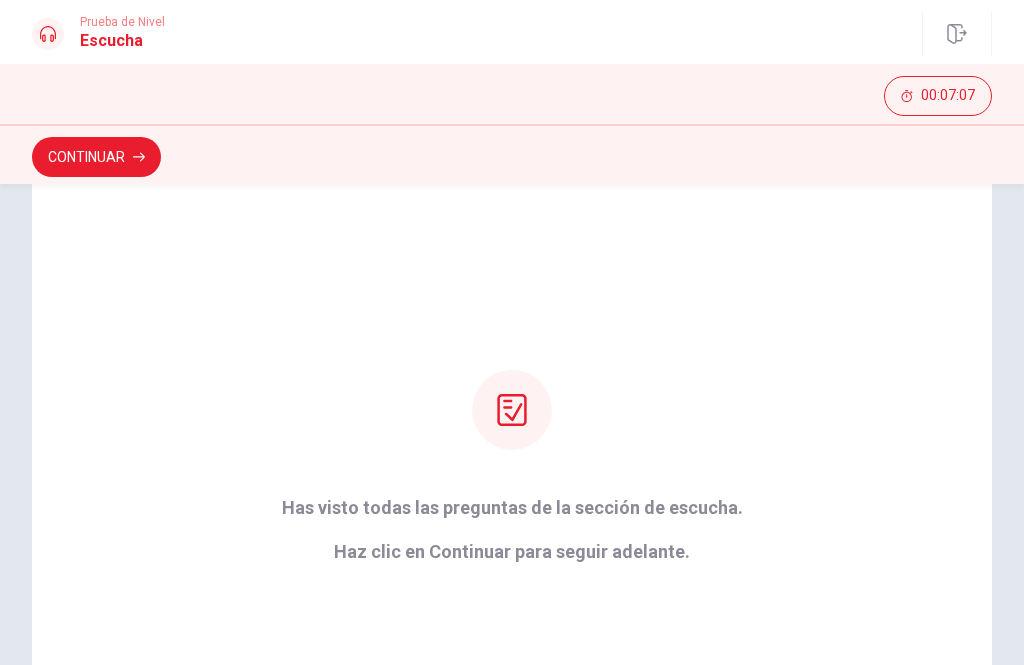 scroll, scrollTop: 73, scrollLeft: 0, axis: vertical 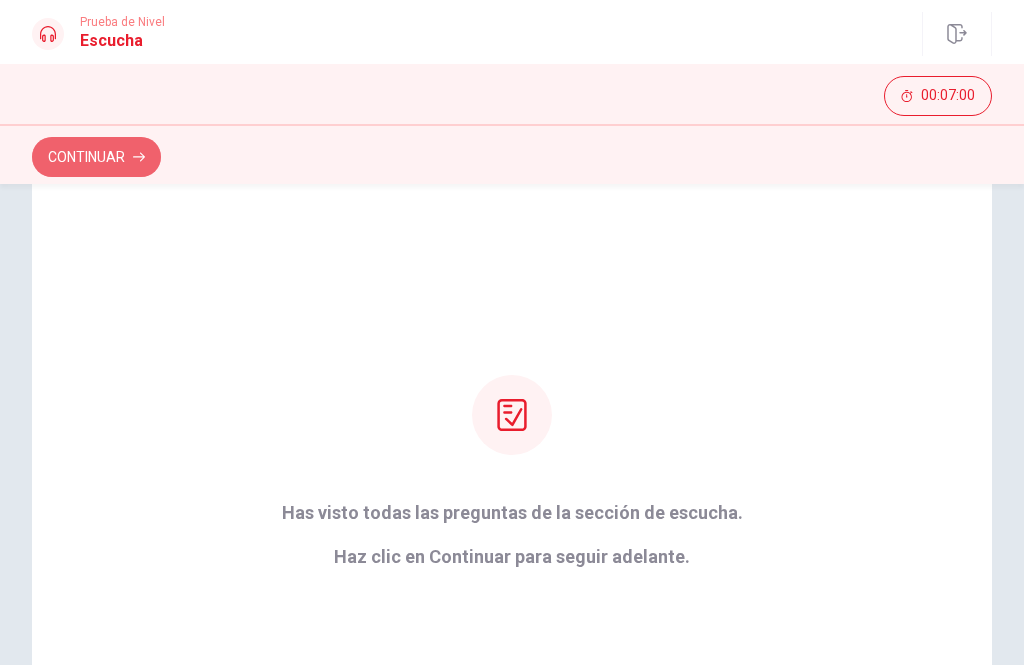 click on "Continuar" at bounding box center [96, 157] 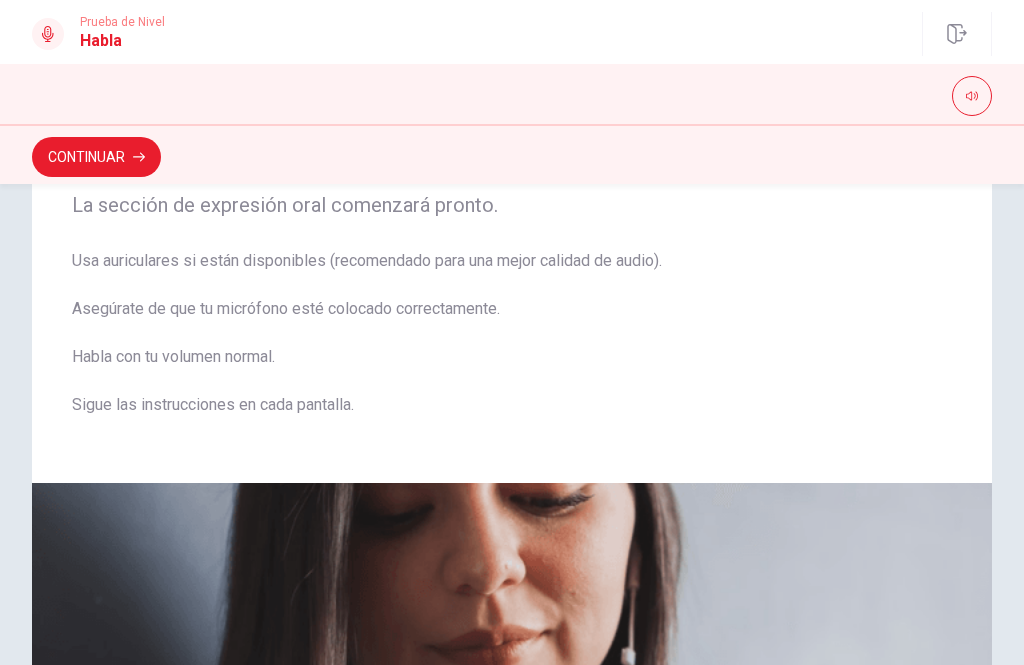 click on "Continuar" at bounding box center (96, 157) 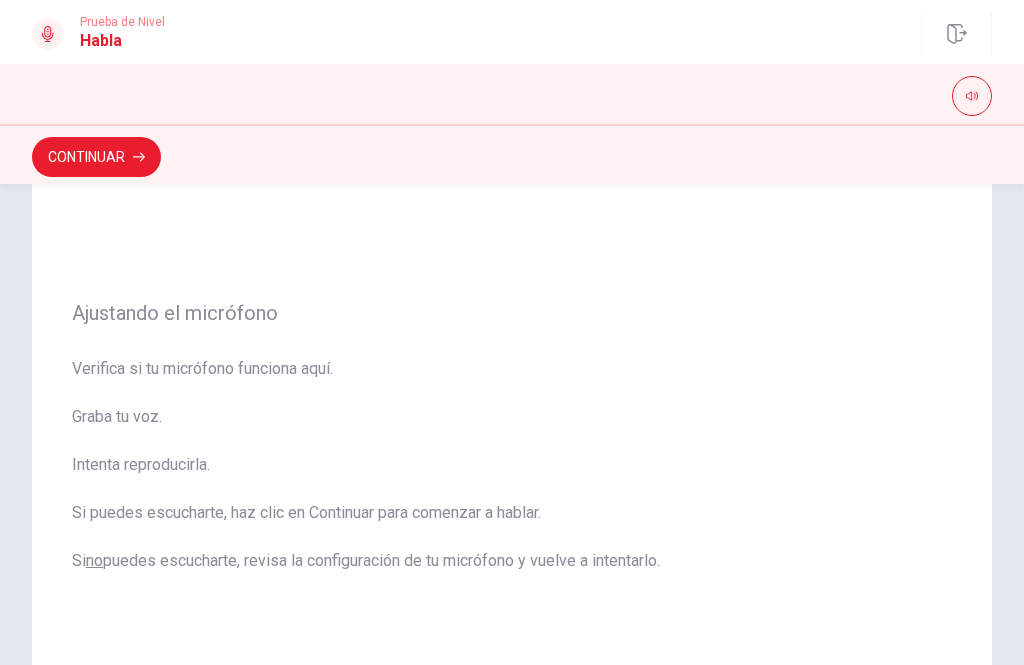 click on "Habla" at bounding box center (122, 41) 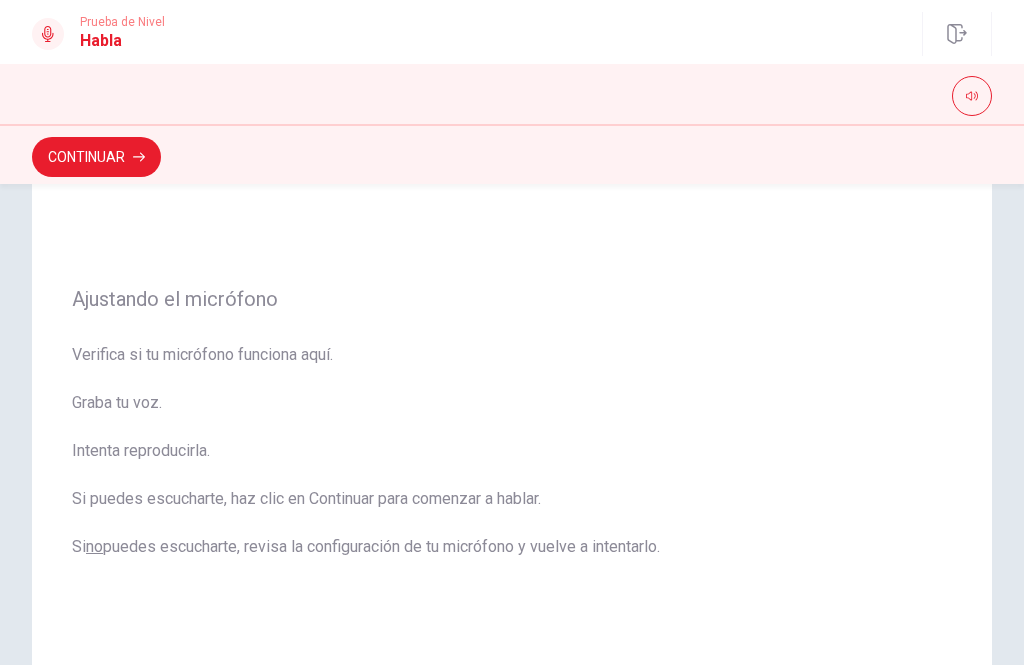 click at bounding box center [48, 34] 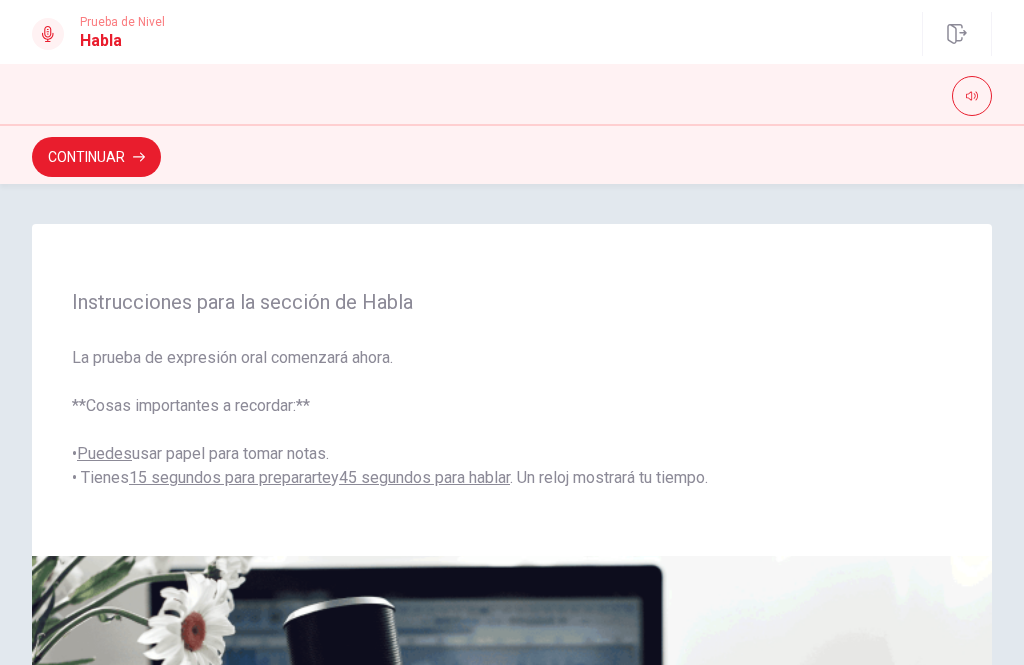 scroll, scrollTop: 0, scrollLeft: 0, axis: both 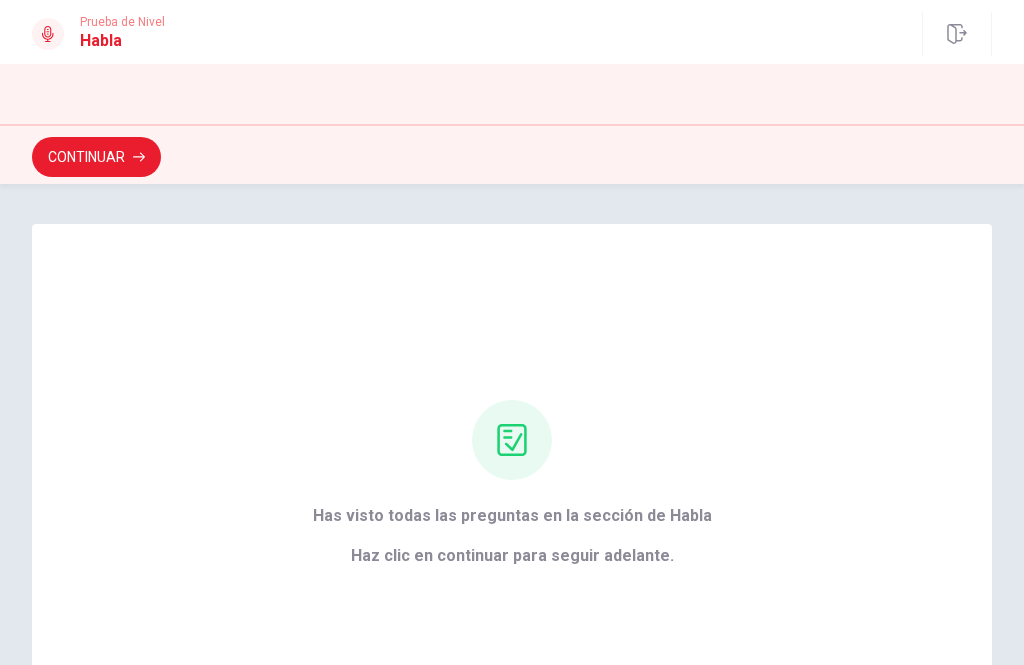 click on "Continuar" at bounding box center (96, 157) 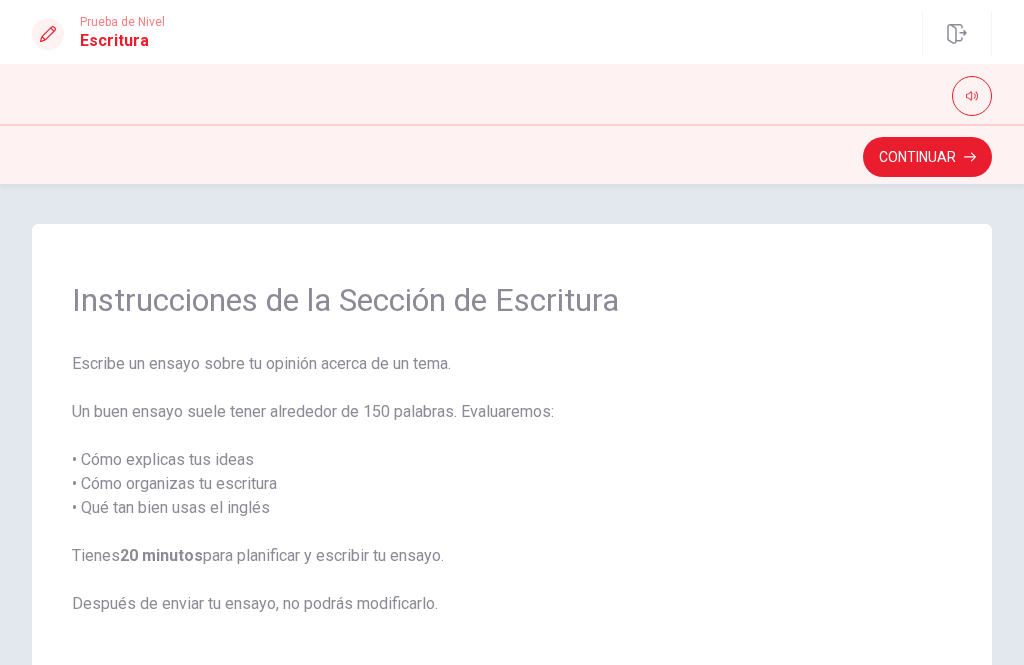 scroll, scrollTop: 0, scrollLeft: 0, axis: both 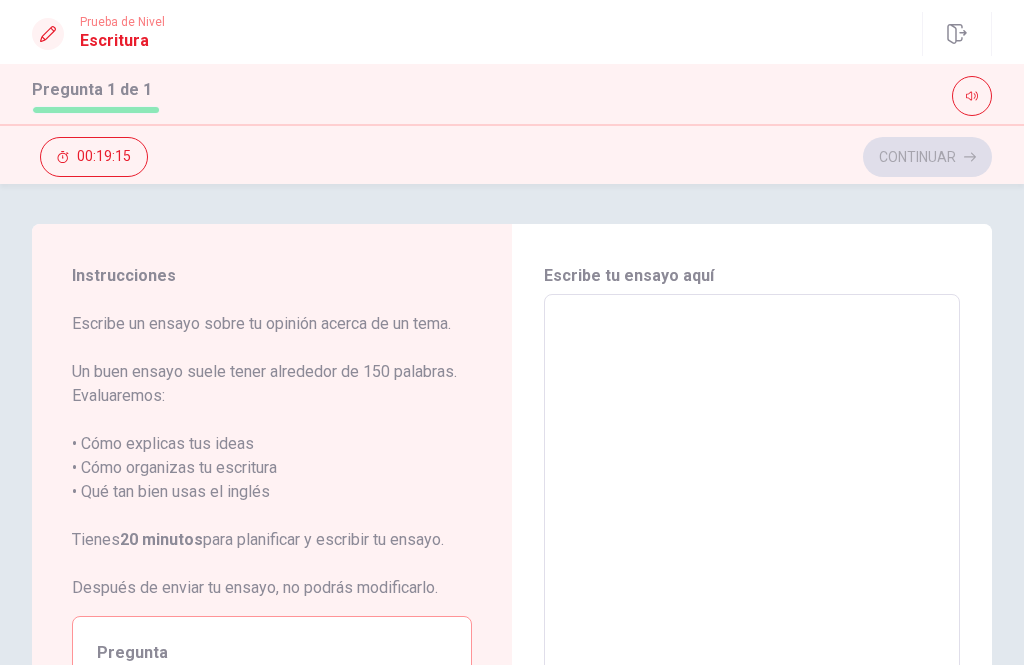 click at bounding box center [752, 571] 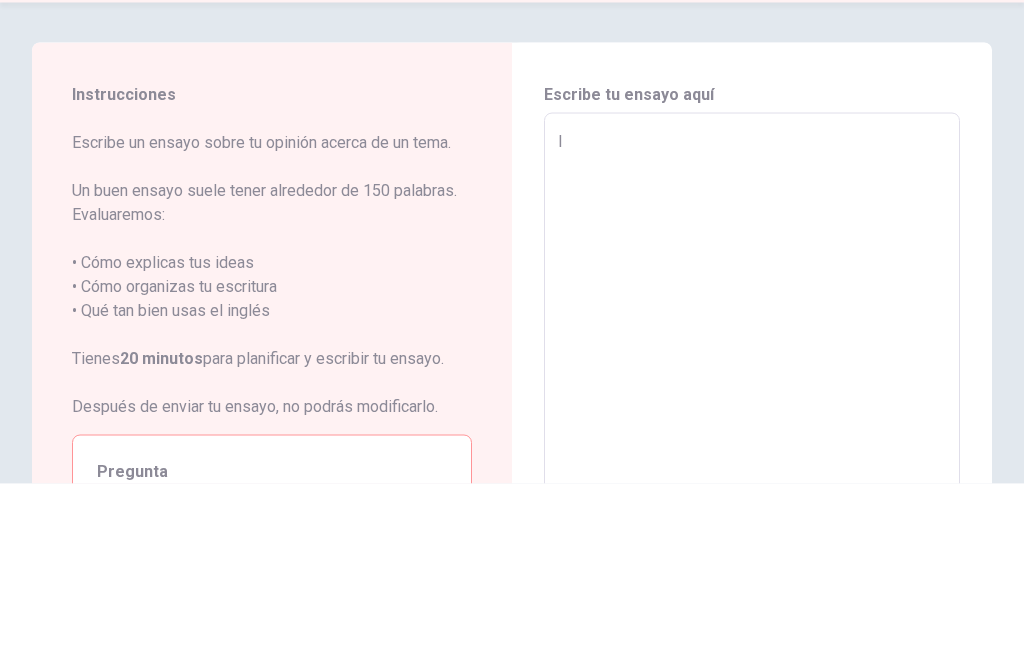 type on "I" 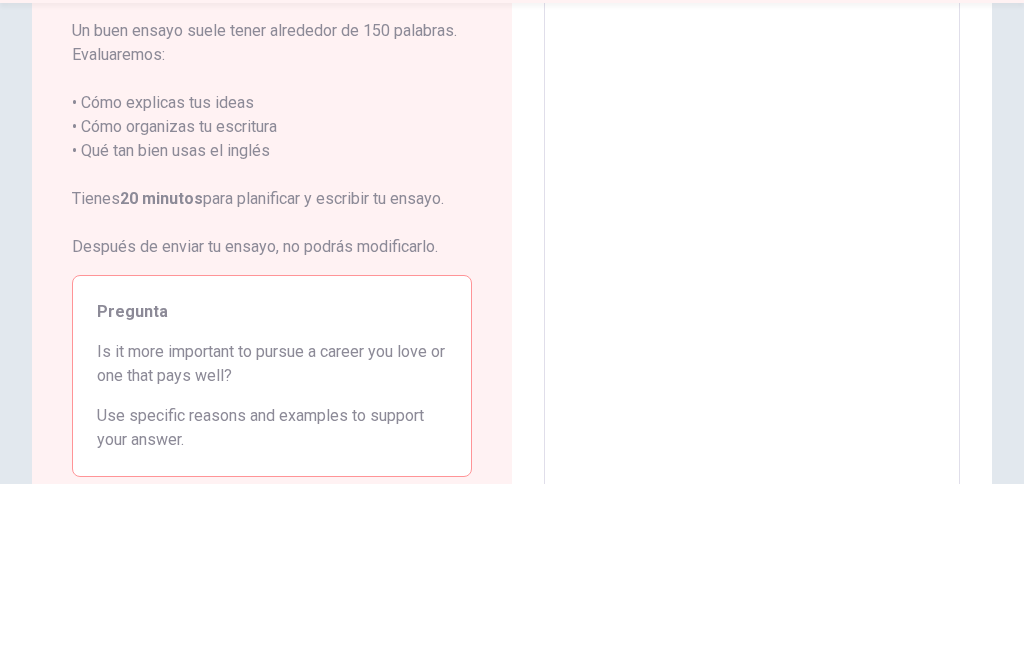 scroll, scrollTop: 110, scrollLeft: 0, axis: vertical 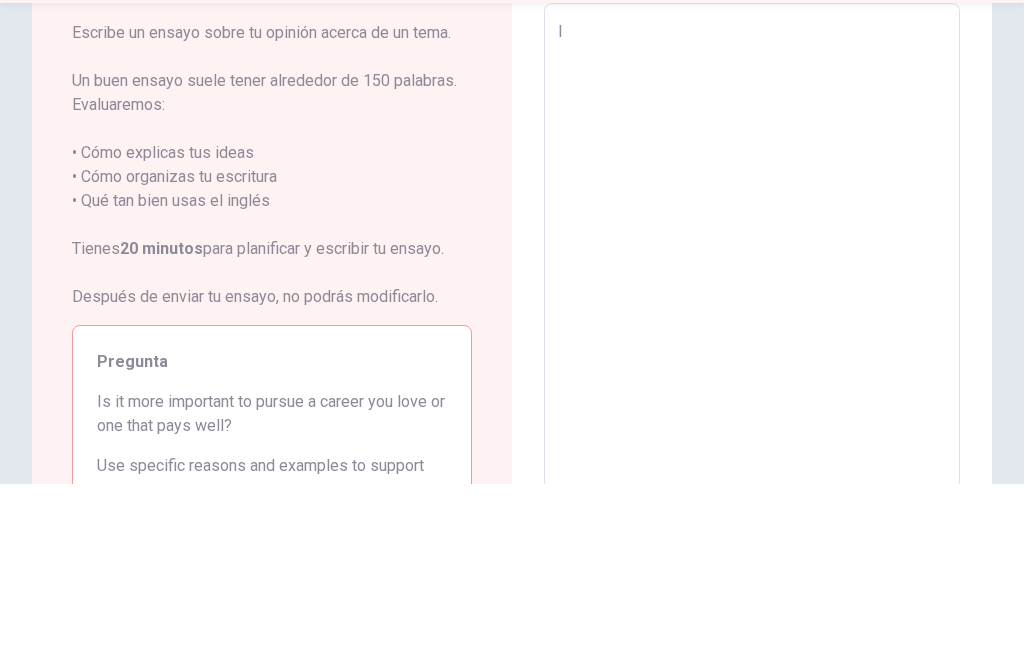 type on "x" 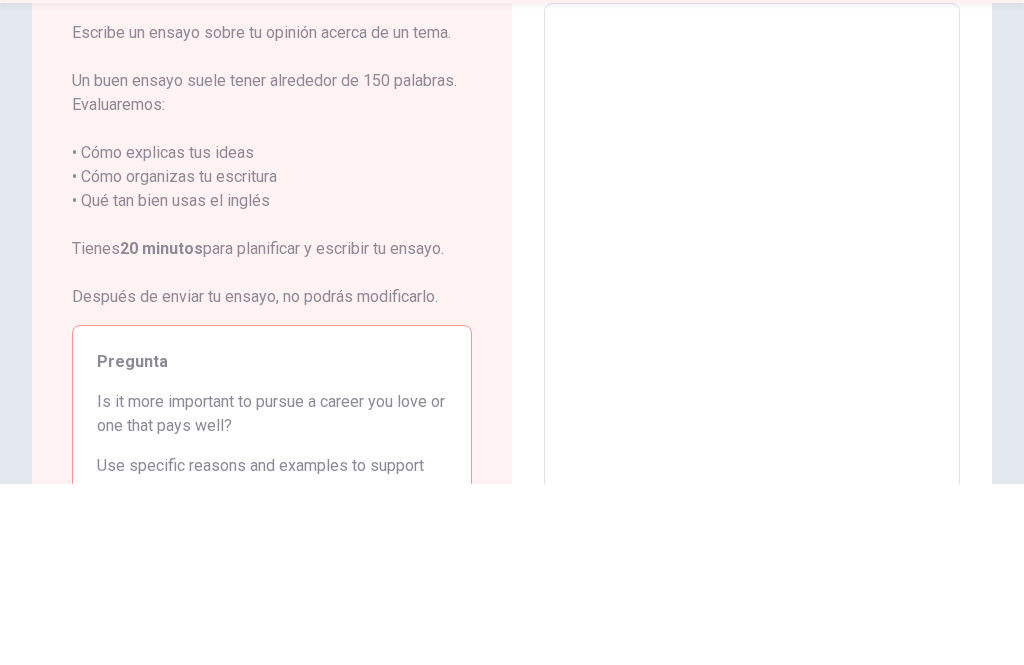 type on "T" 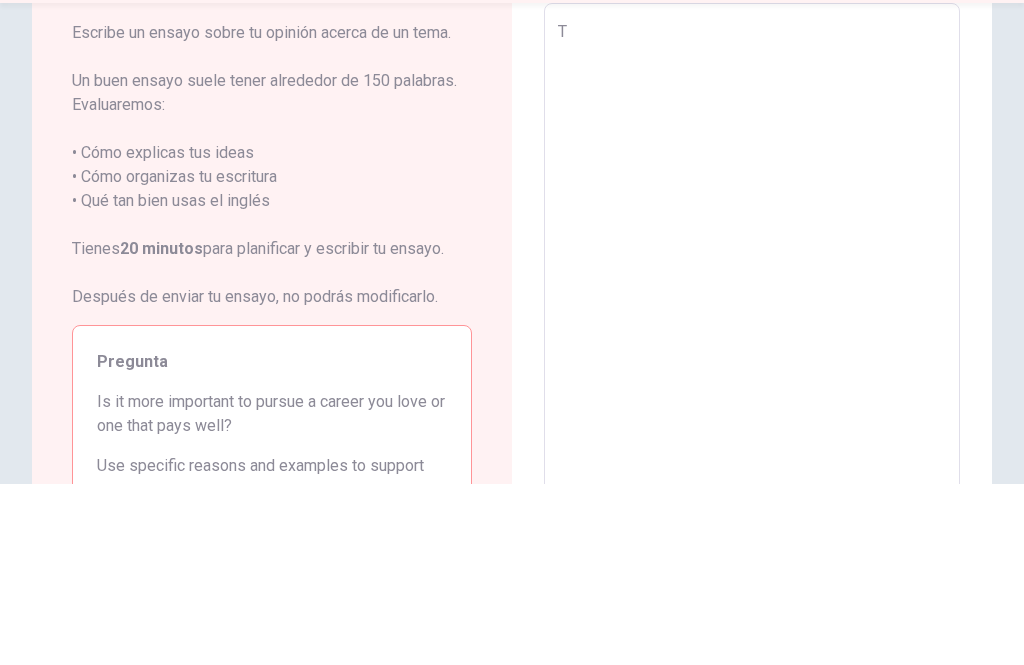 type on "x" 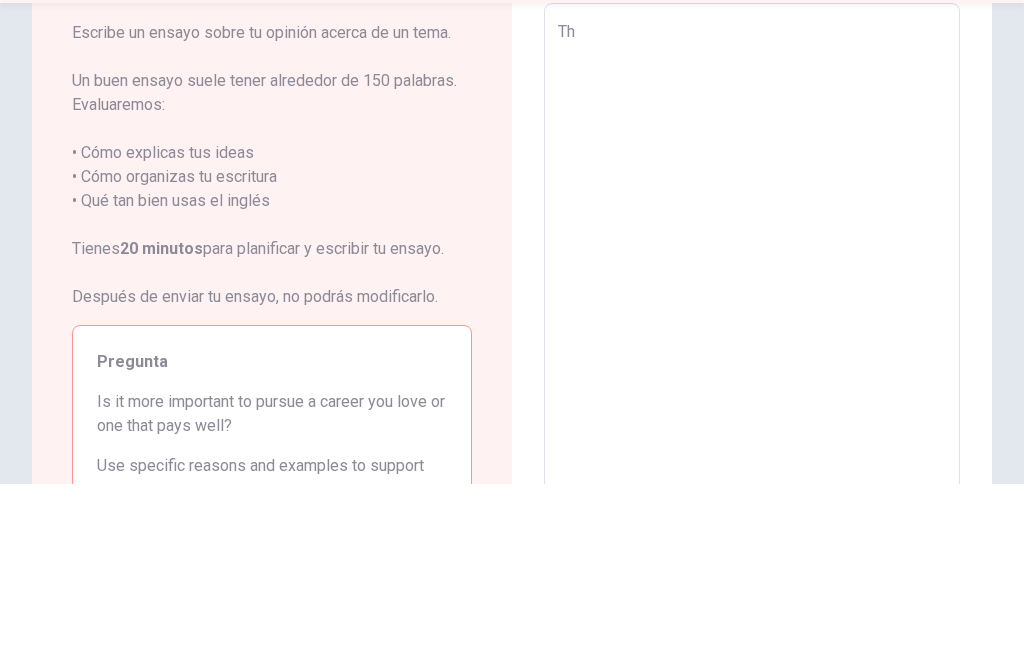 type on "x" 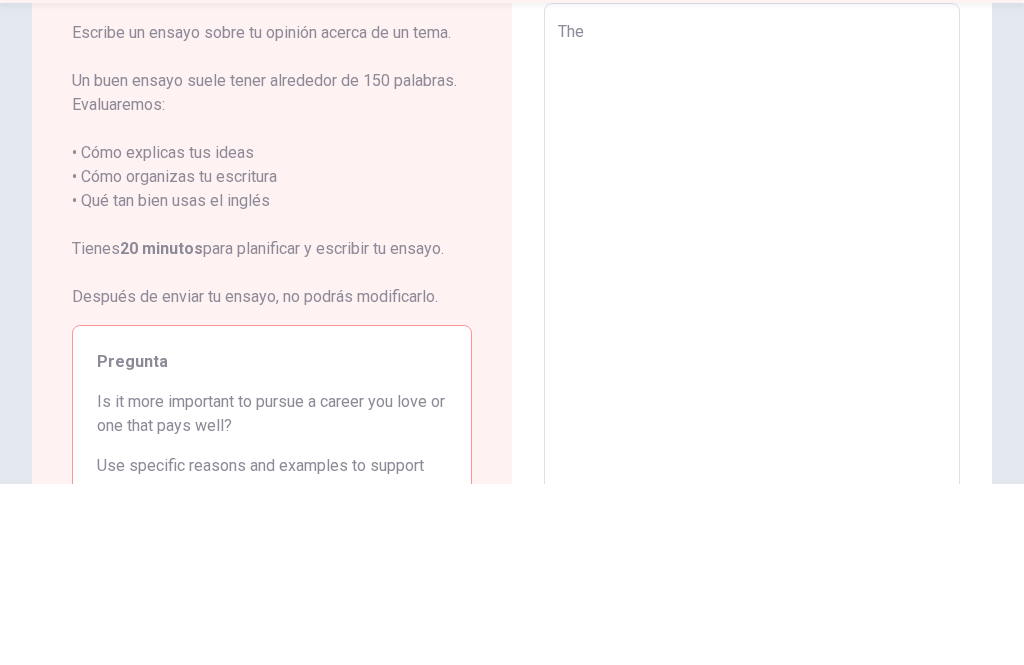 type on "x" 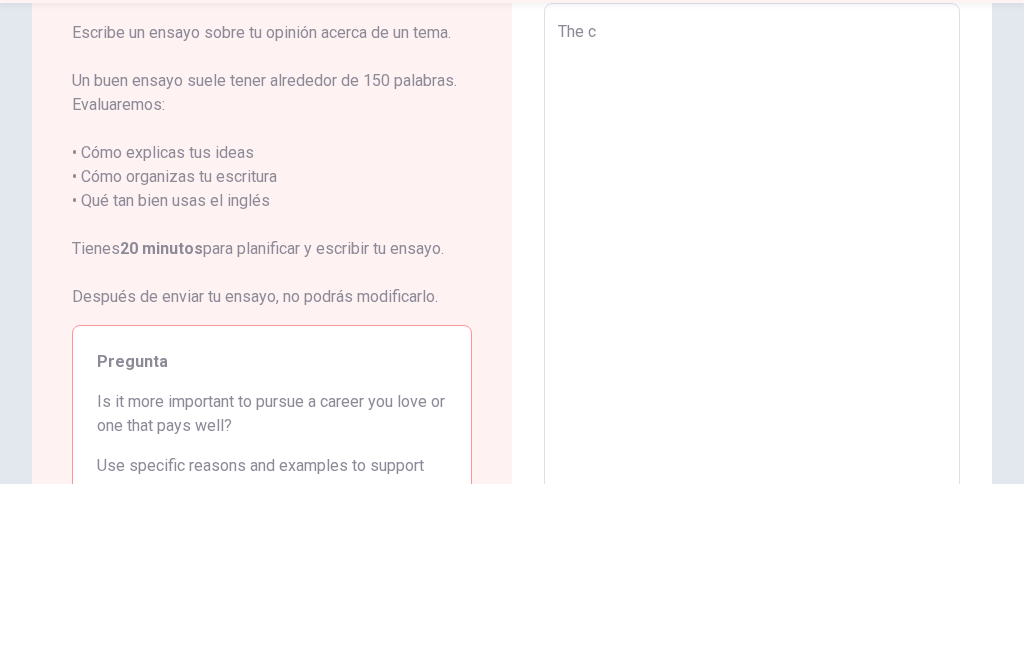 type on "x" 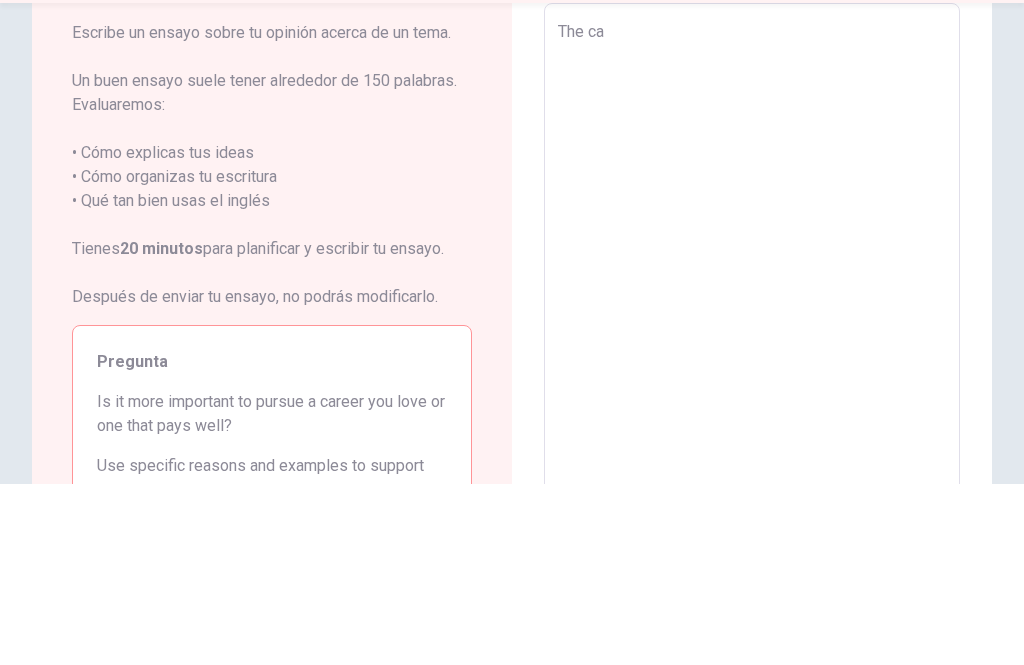type on "x" 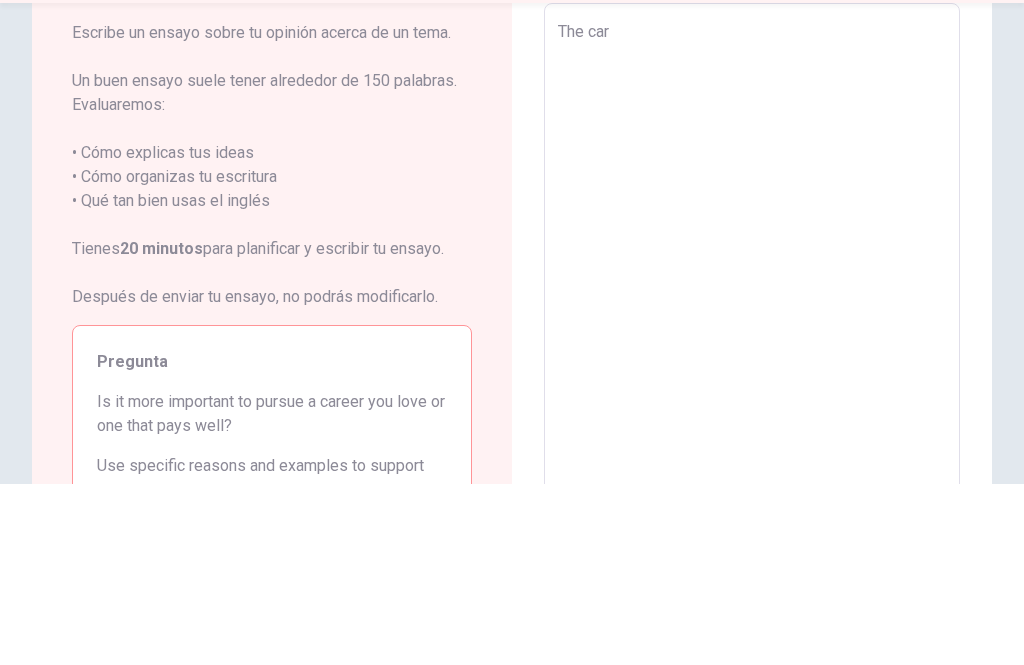 type on "The carr" 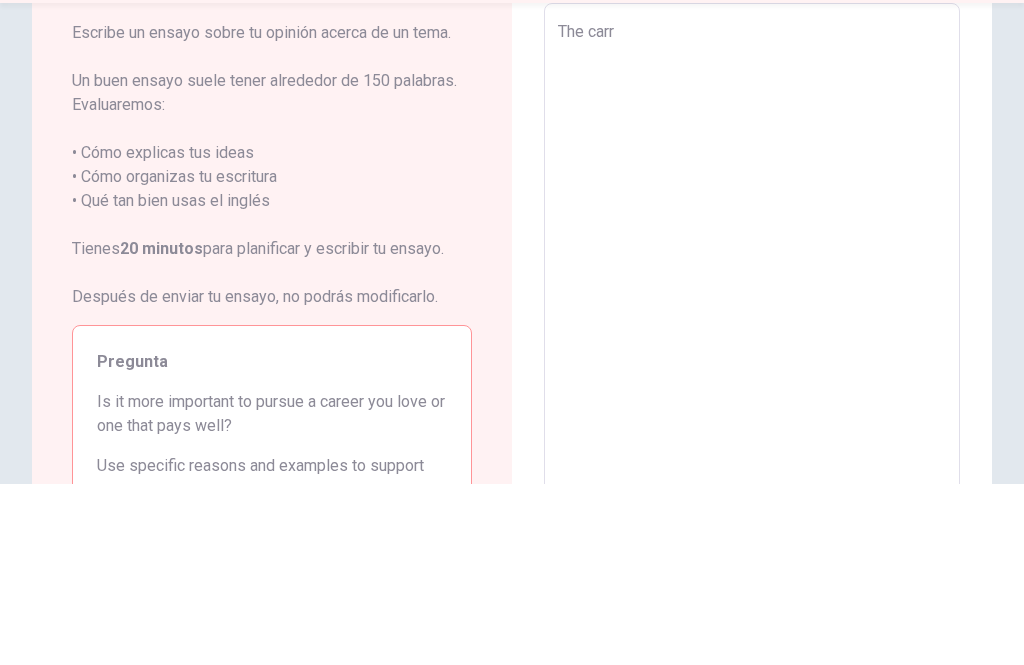 type on "x" 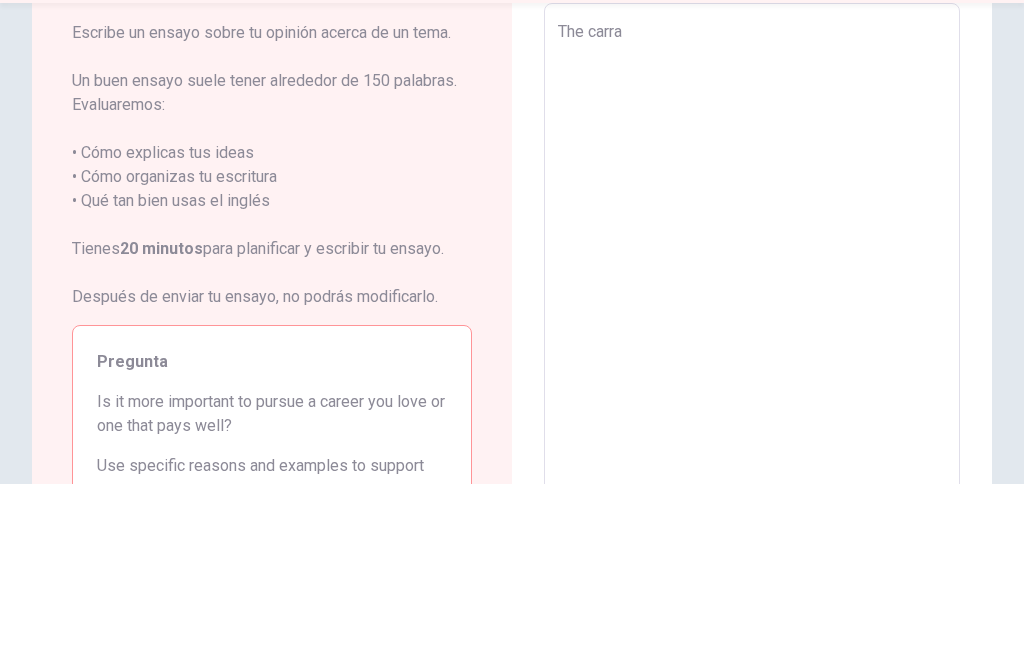 type on "x" 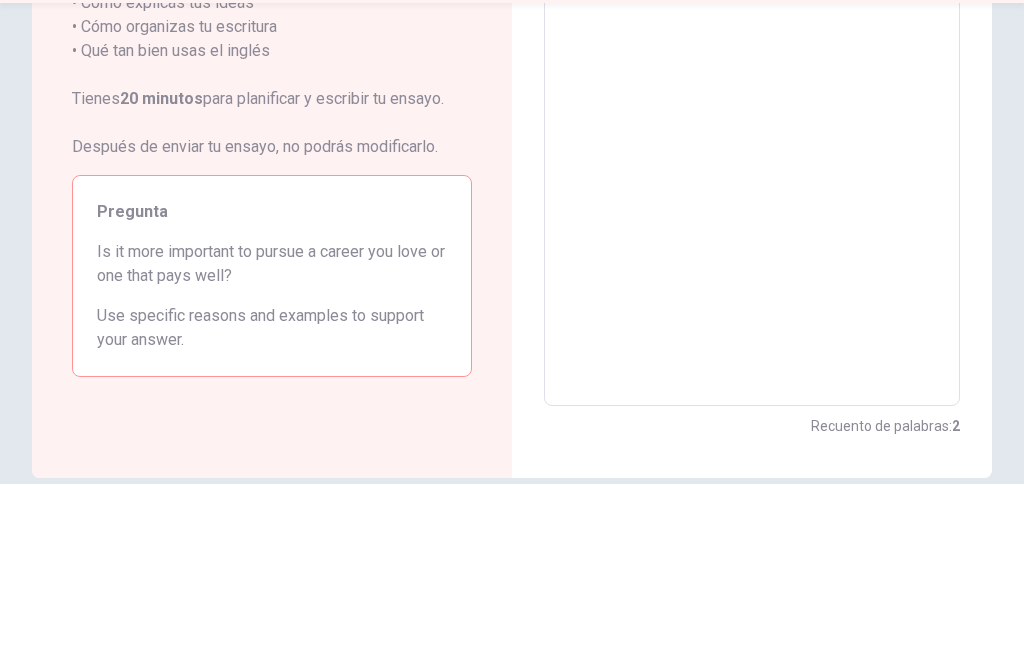 scroll, scrollTop: 267, scrollLeft: 0, axis: vertical 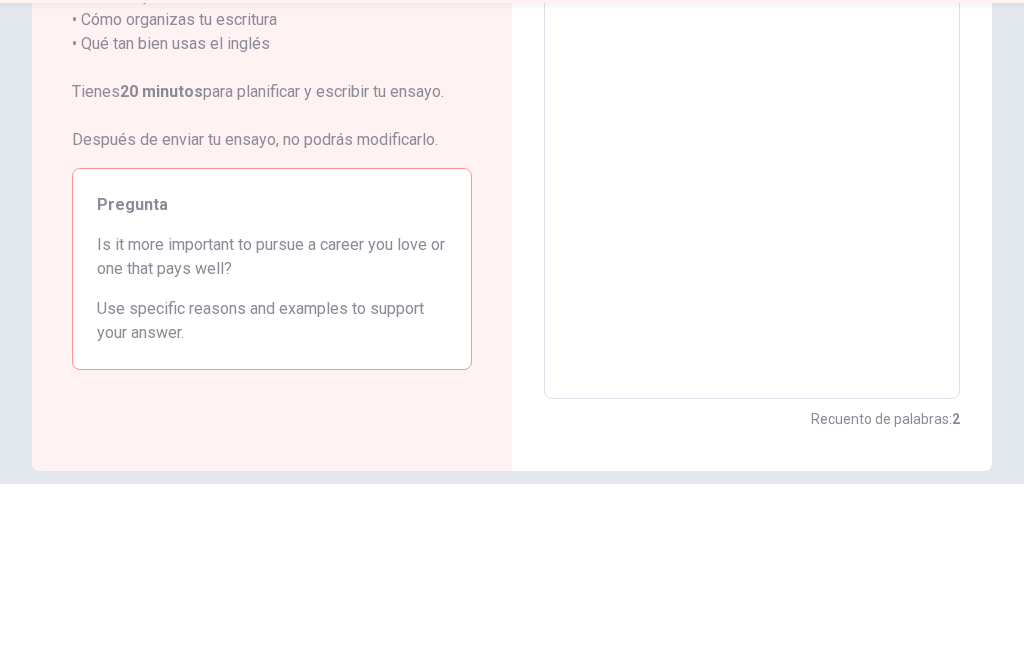 type on "x" 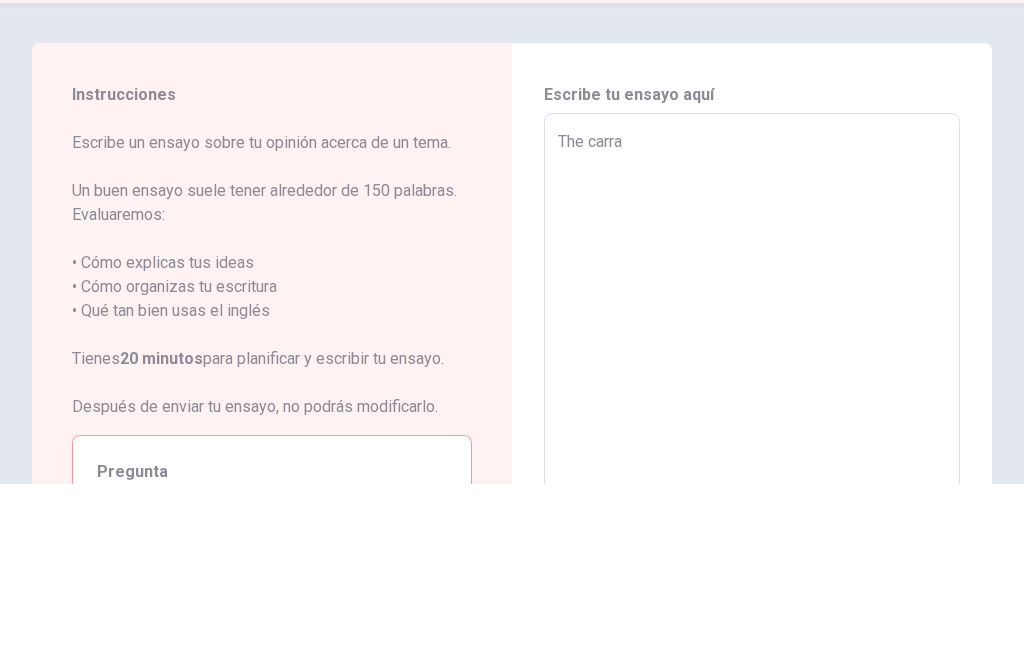 type on "The carr" 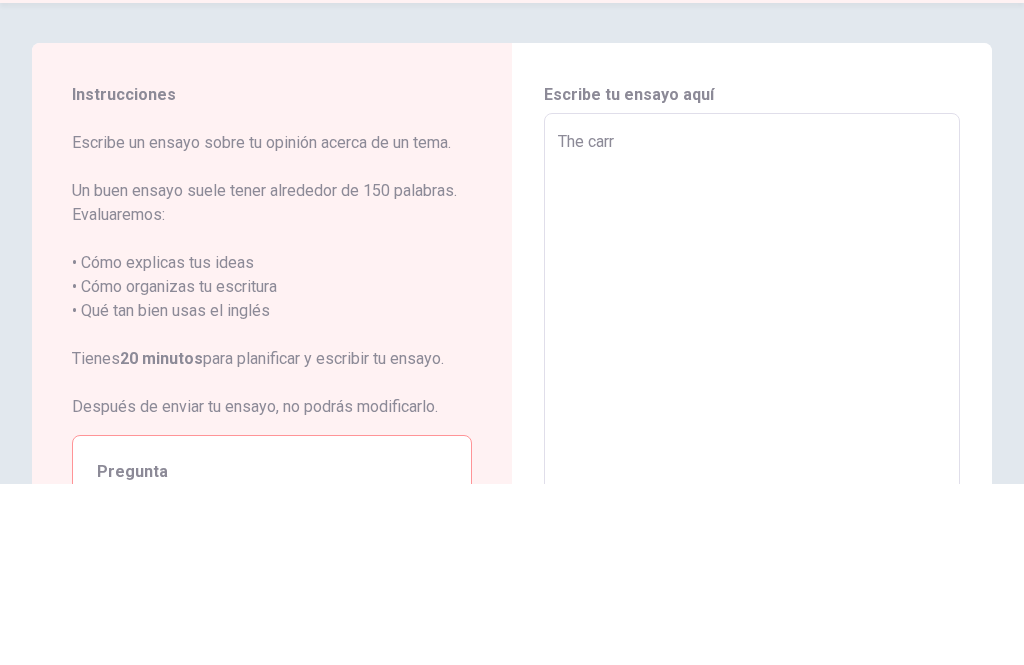 type on "x" 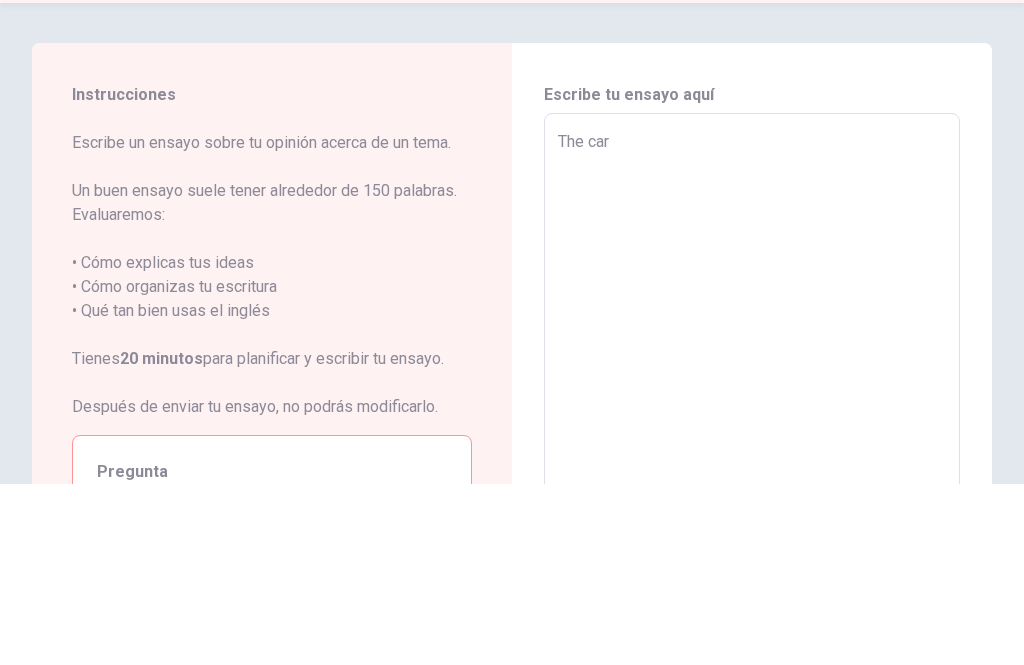 type on "x" 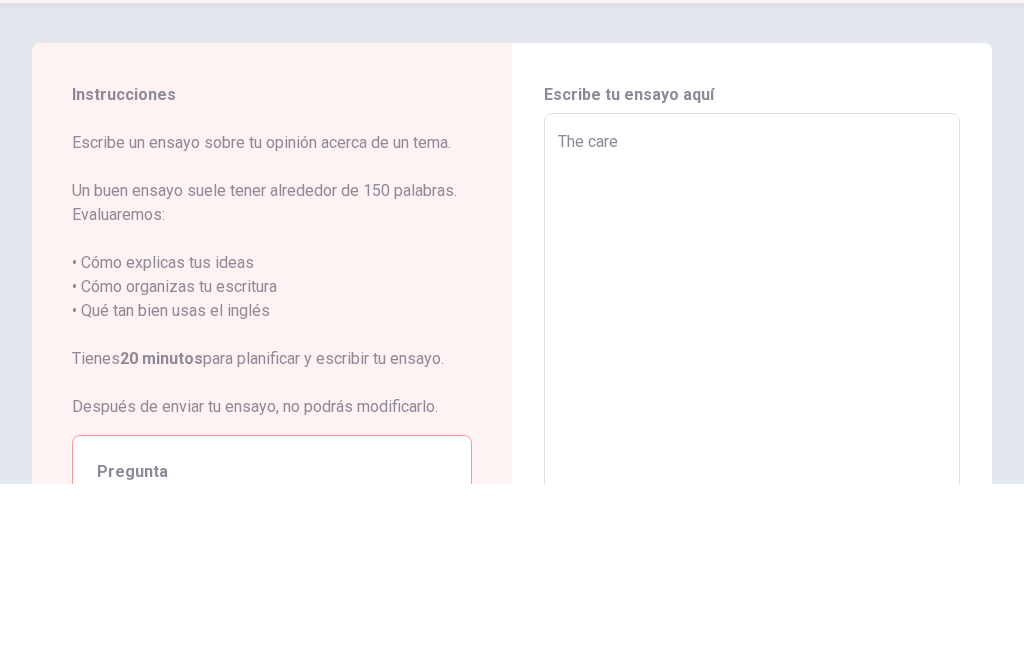 type on "x" 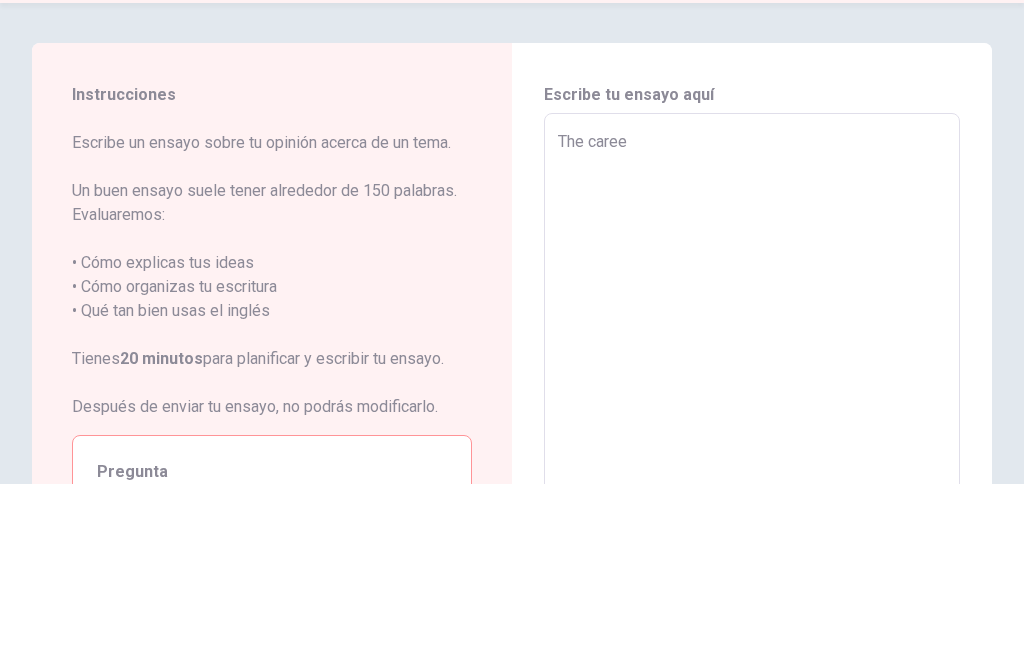 type on "x" 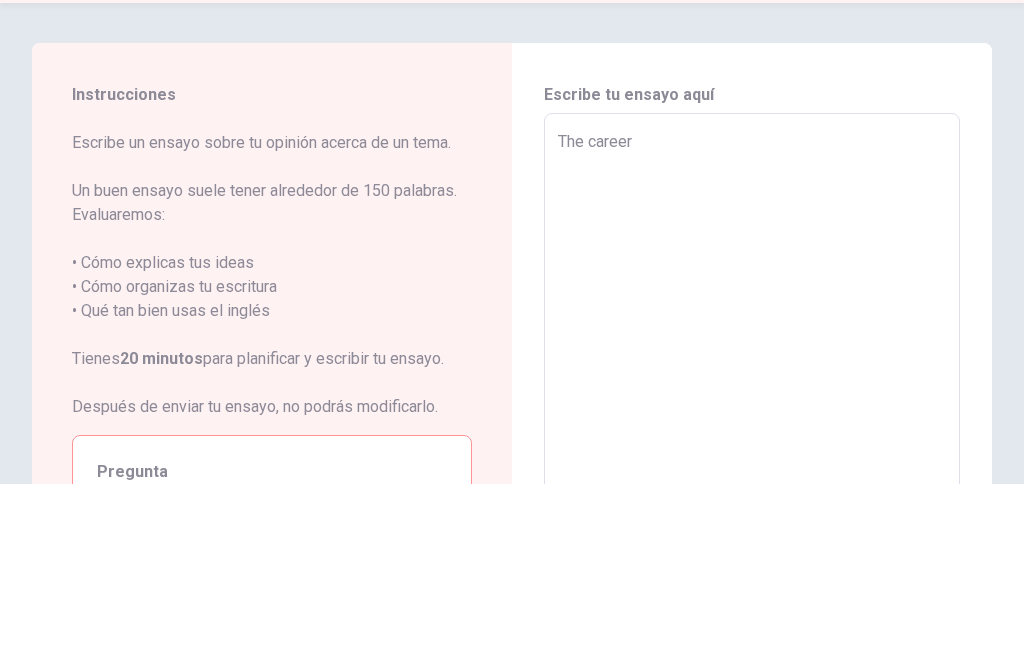 type on "x" 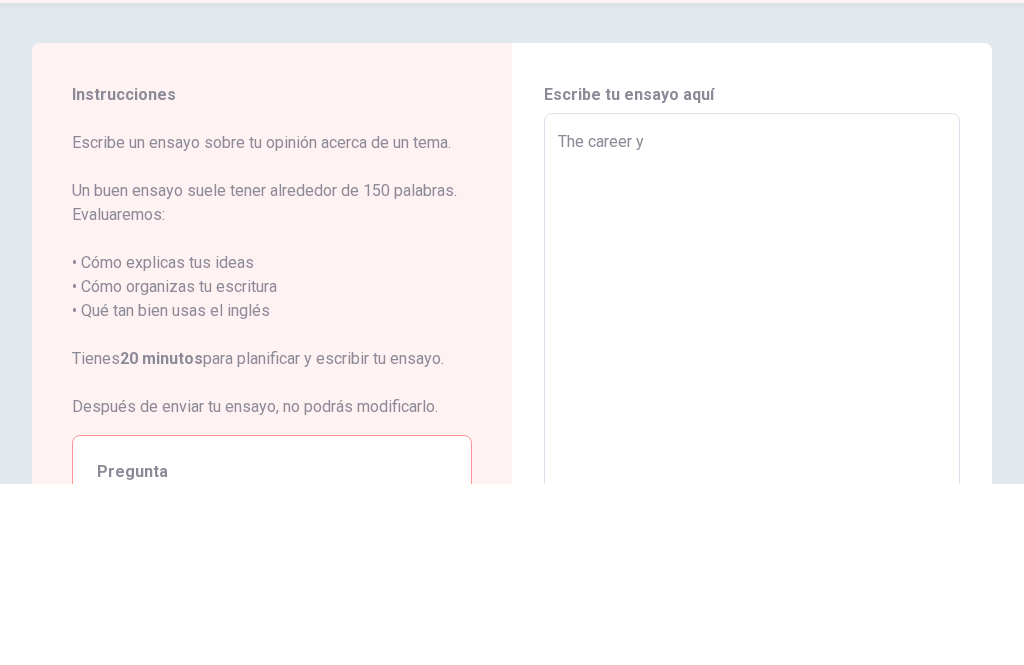 type on "x" 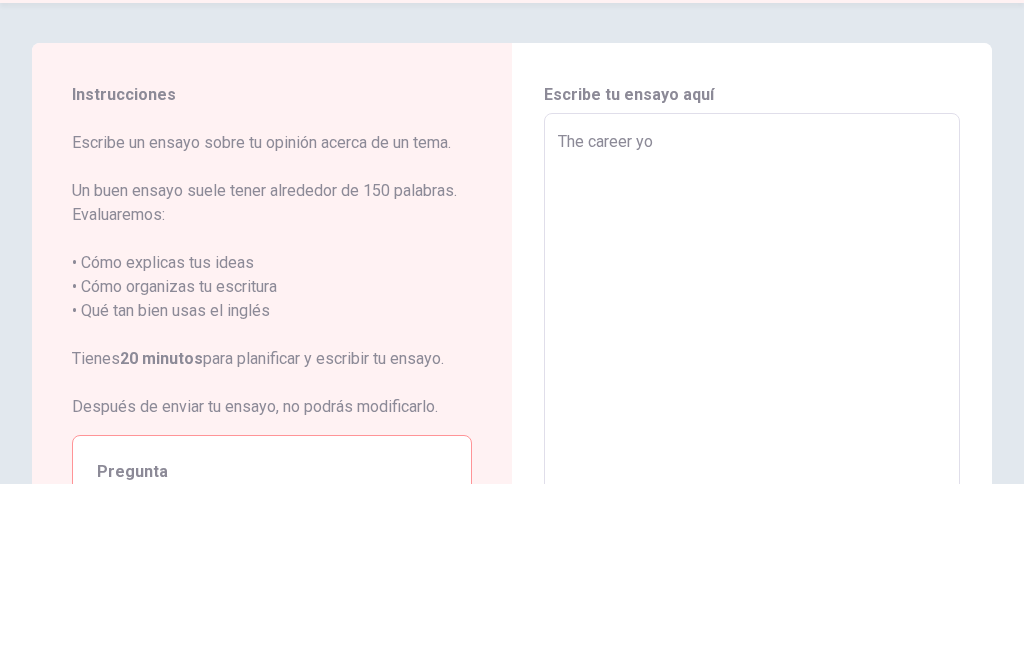 type on "x" 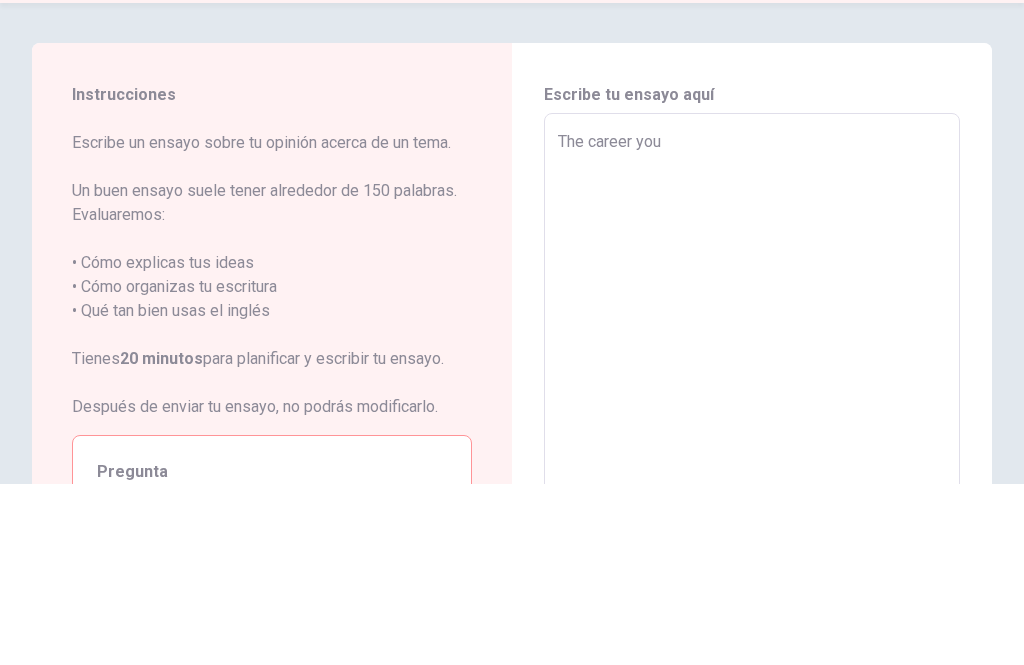 type on "x" 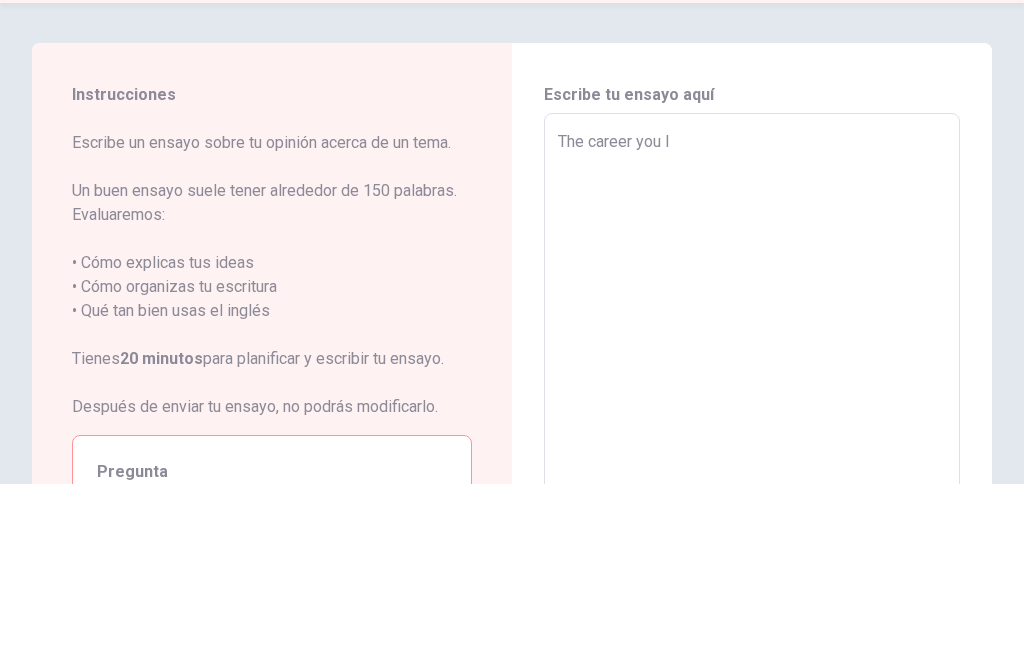 type on "x" 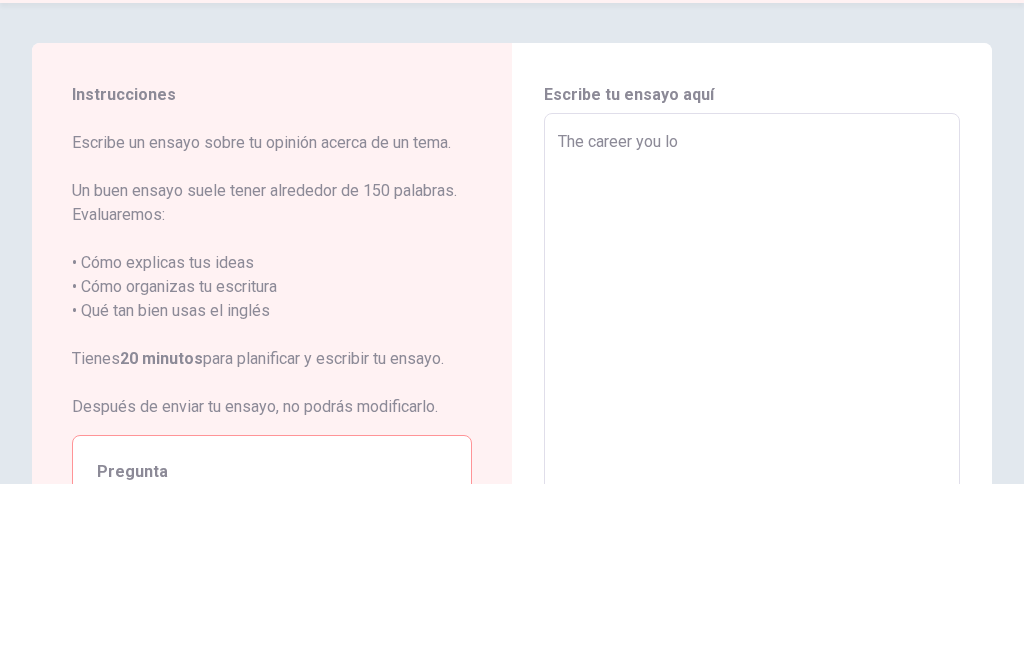 type on "x" 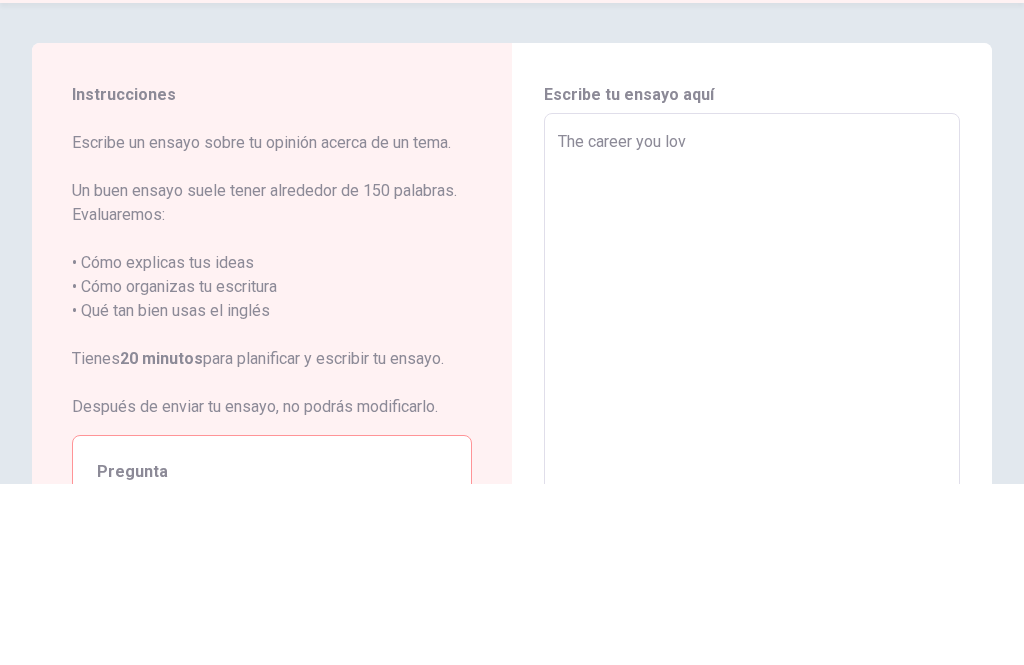 type on "x" 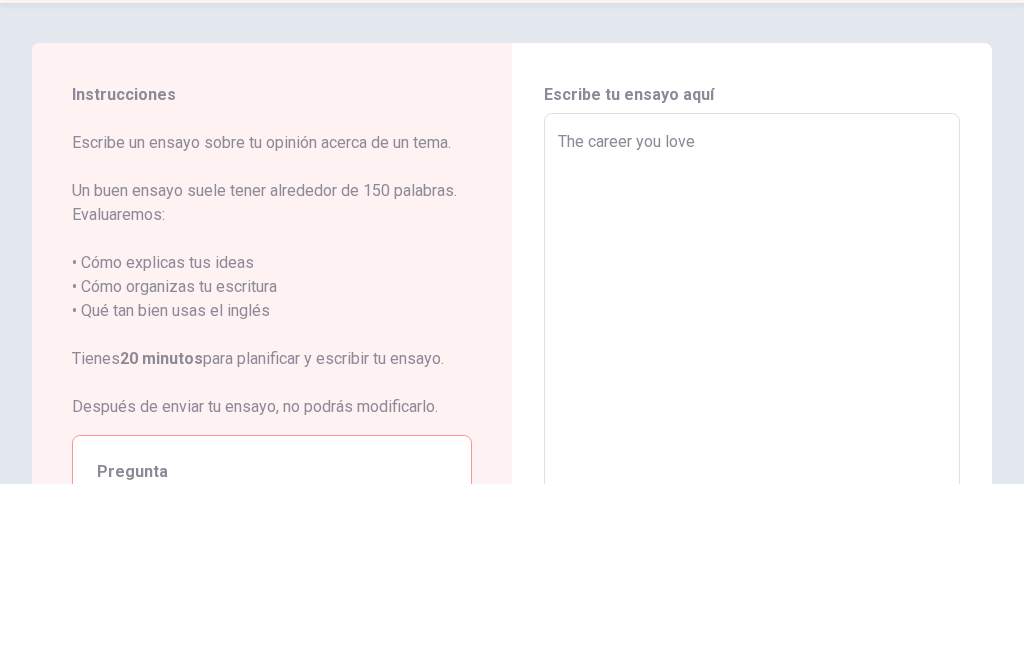 type on "x" 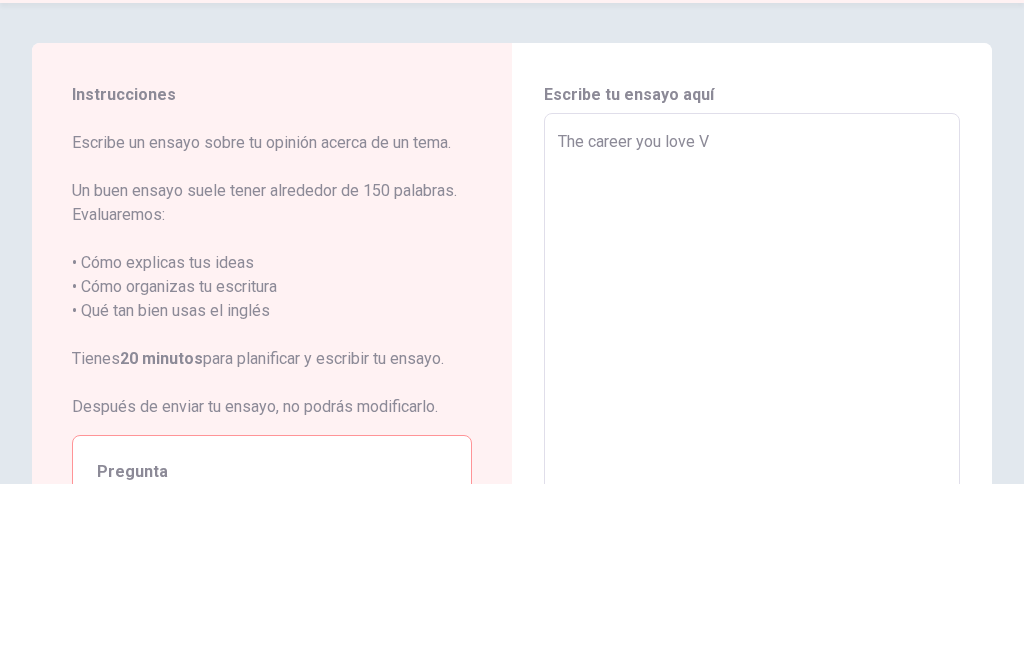 type on "x" 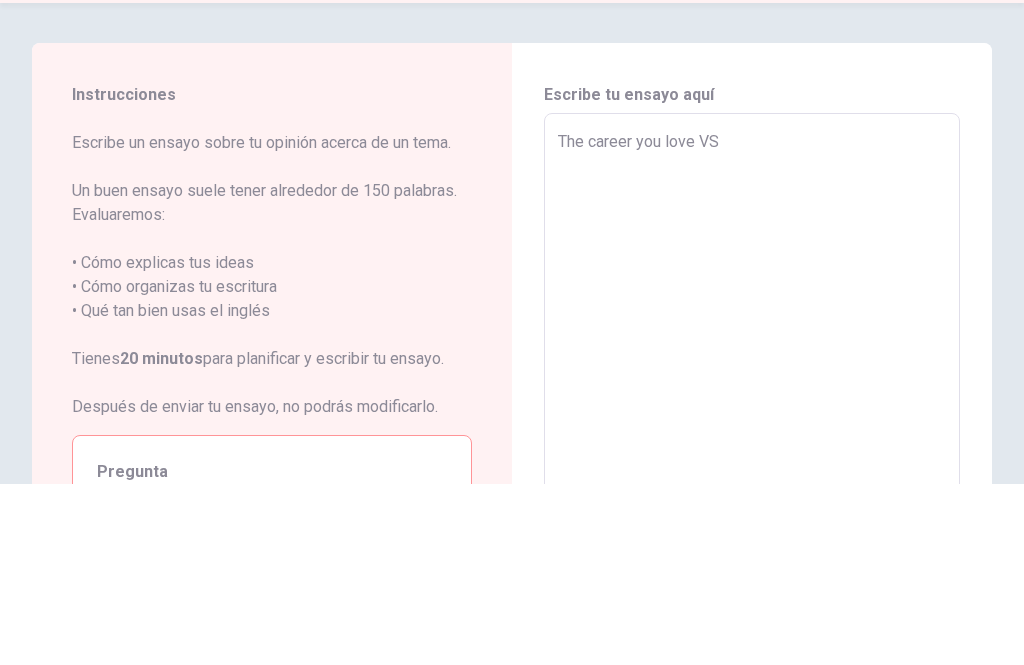 type on "x" 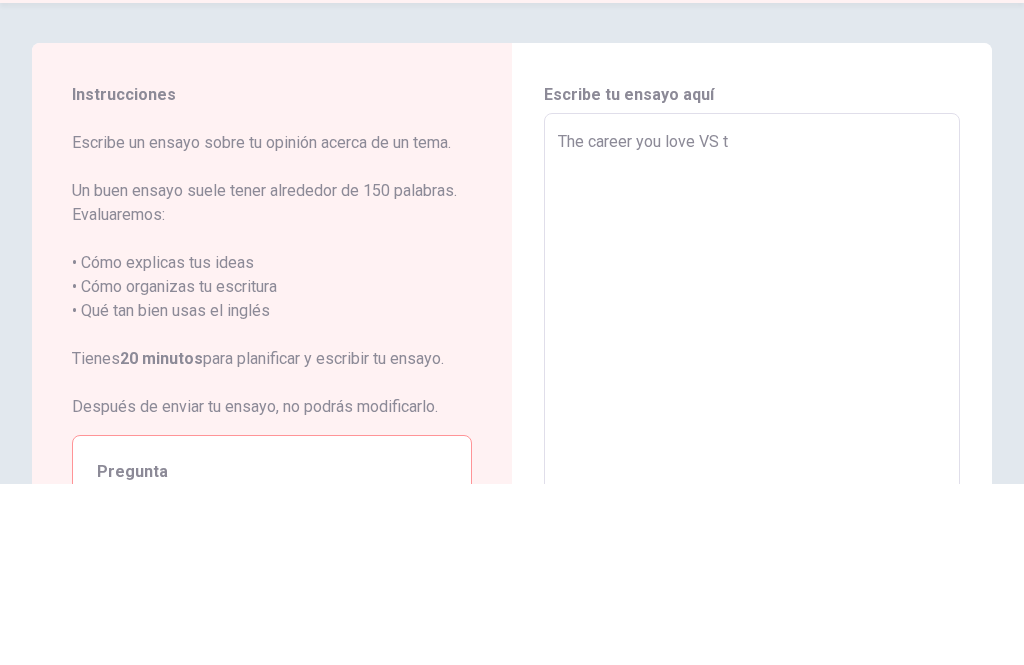 type on "x" 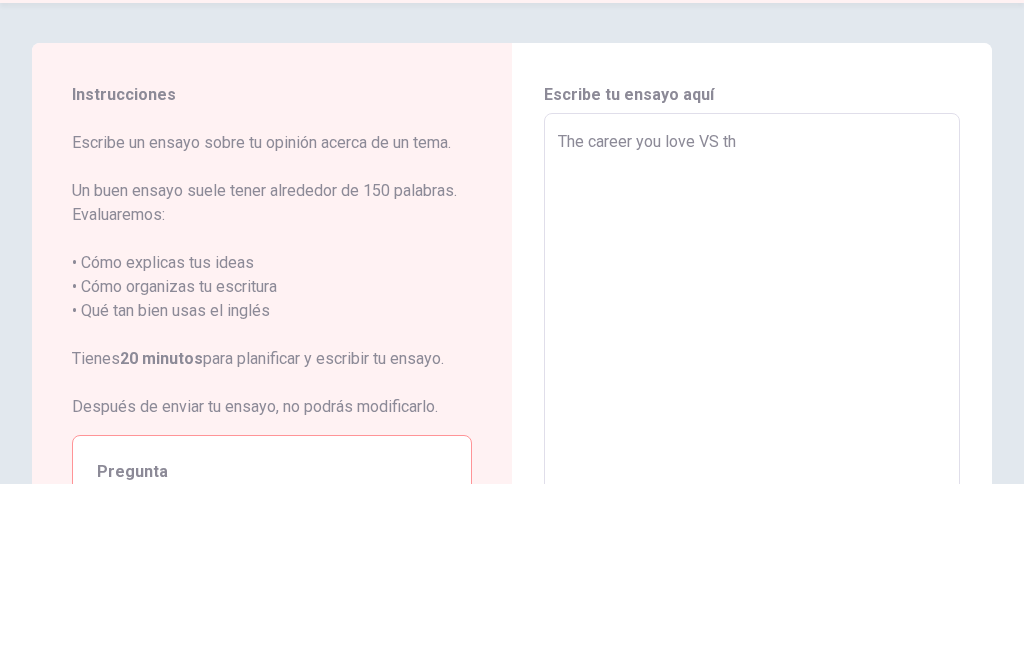 type on "x" 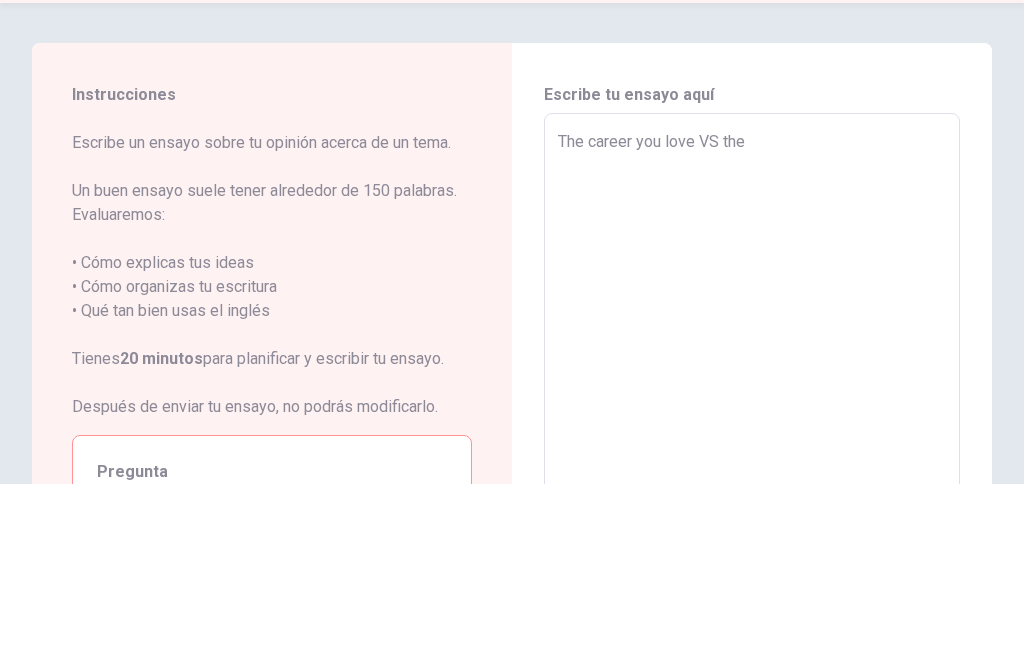 type on "x" 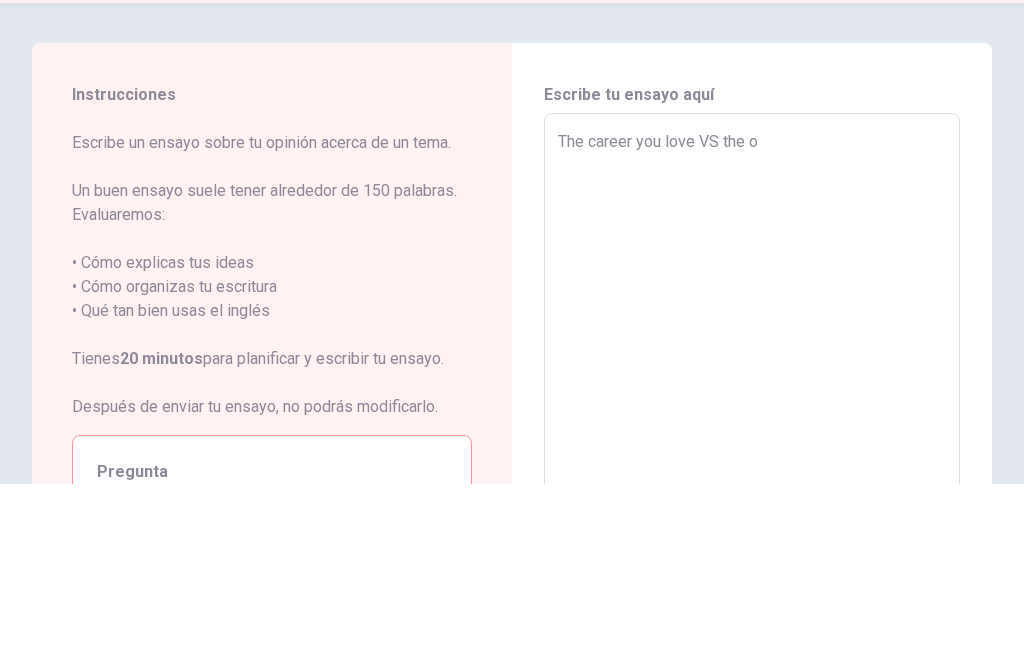 type on "x" 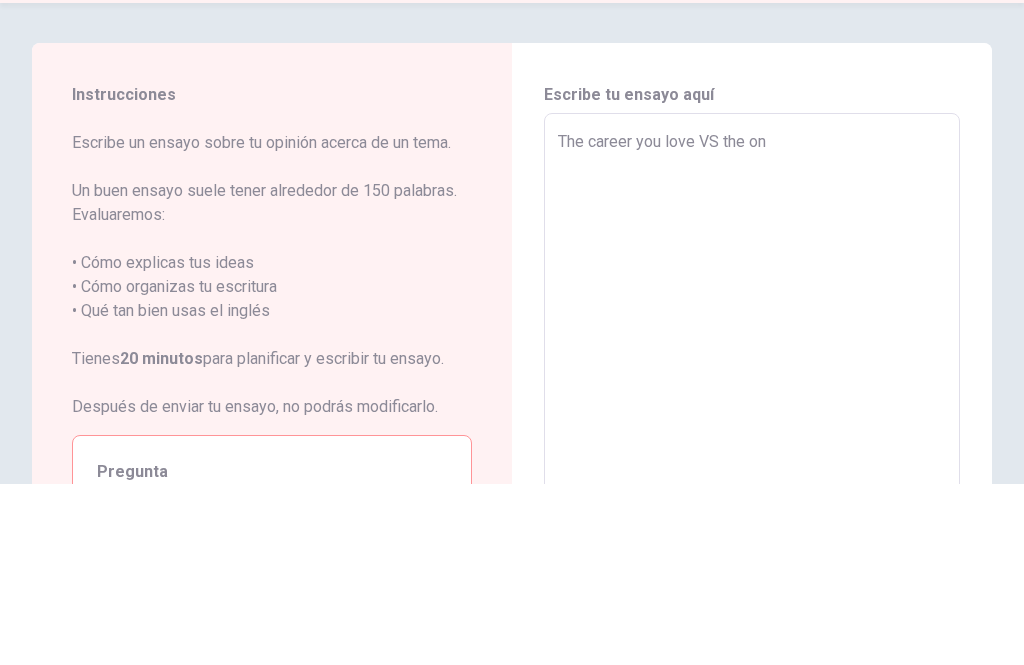 type on "x" 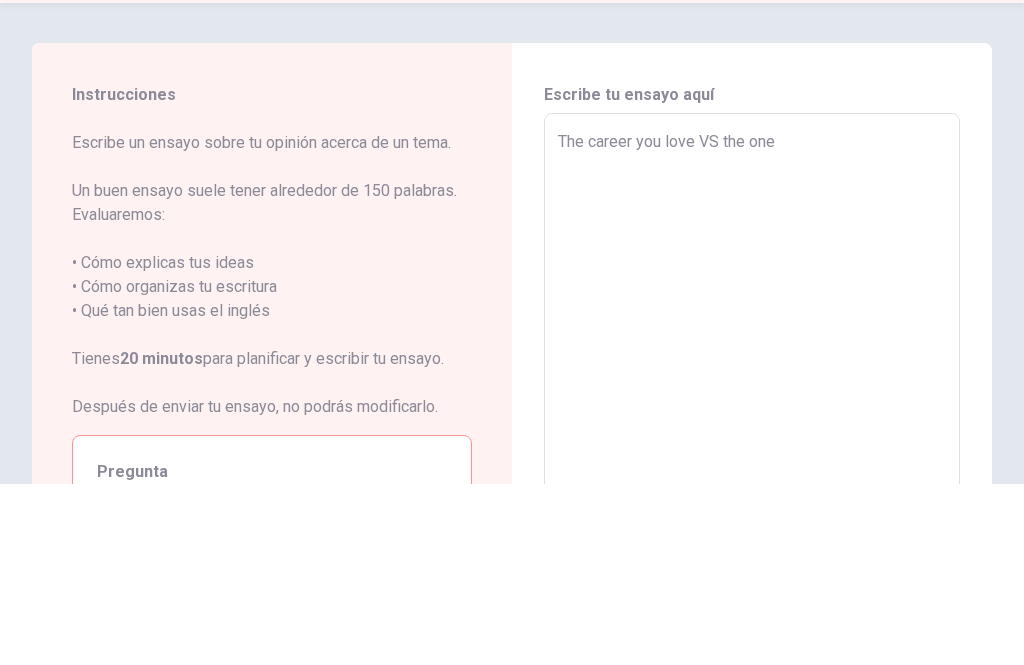 type on "x" 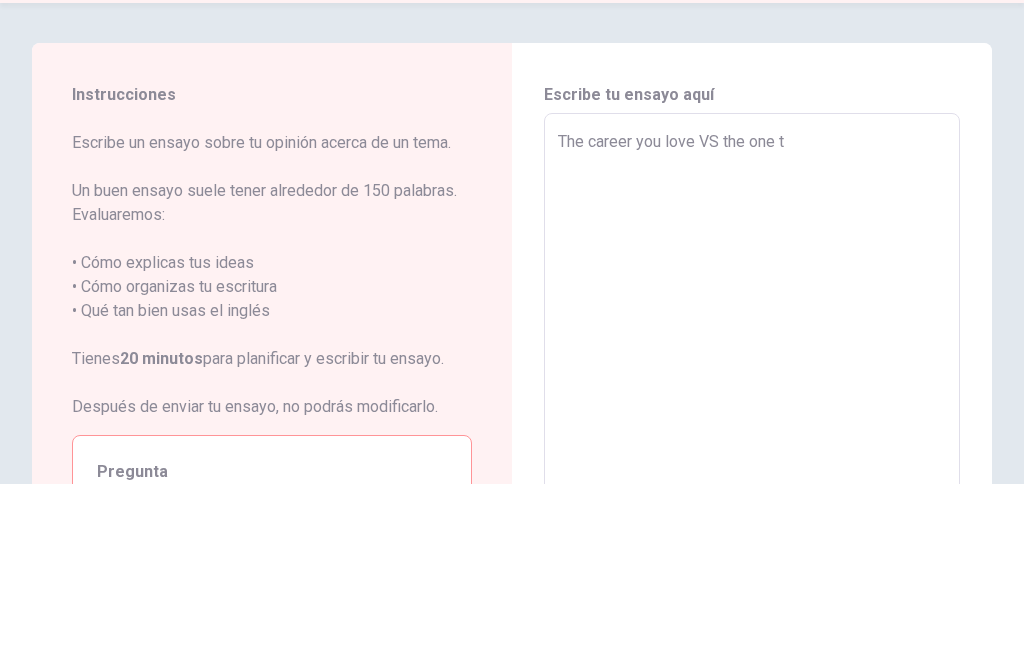 type on "x" 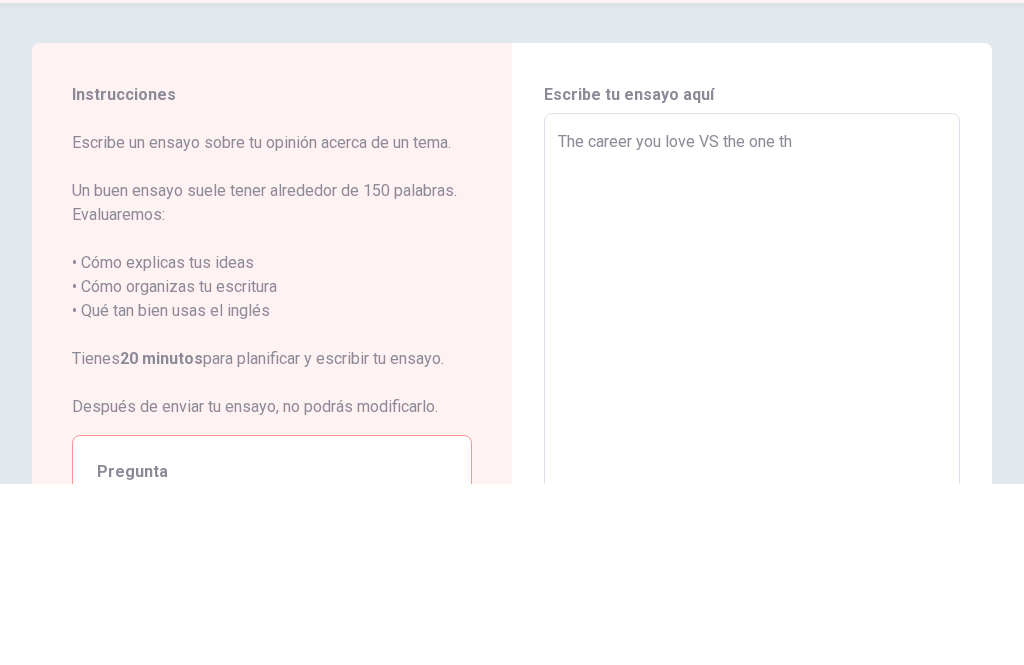 type on "x" 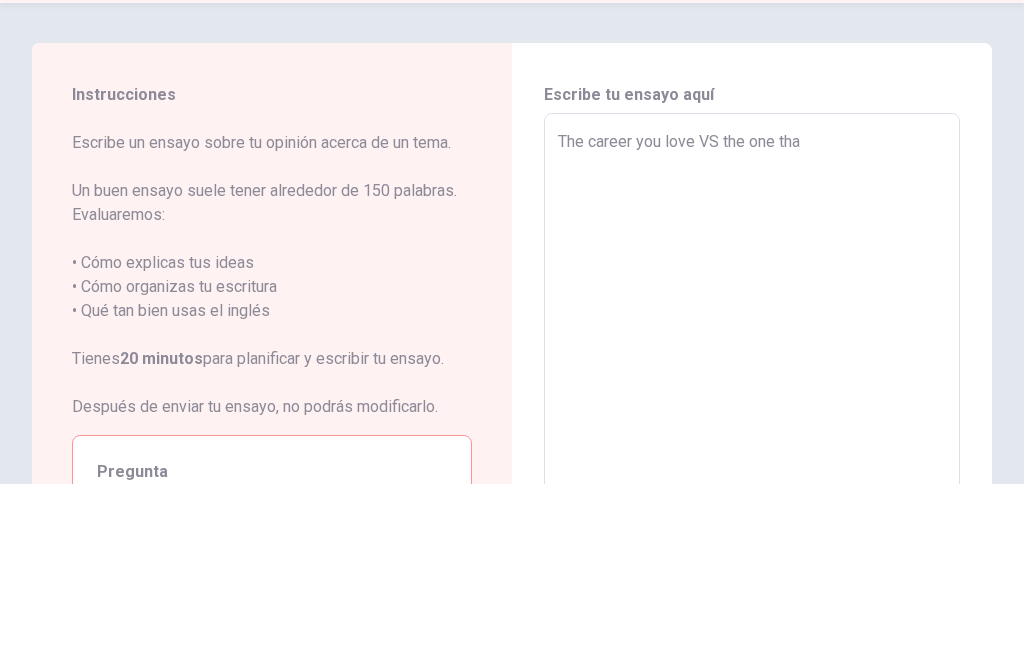 type on "x" 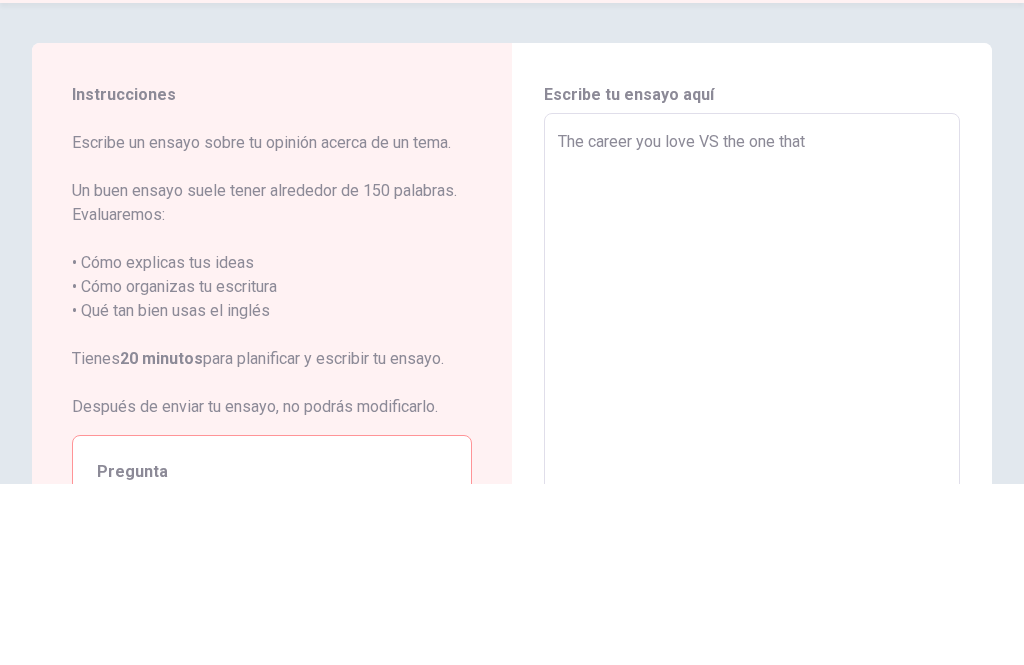 type on "x" 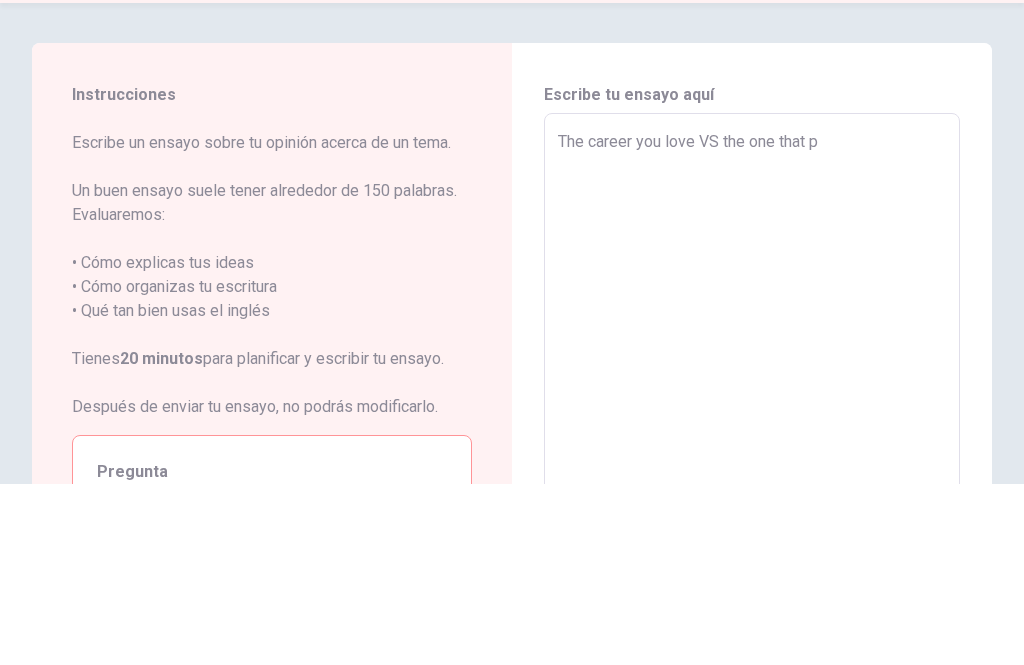 type on "x" 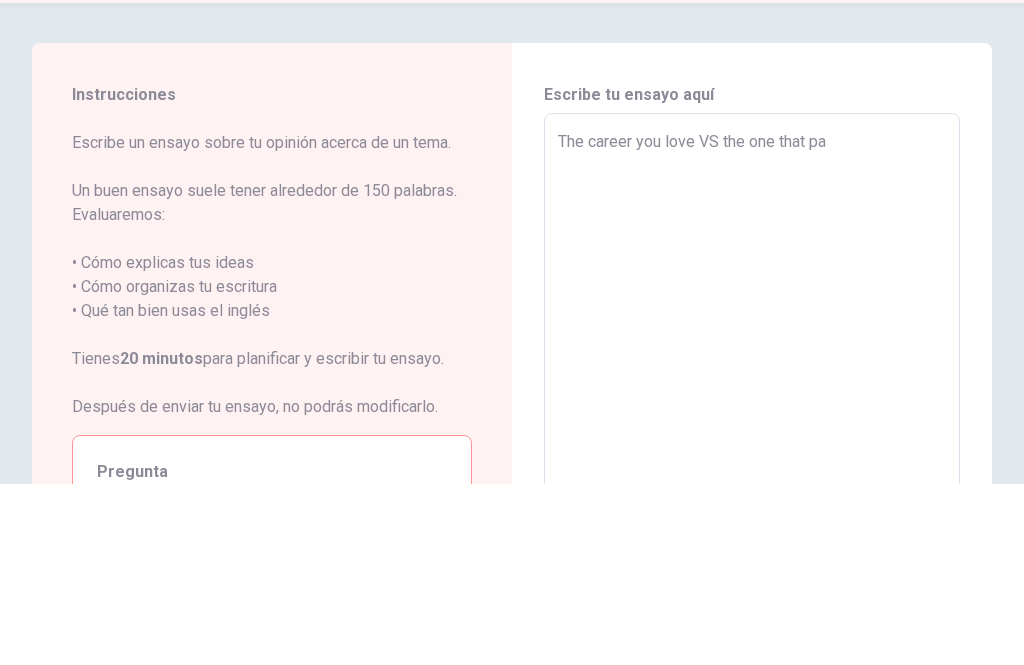 type on "x" 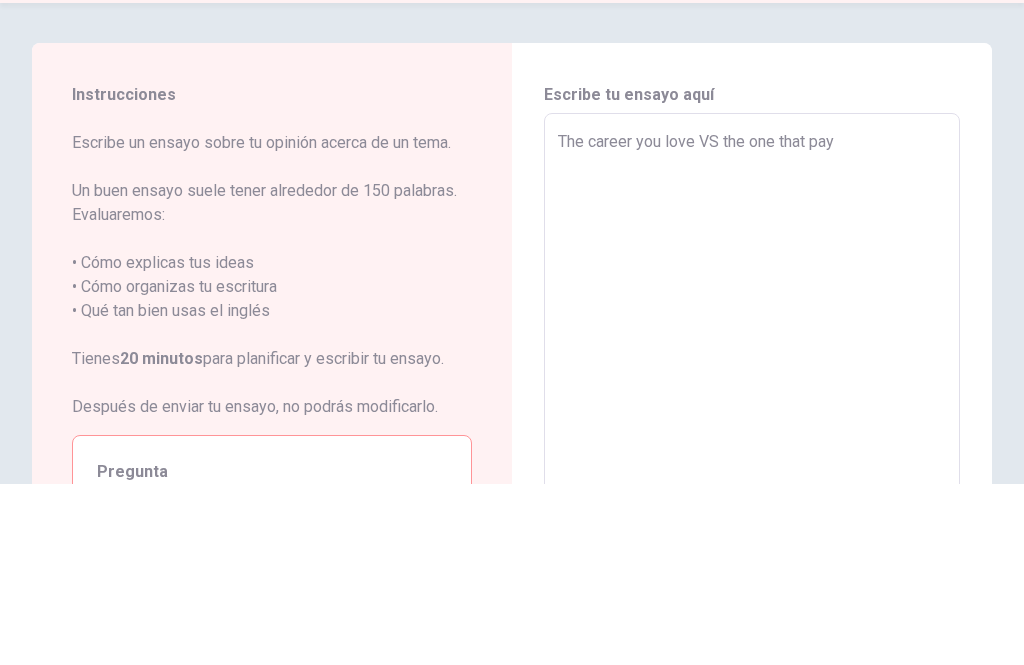 type on "x" 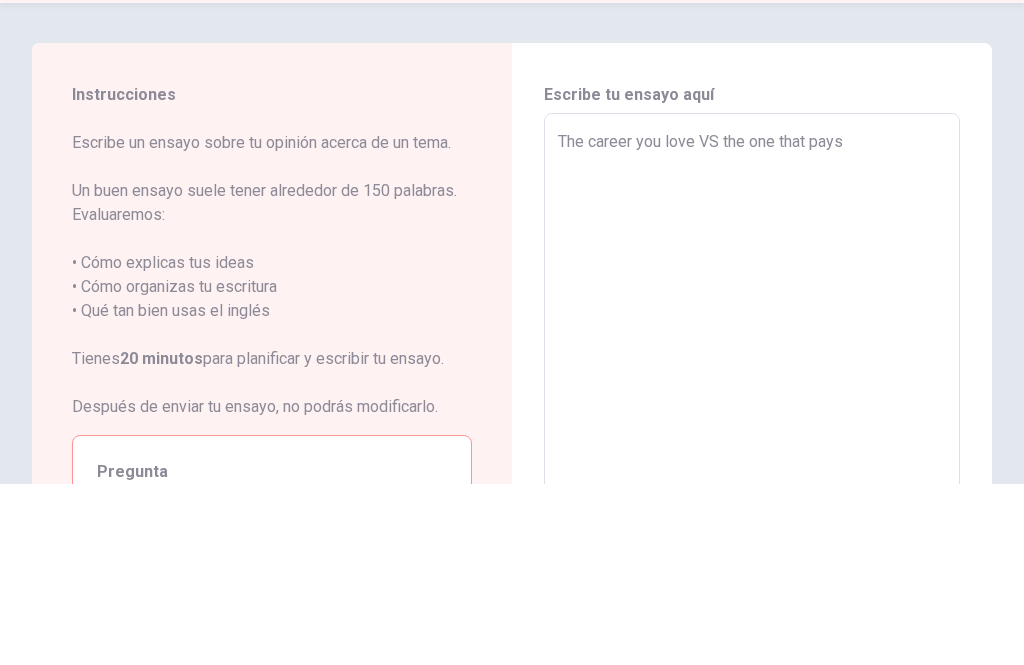 type on "x" 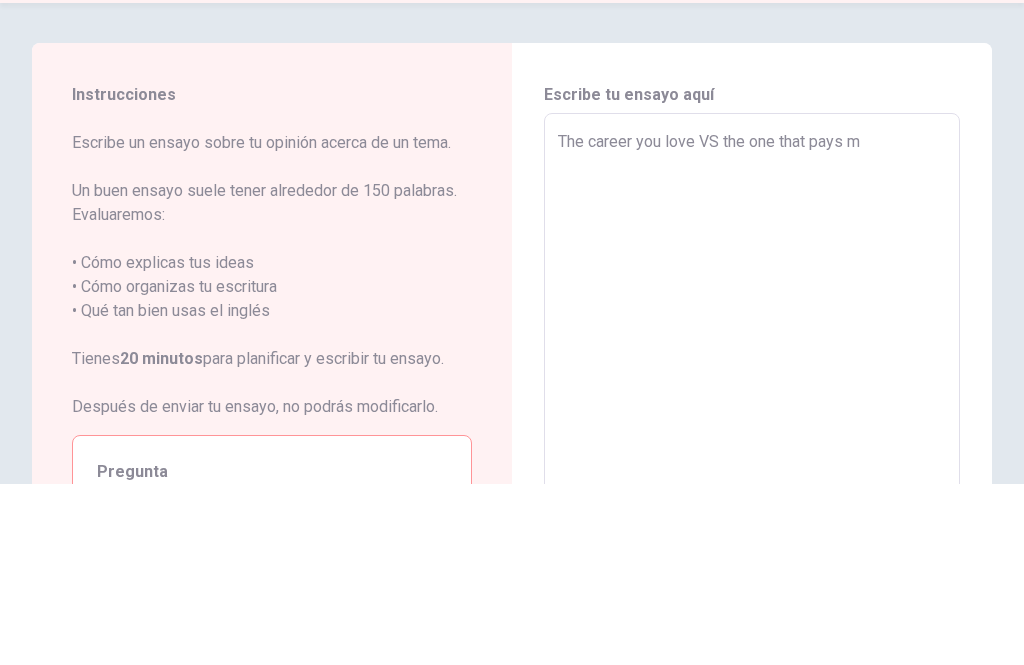 type on "x" 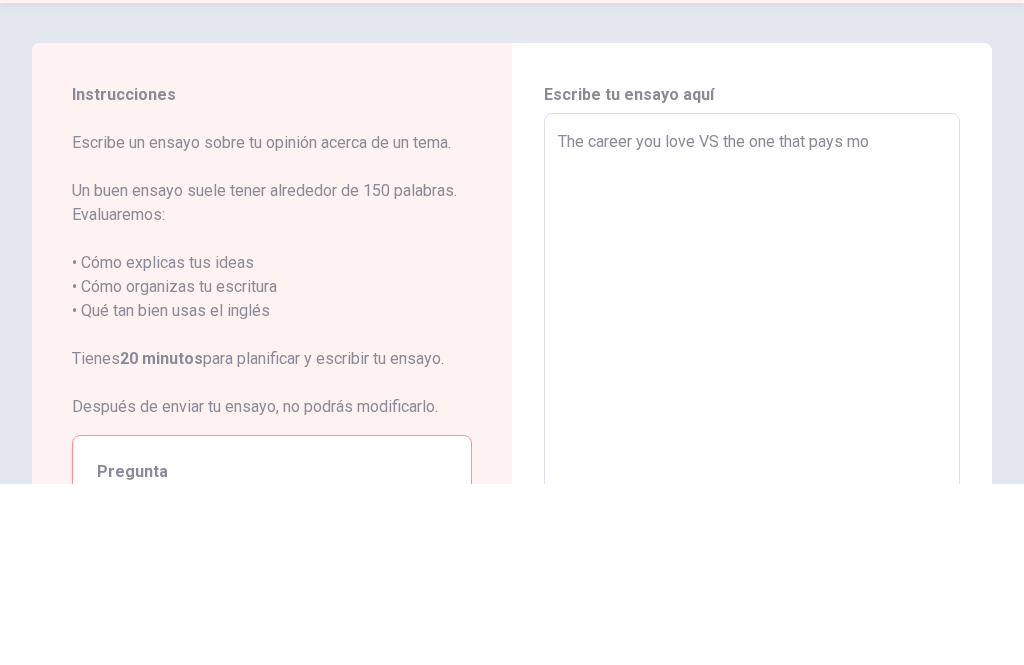 type on "x" 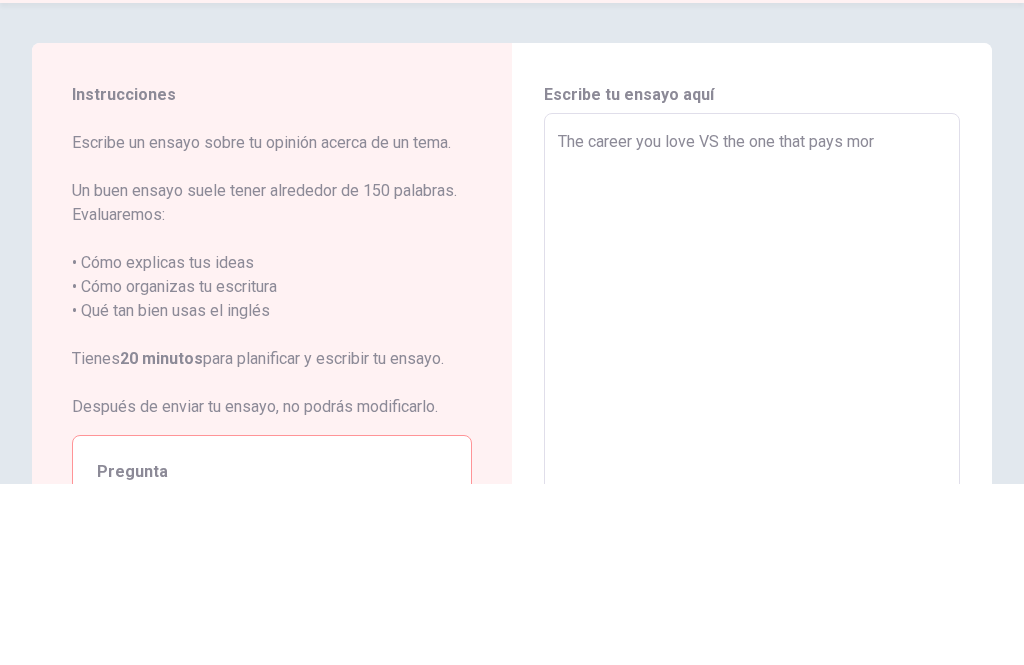 type on "x" 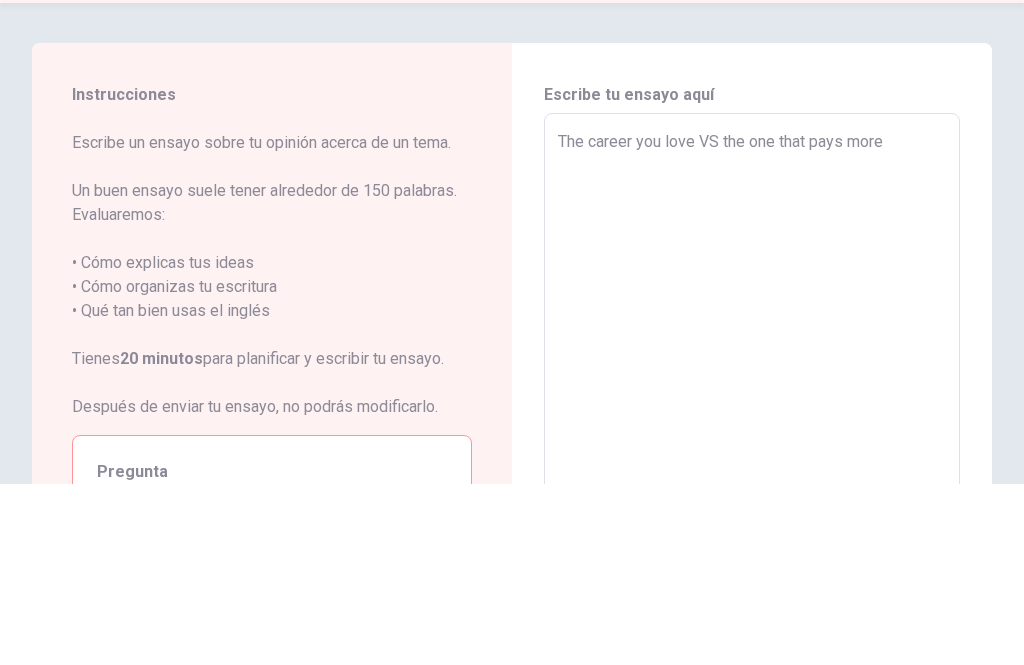 type on "x" 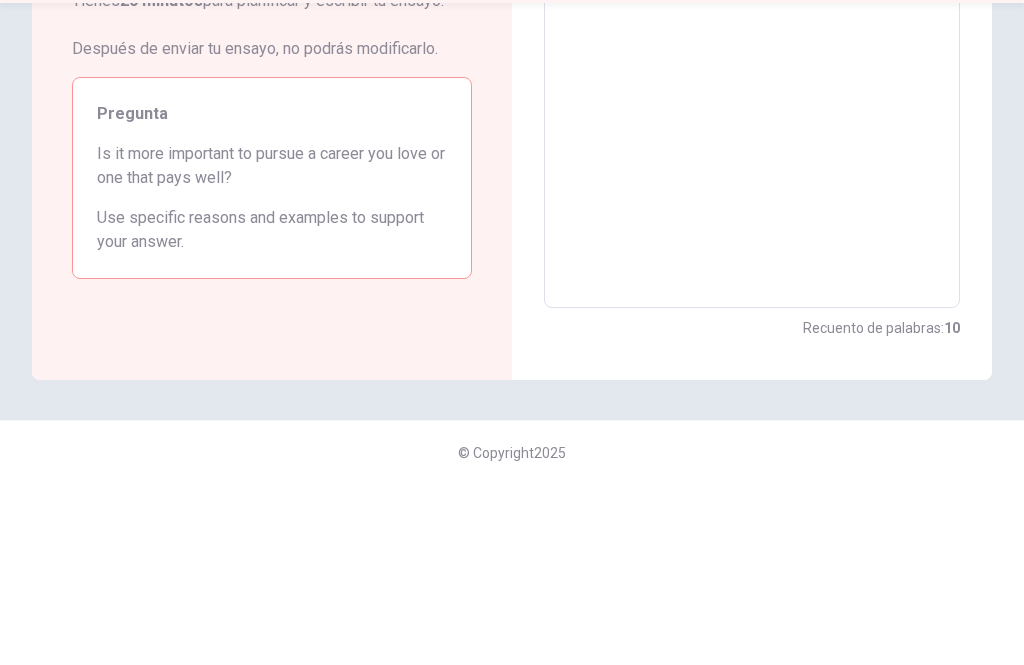 scroll, scrollTop: 358, scrollLeft: 0, axis: vertical 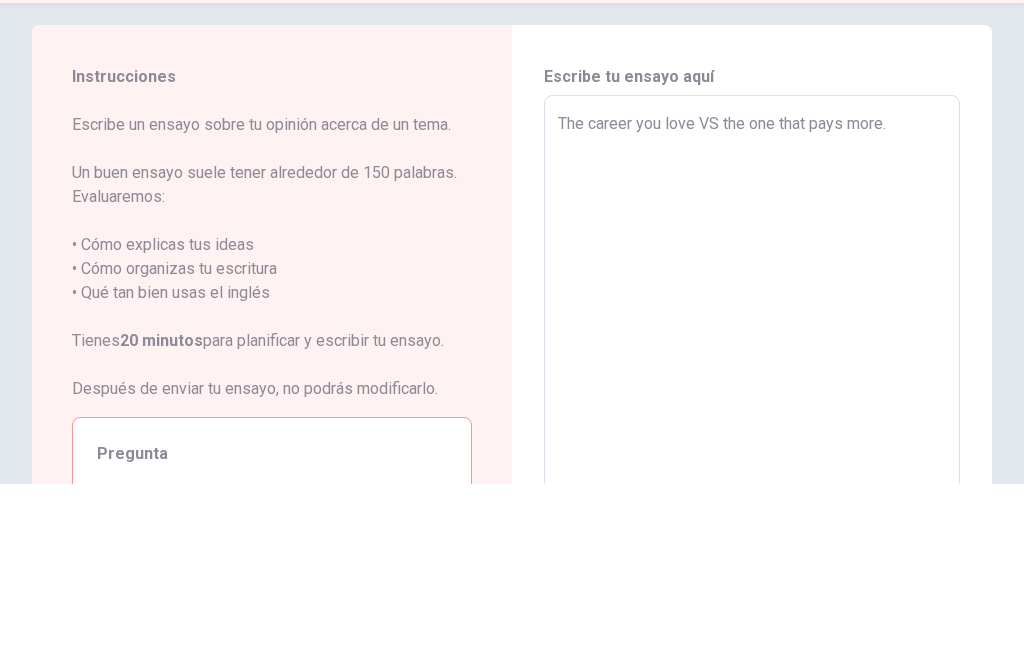 type 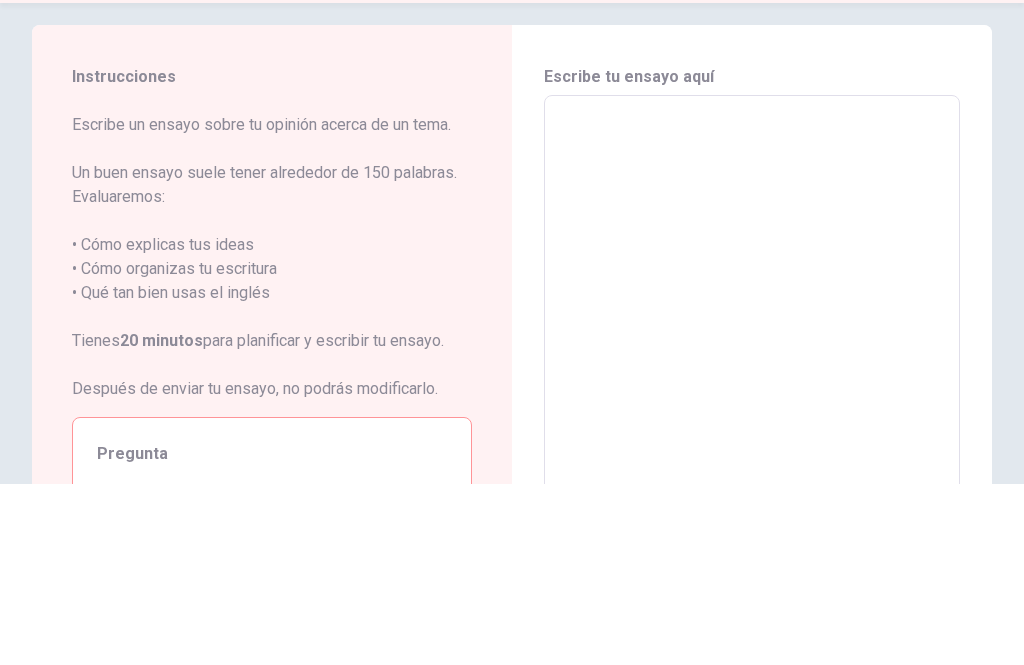 type on "x" 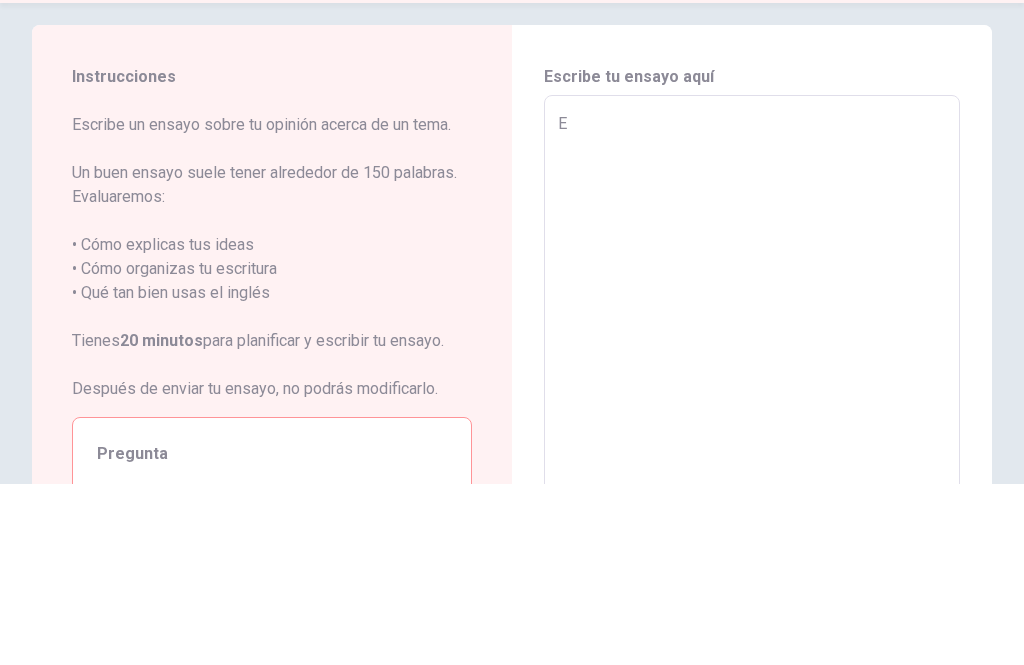 type on "x" 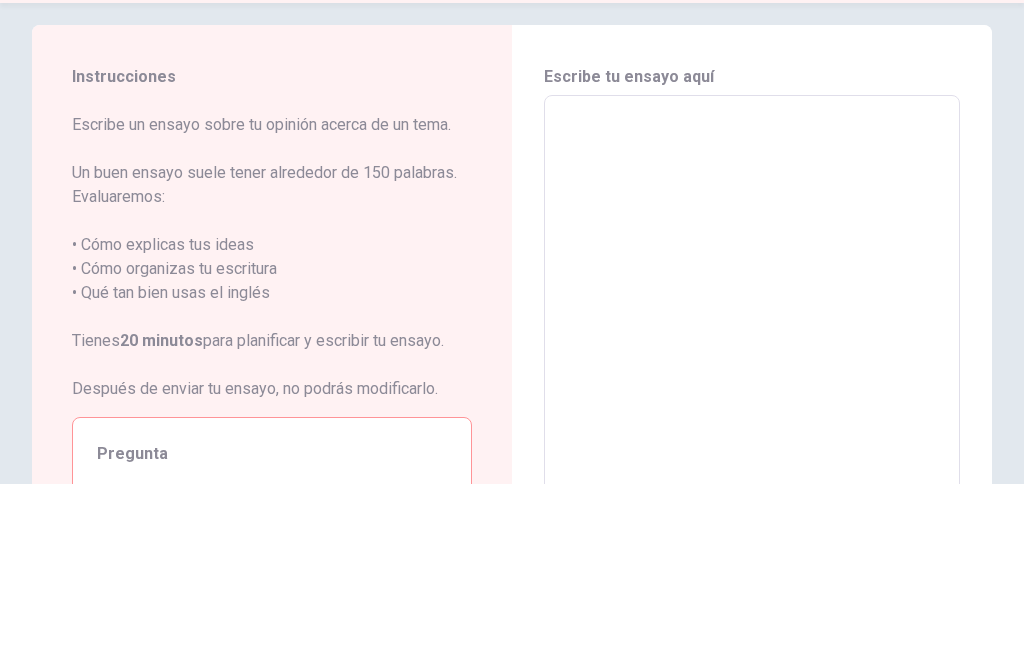 type on "W" 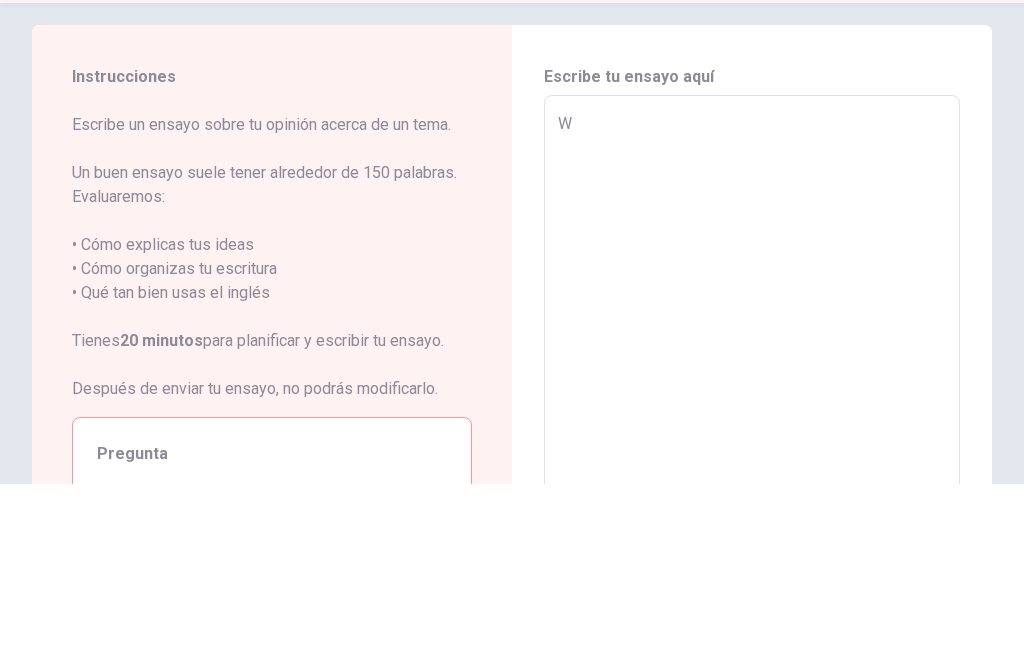 type on "x" 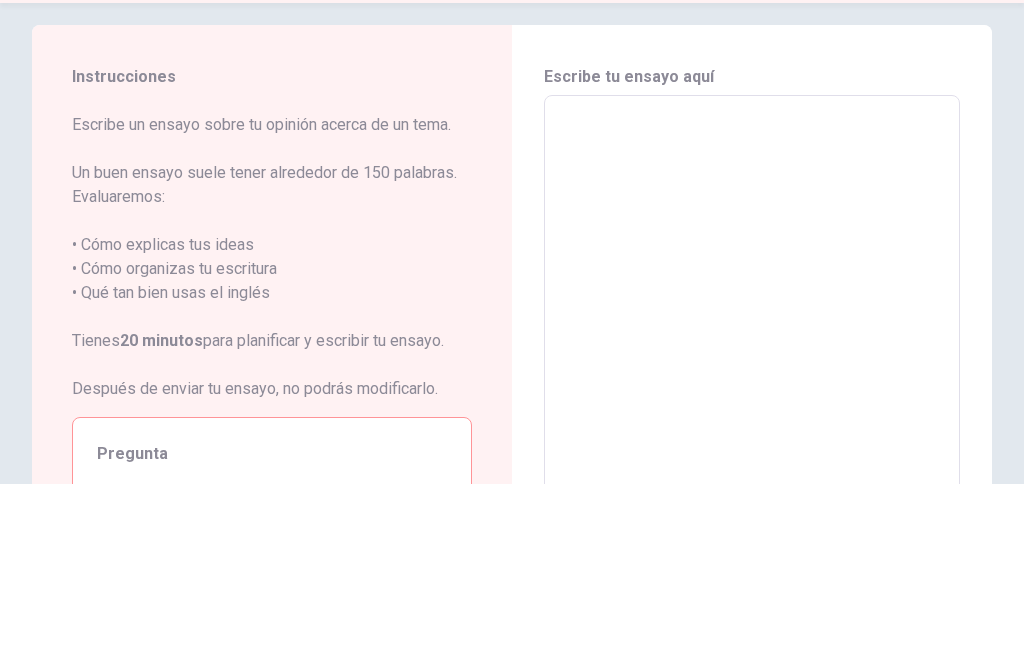type on "C" 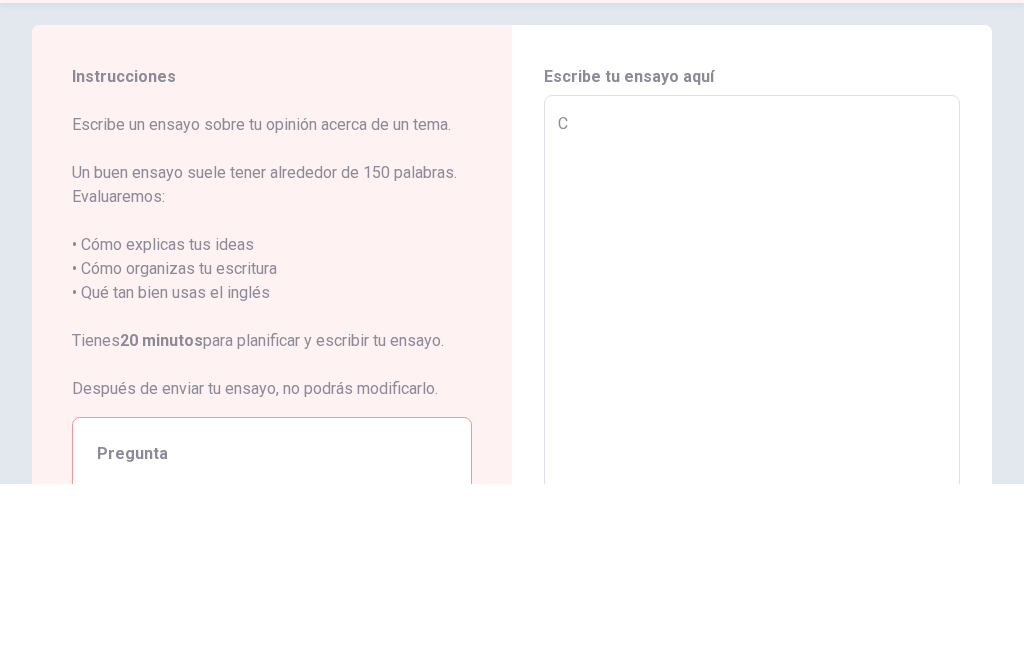 type on "x" 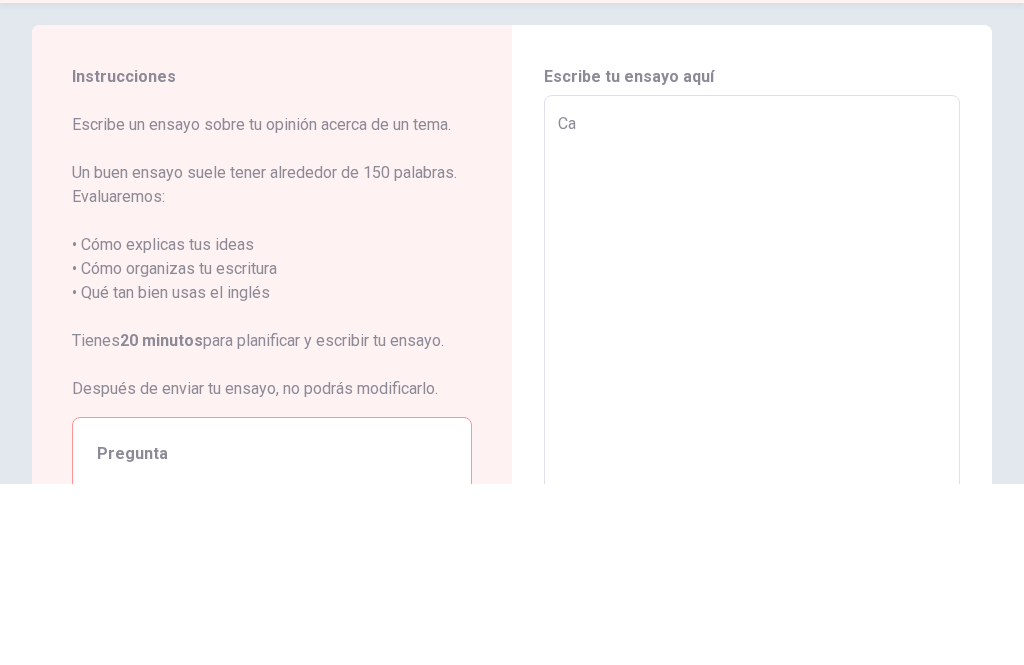 type on "x" 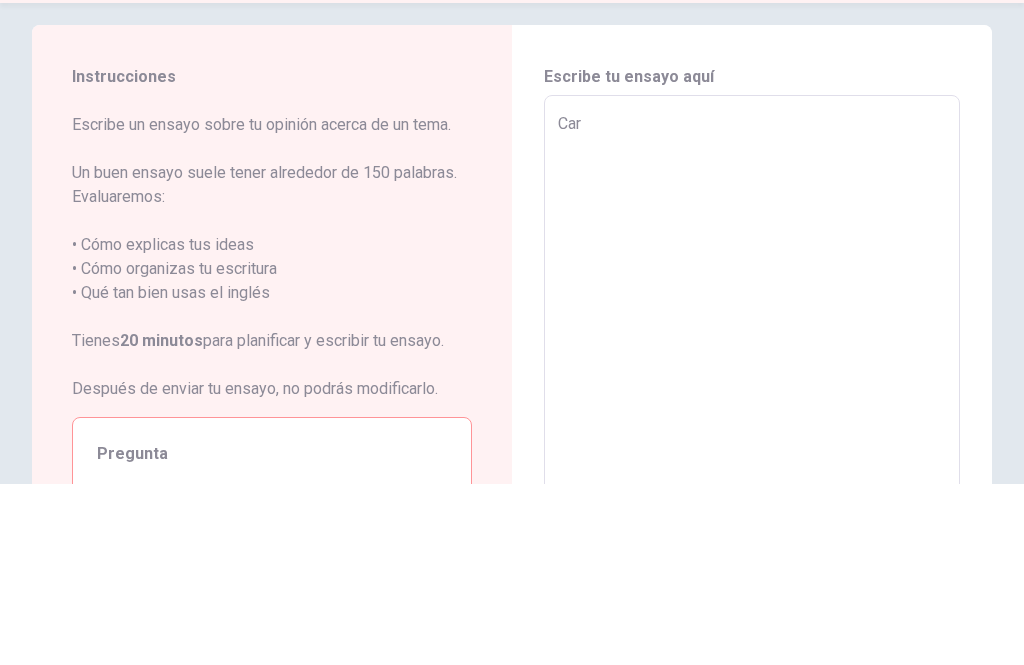 type on "x" 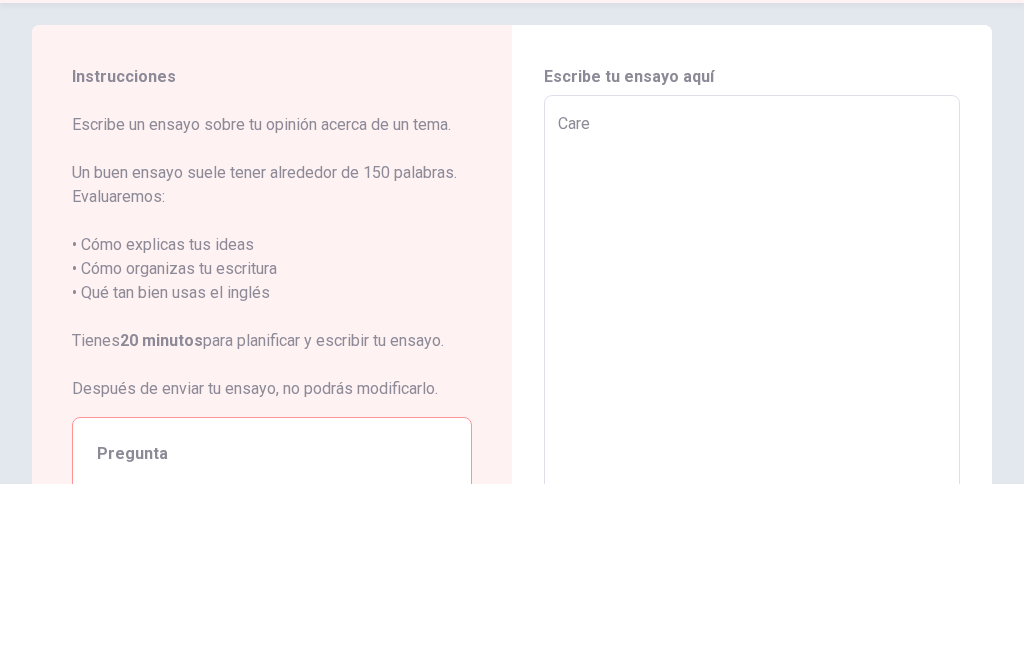 type on "x" 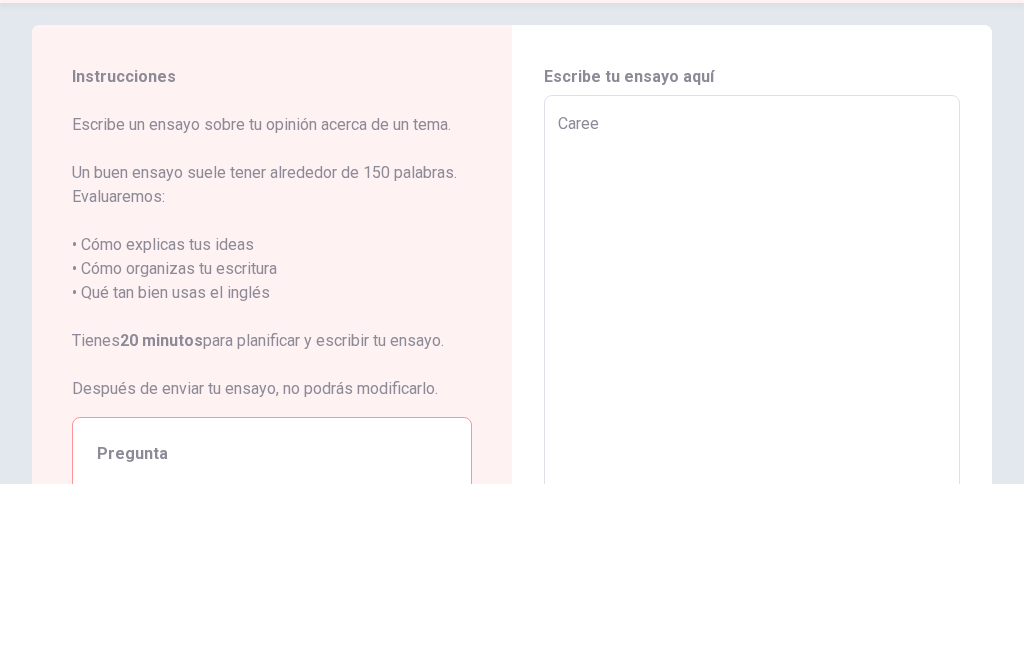 type on "x" 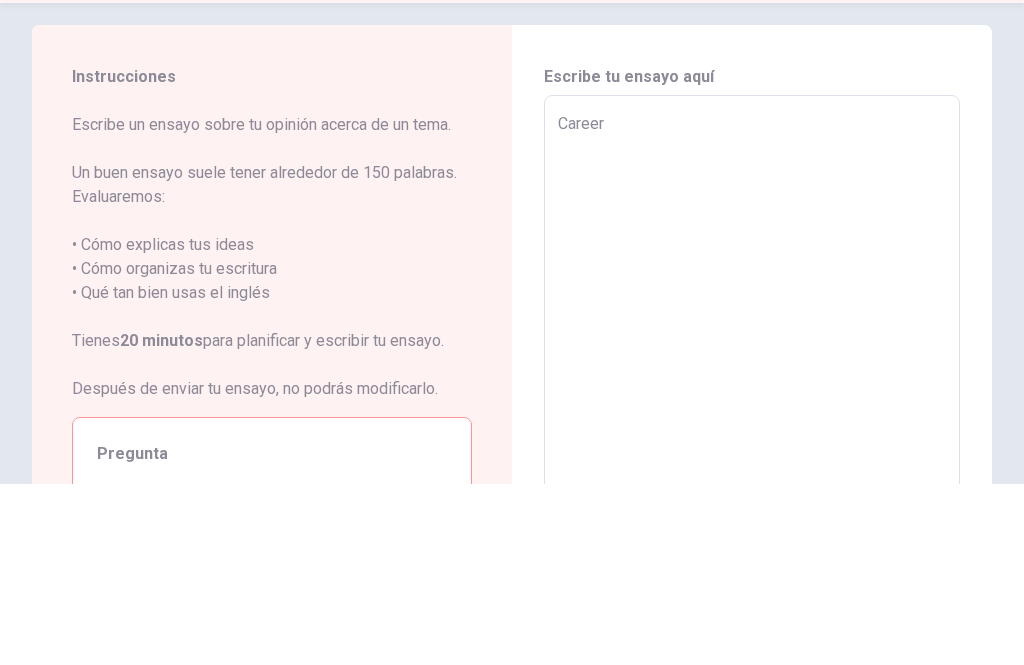 type on "x" 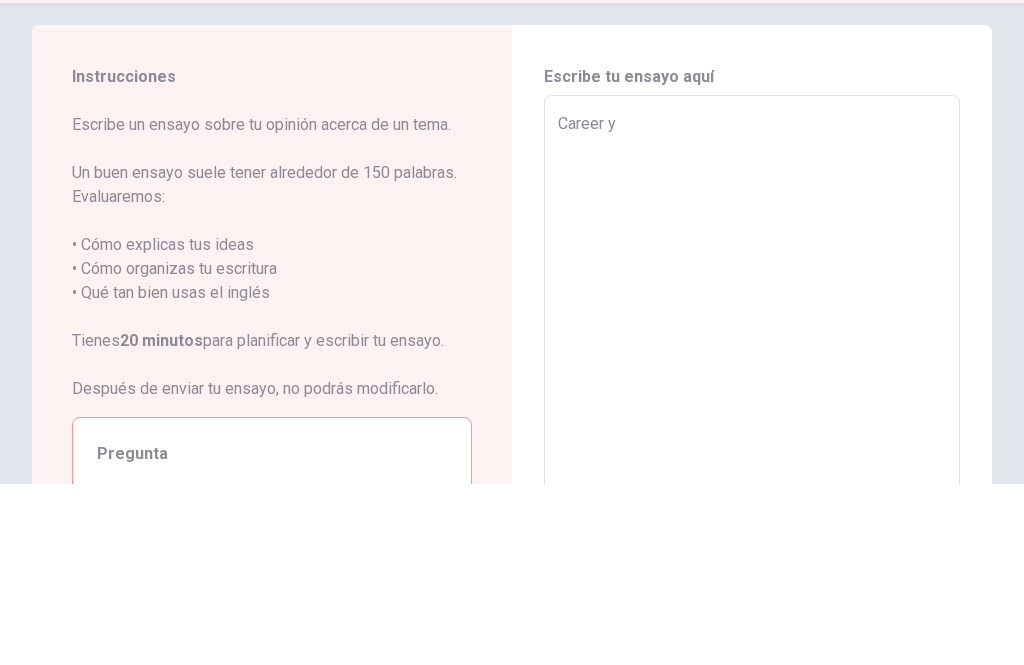type on "x" 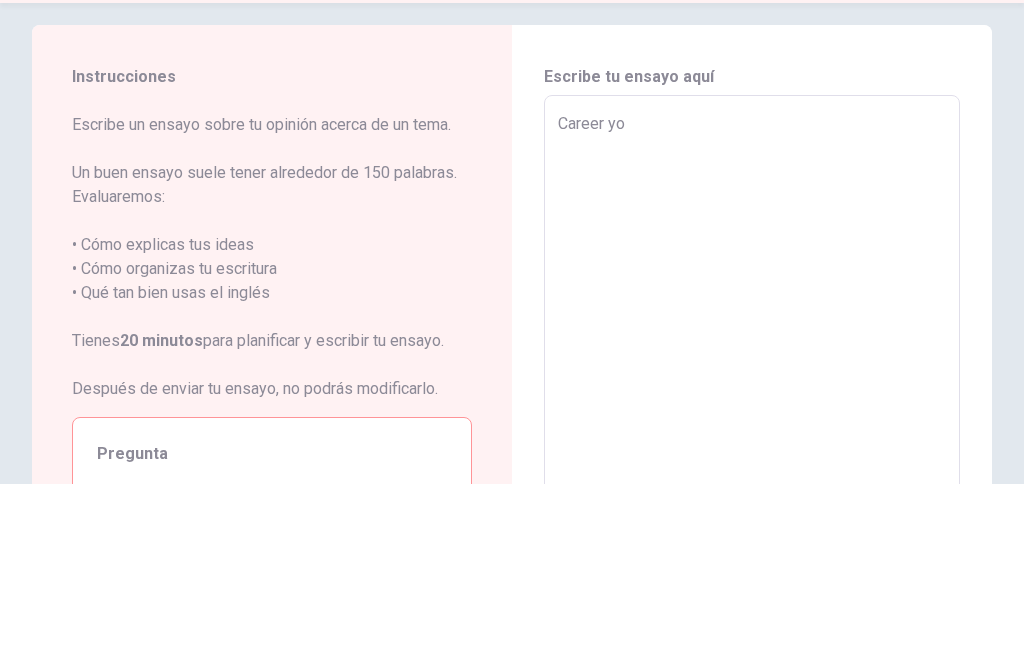 type on "x" 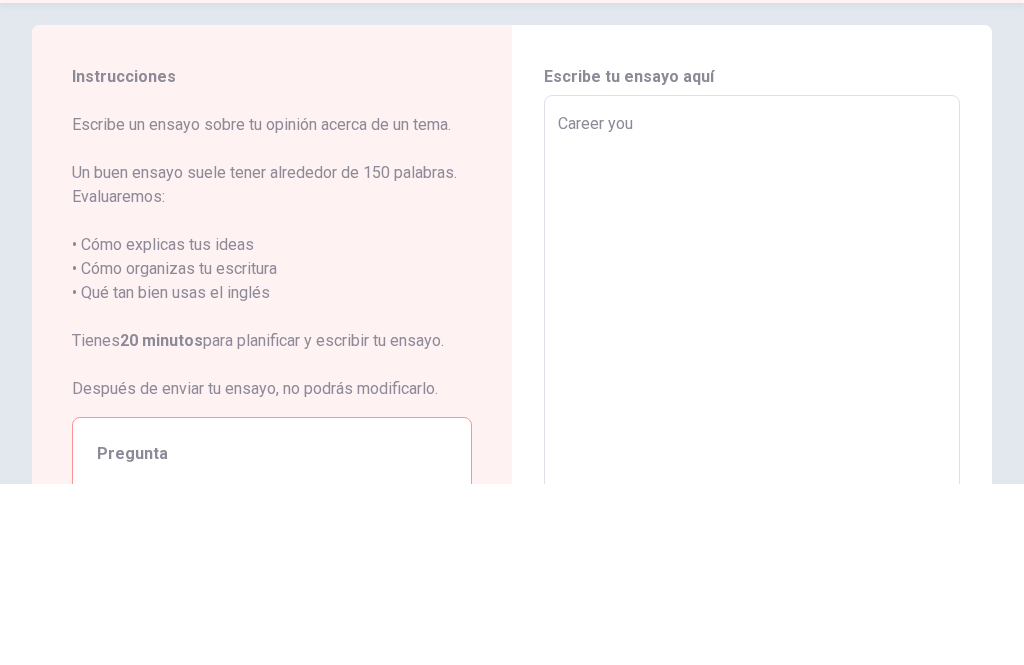 type on "Career you" 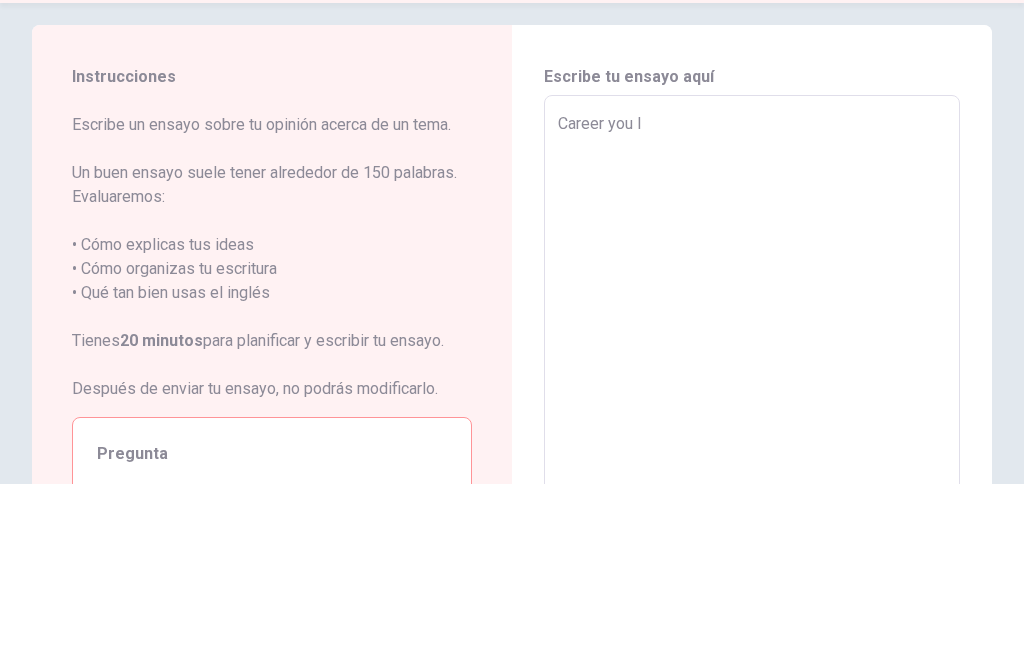 type on "x" 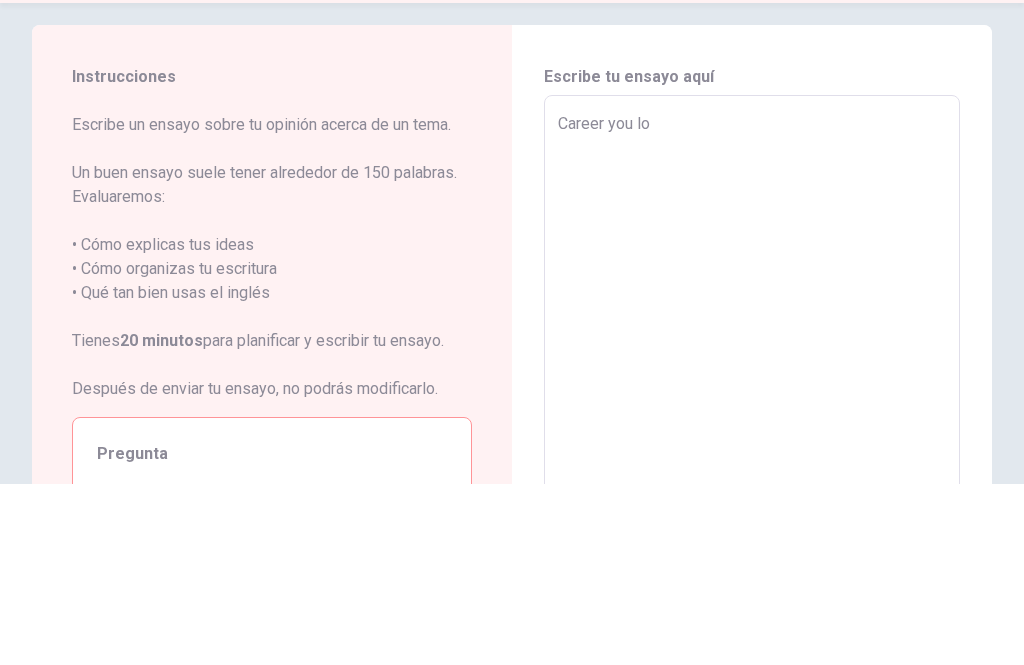 type on "Career you lov" 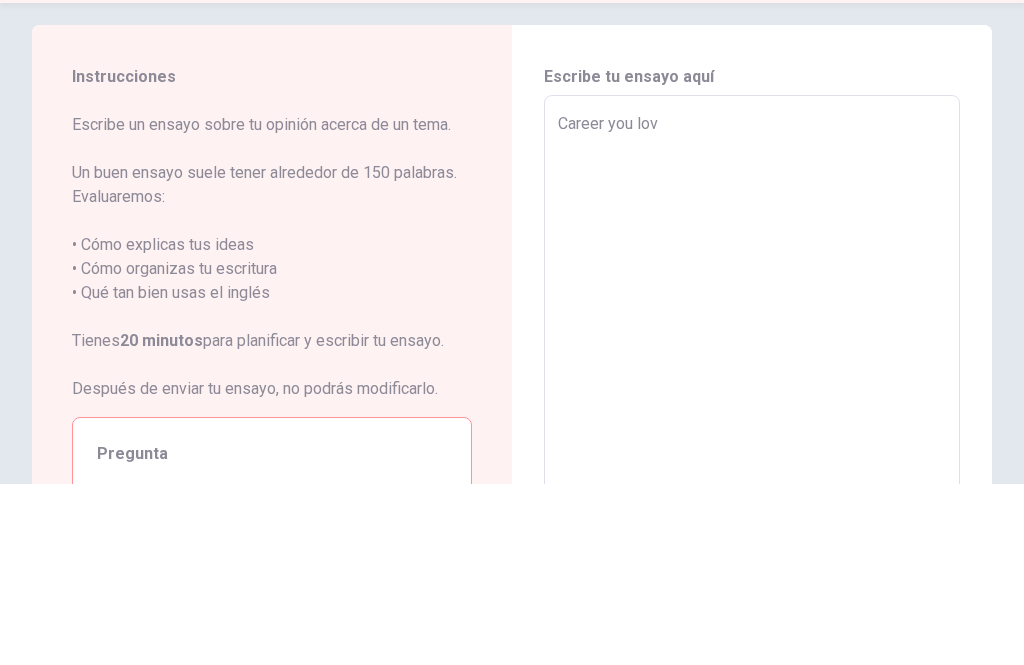 type on "x" 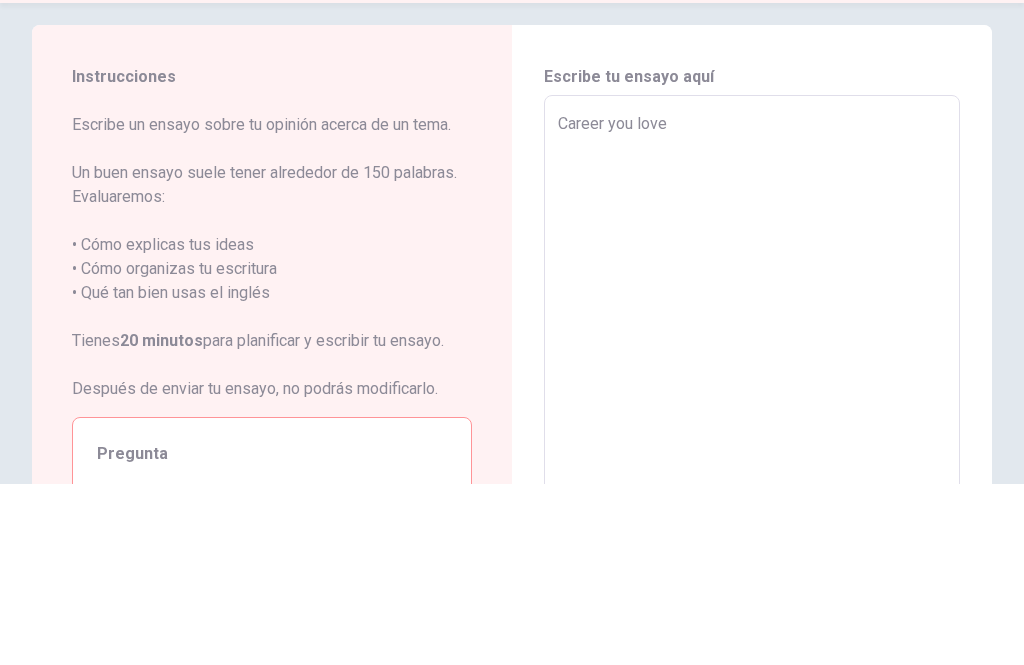 type on "x" 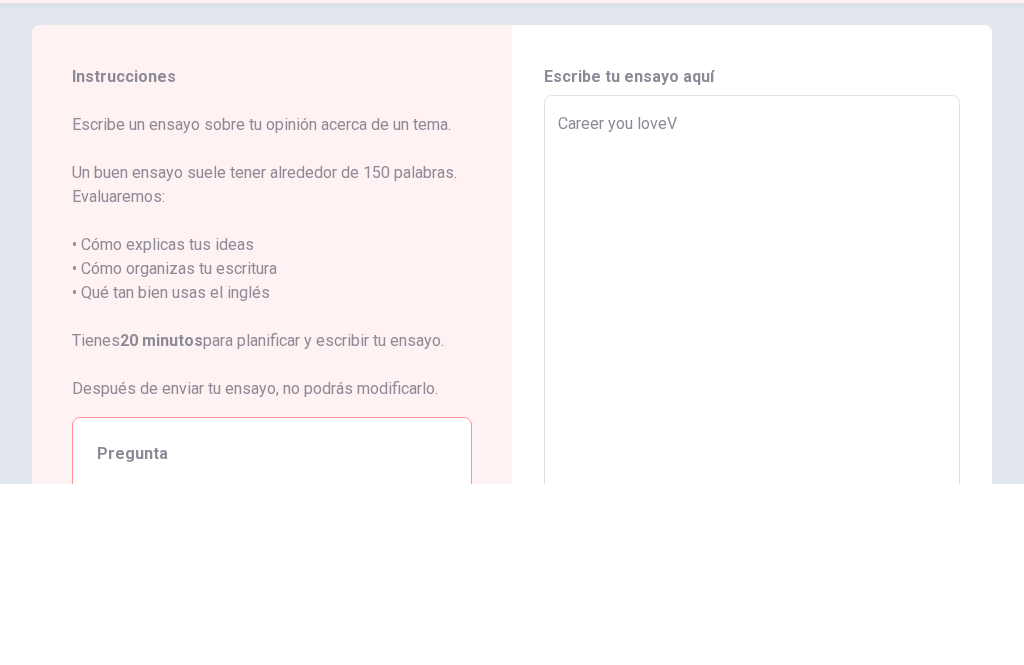 type on "x" 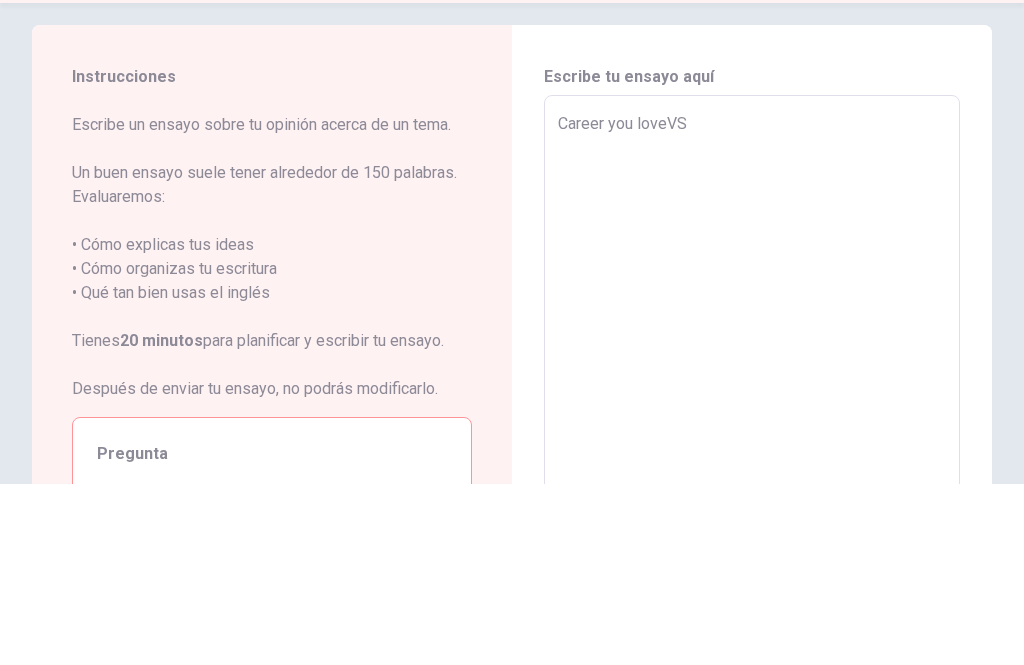 type on "x" 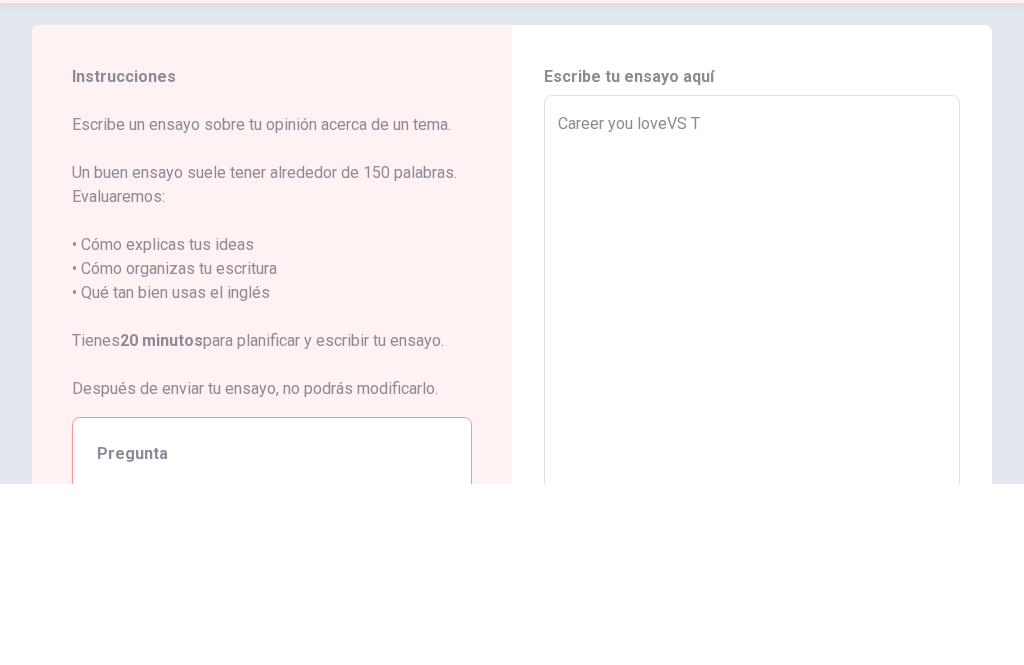 type on "x" 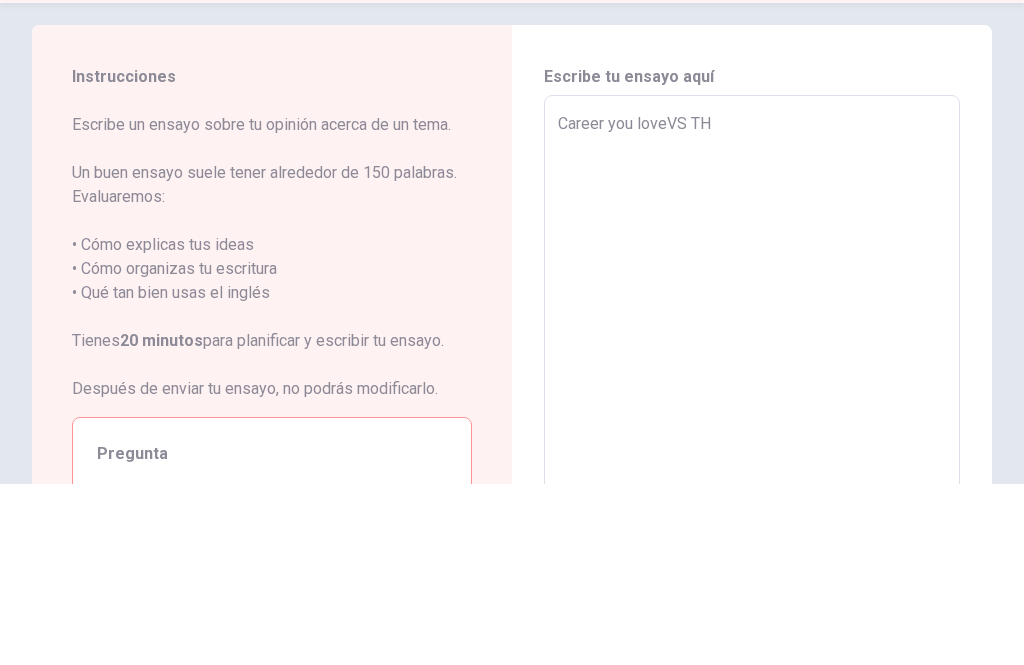 type on "x" 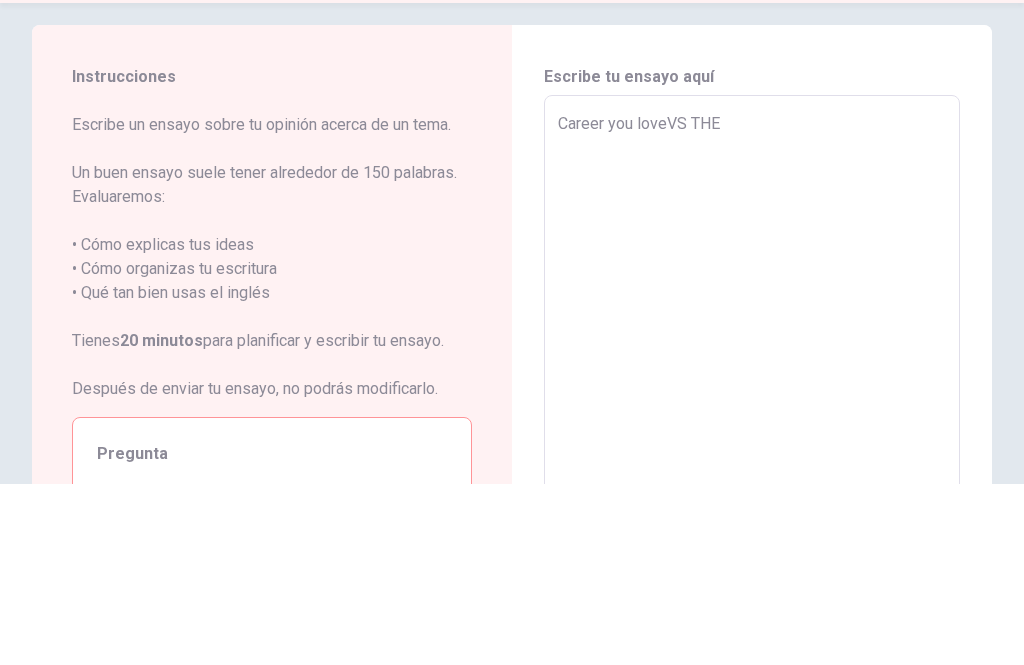 type on "x" 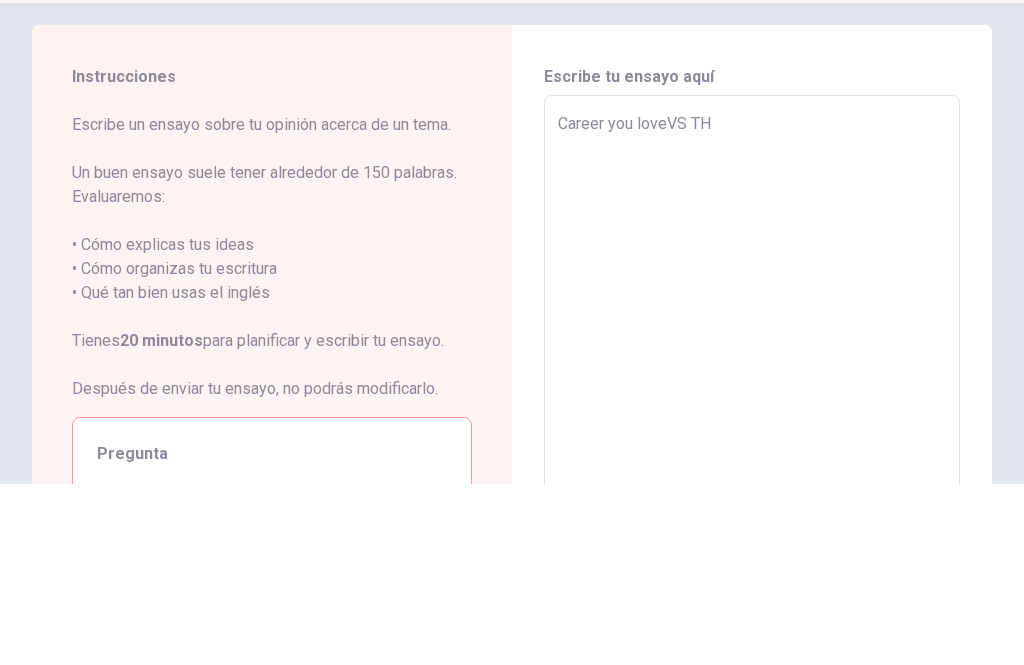 type on "x" 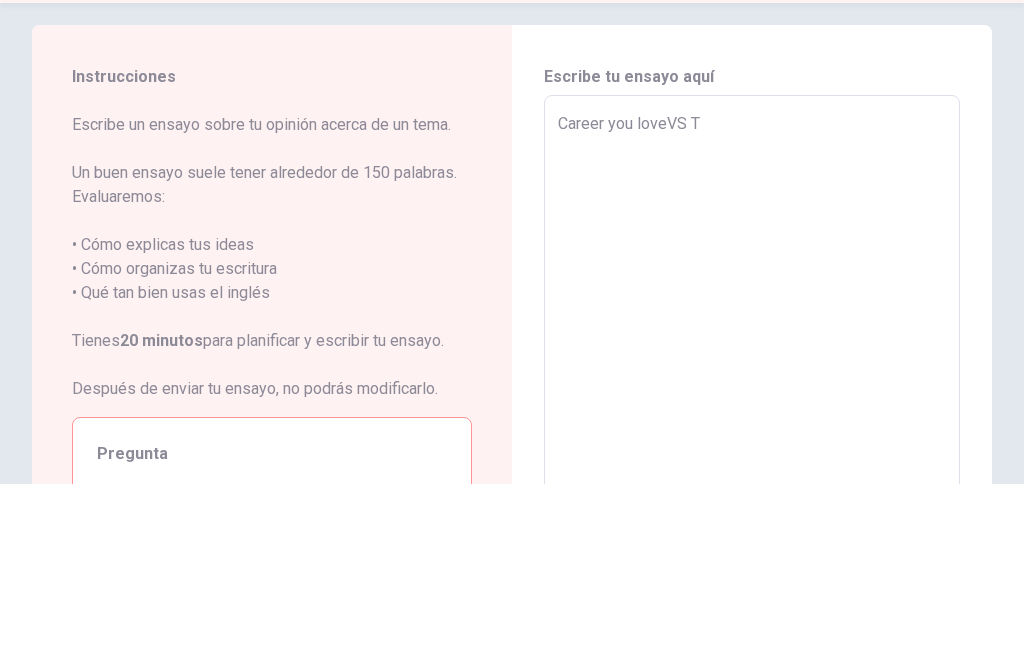 type on "x" 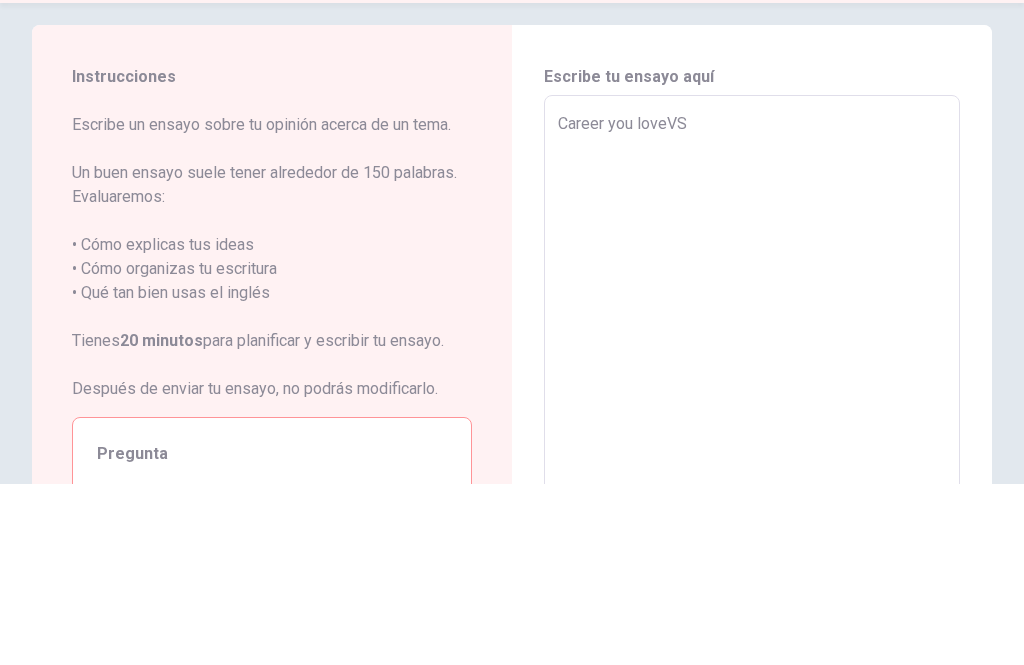 type on "x" 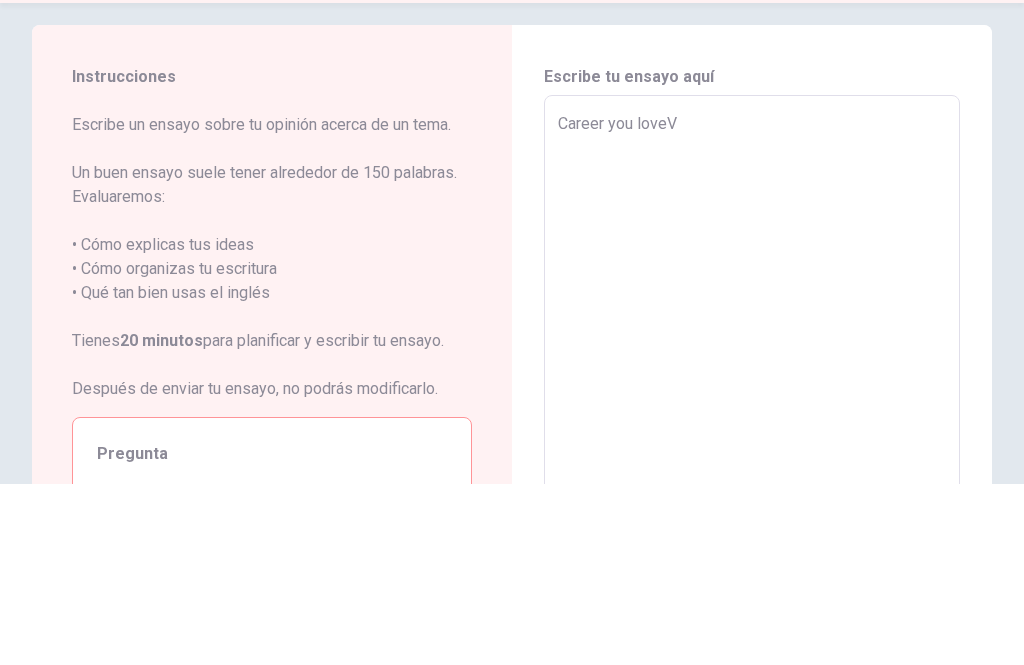 type on "x" 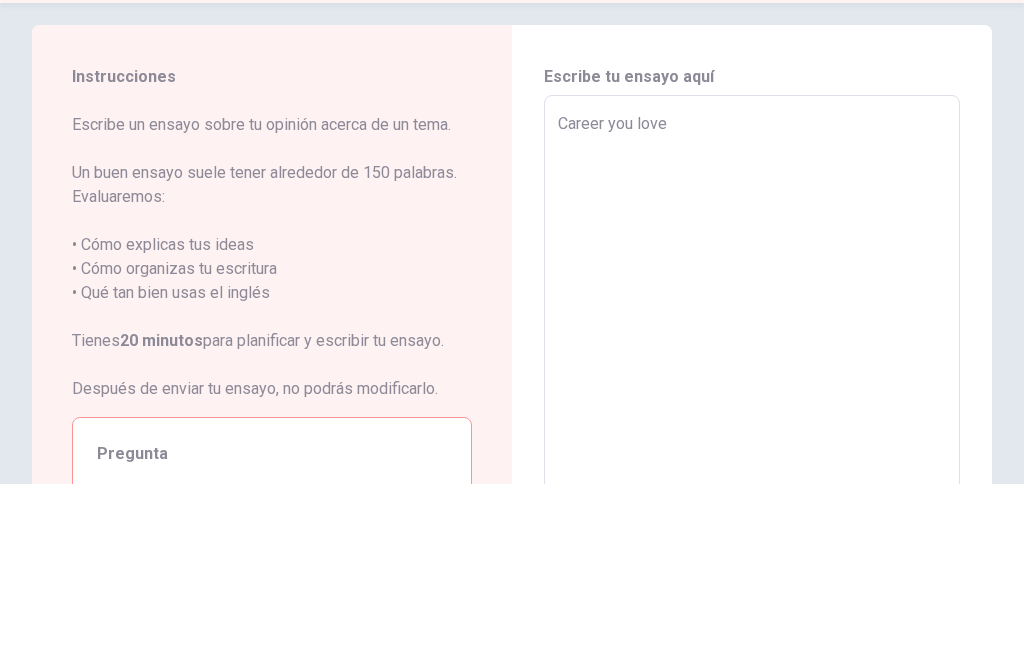 type on "Career you lov" 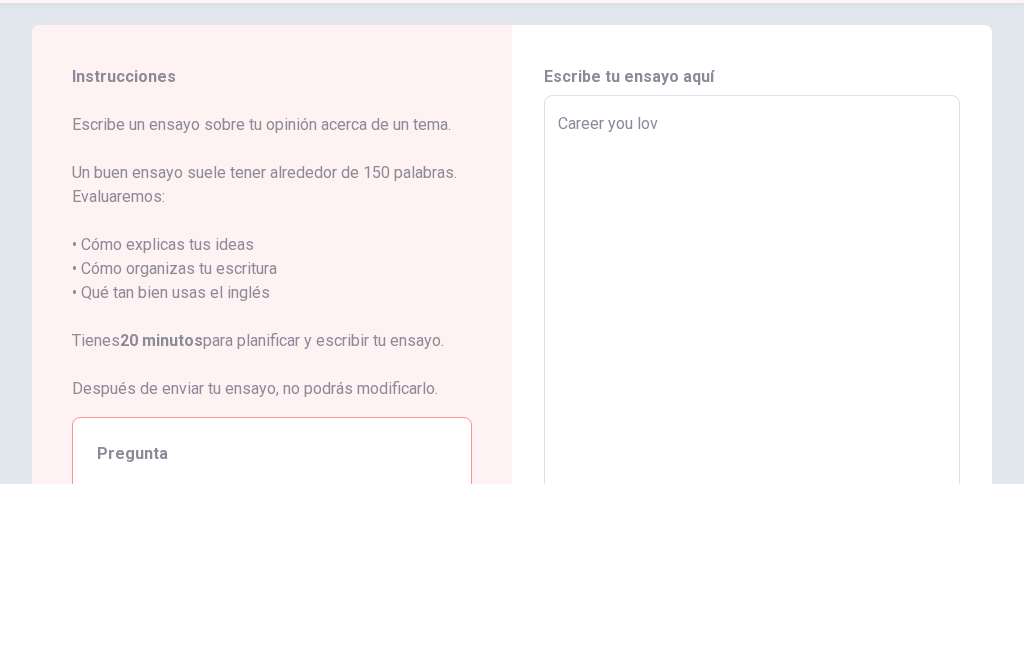 type on "x" 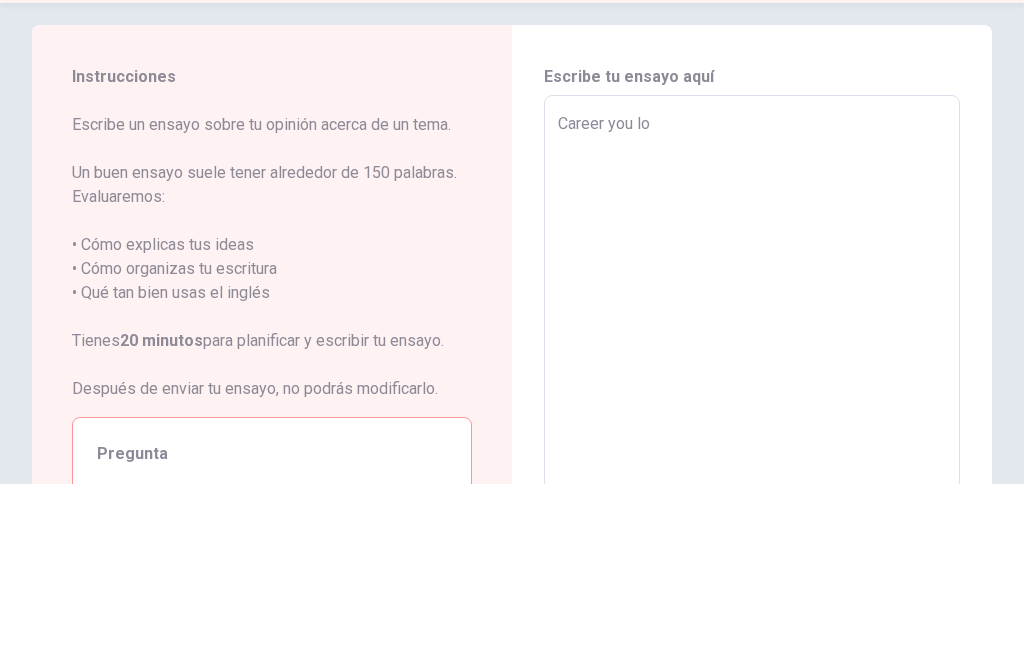 type on "x" 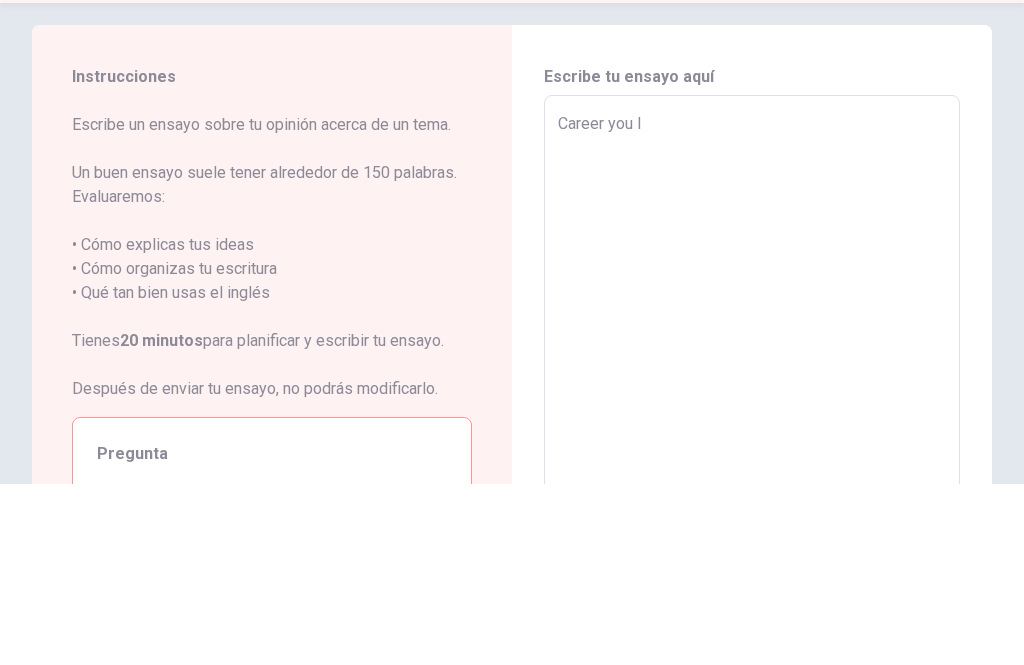 type on "x" 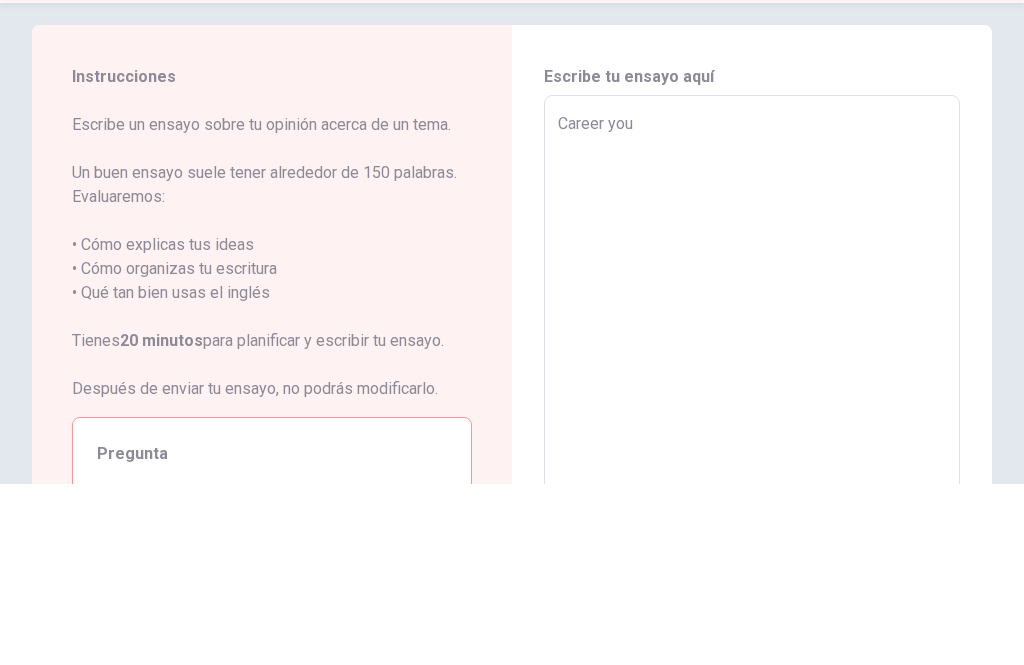 type on "x" 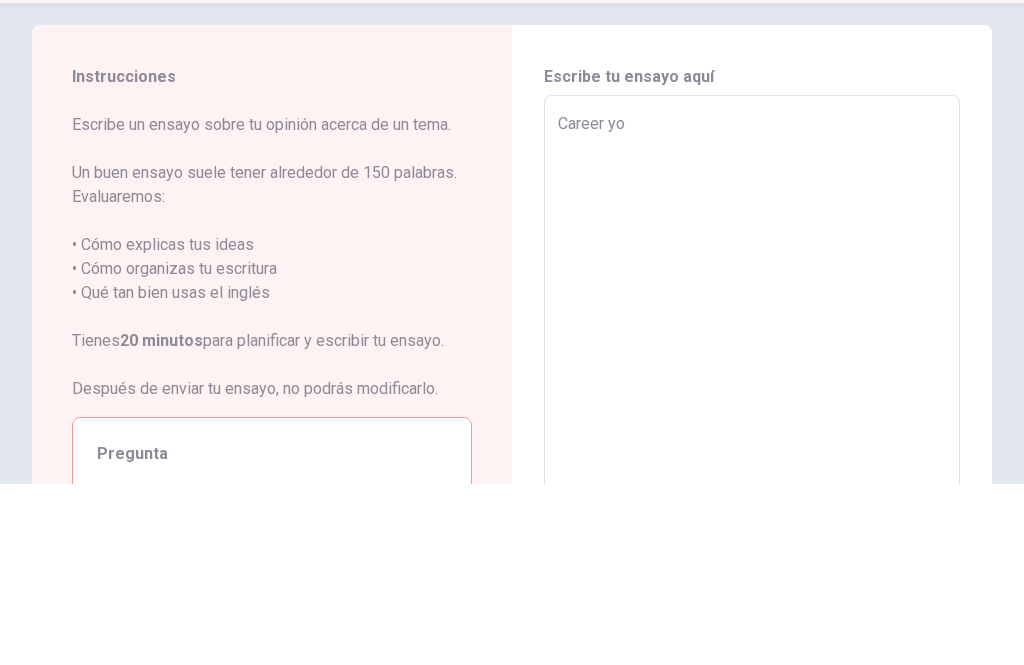 type on "x" 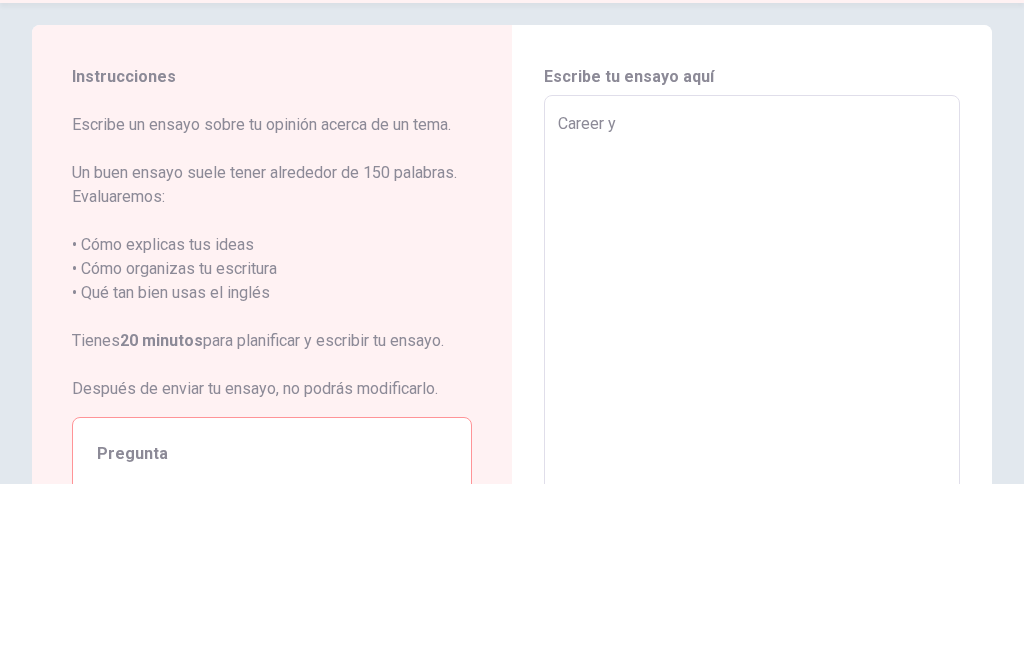 type on "x" 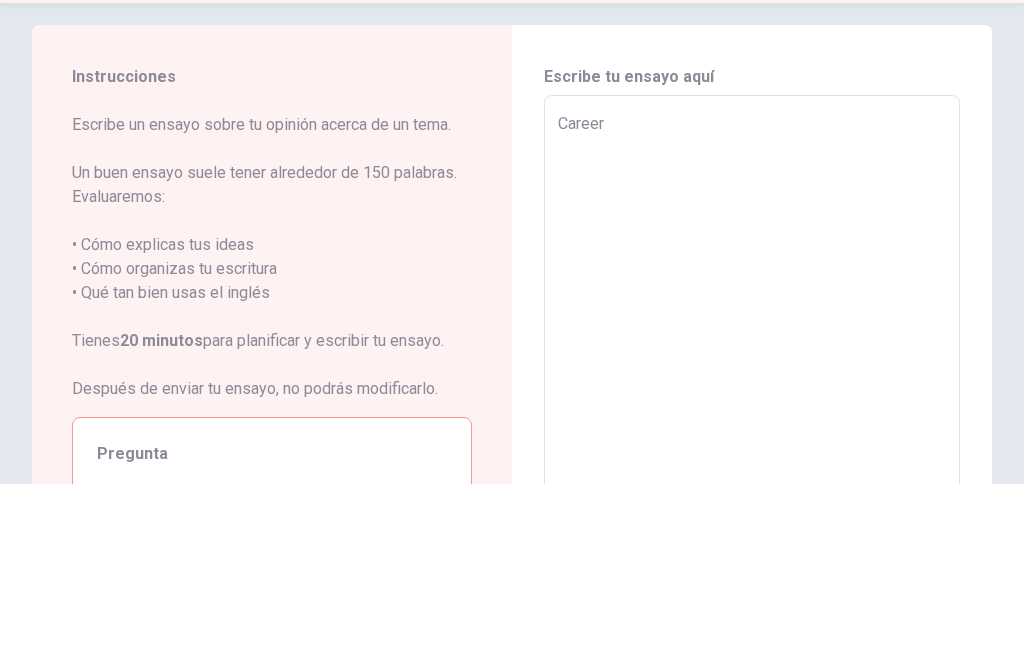 click on "Career" at bounding box center [752, 553] 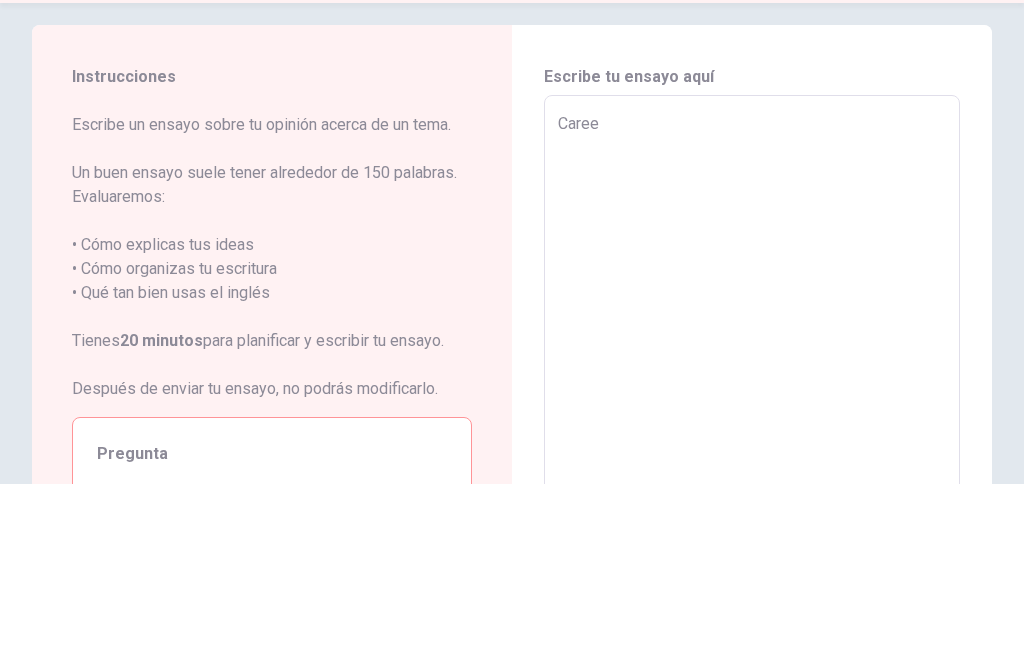 type on "x" 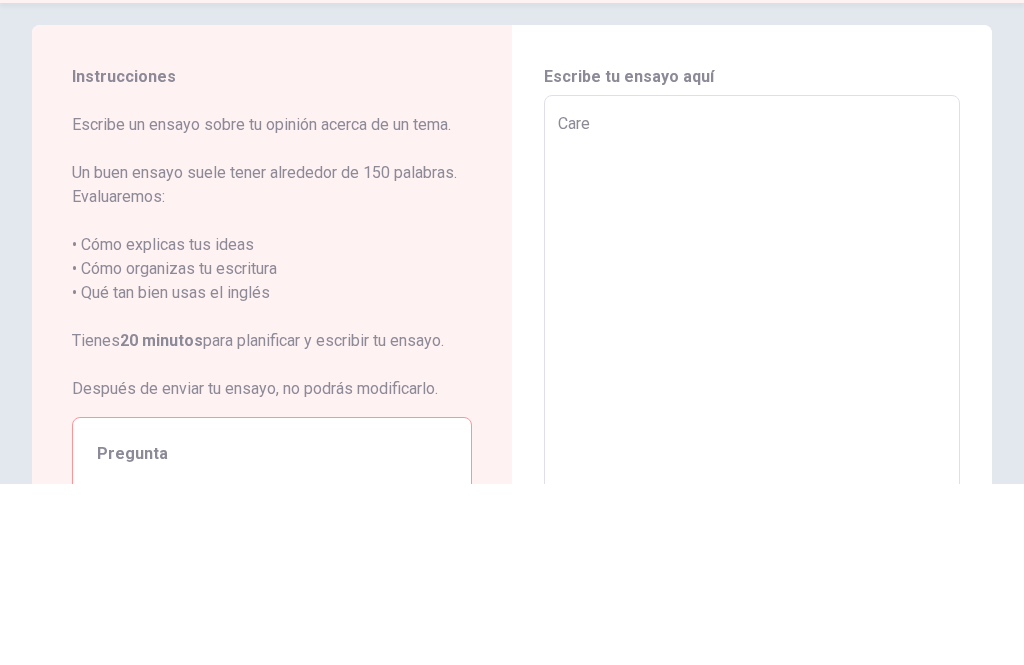 type on "x" 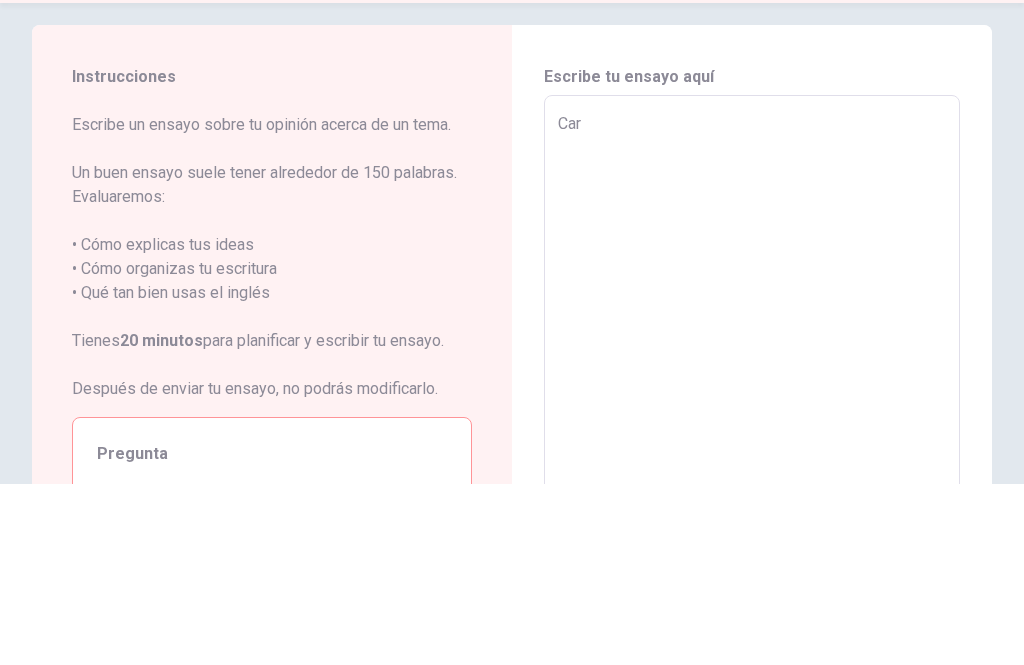 click on "Car" at bounding box center [752, 553] 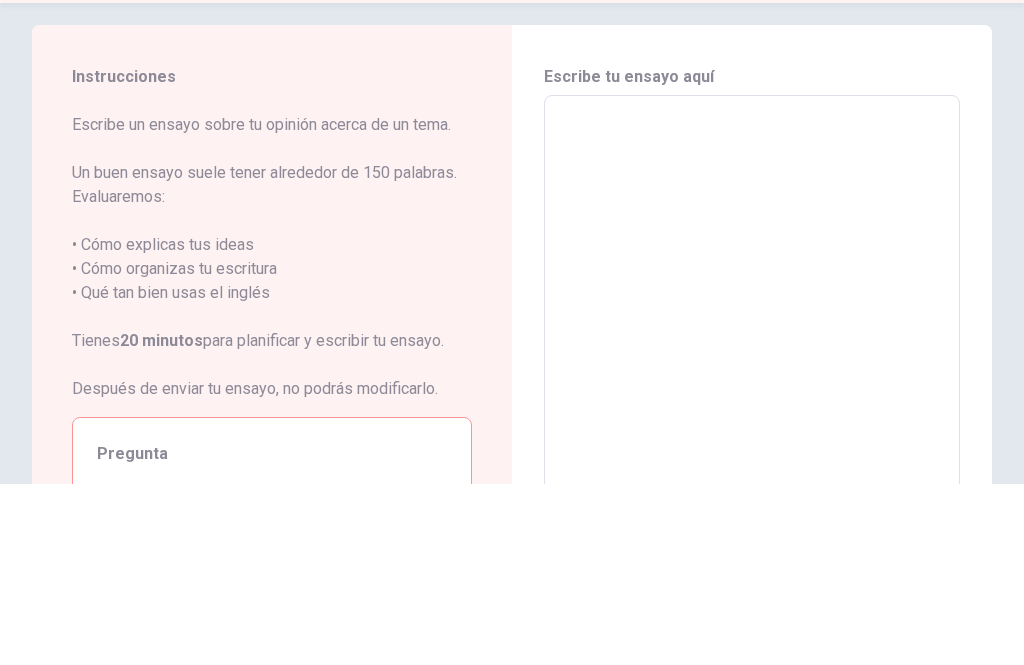 click at bounding box center [752, 553] 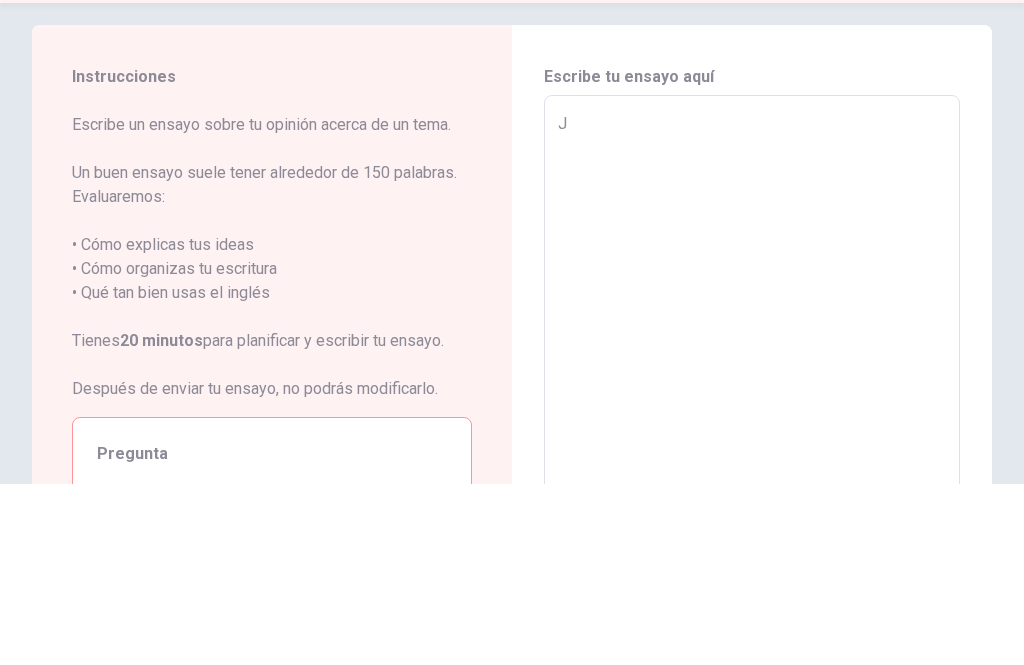 type on "x" 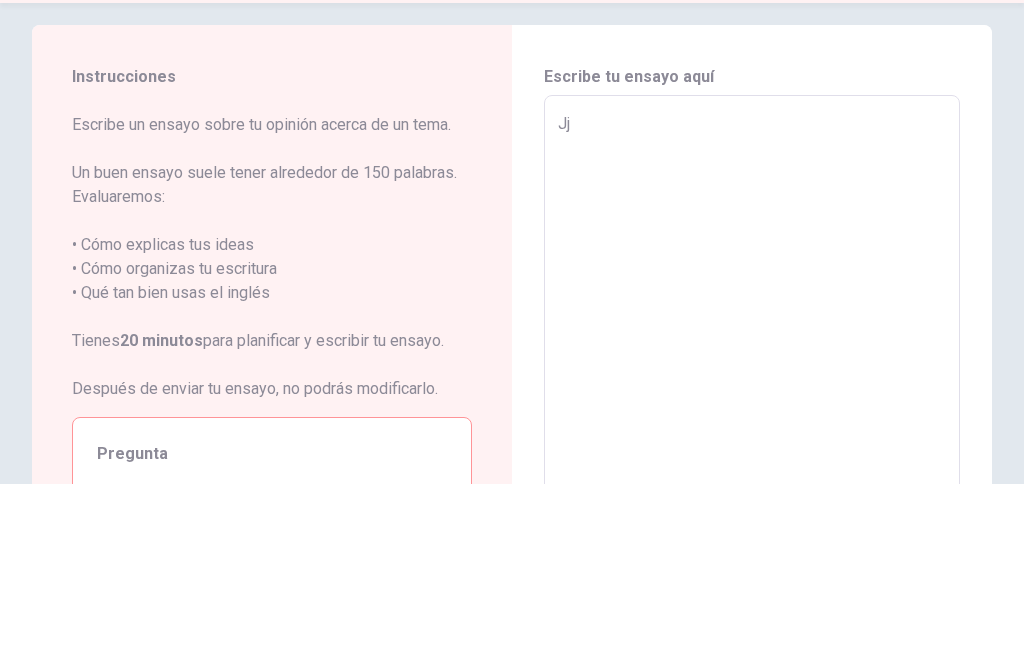type on "x" 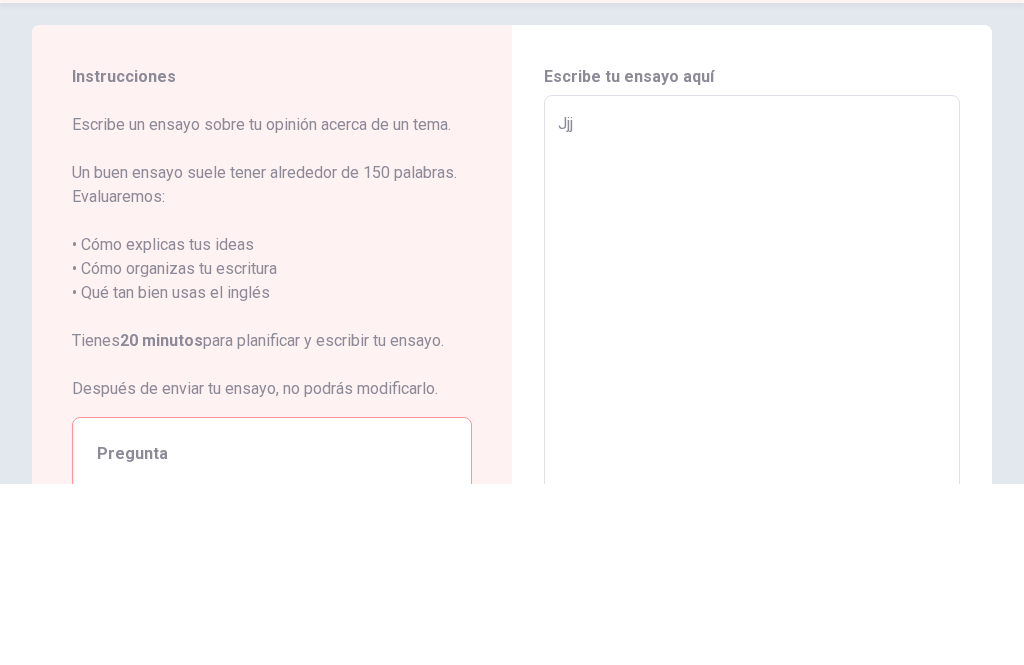 type on "x" 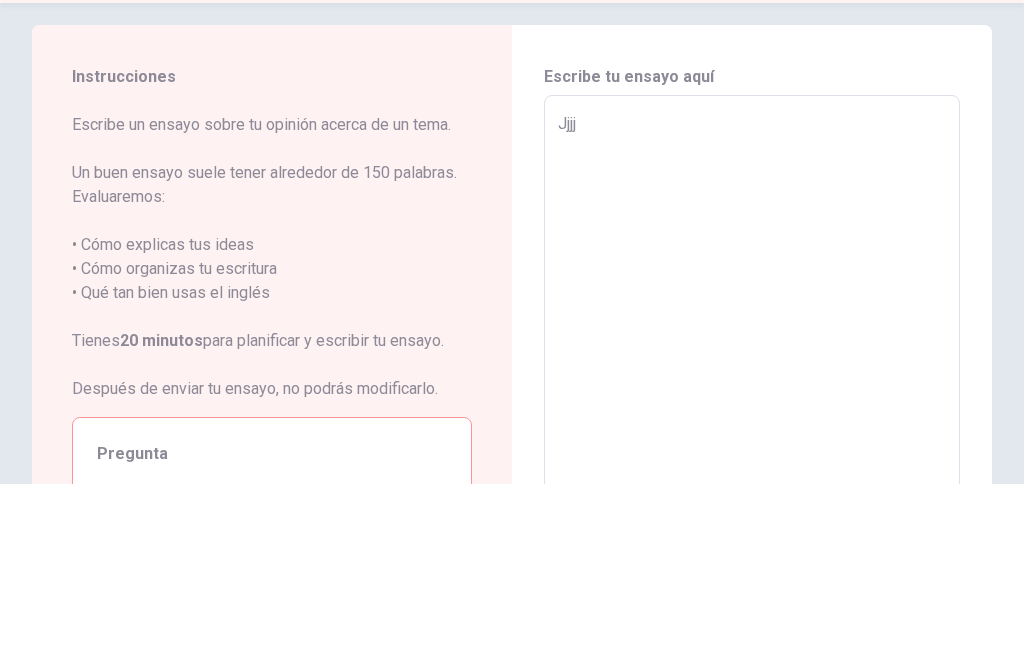 type on "x" 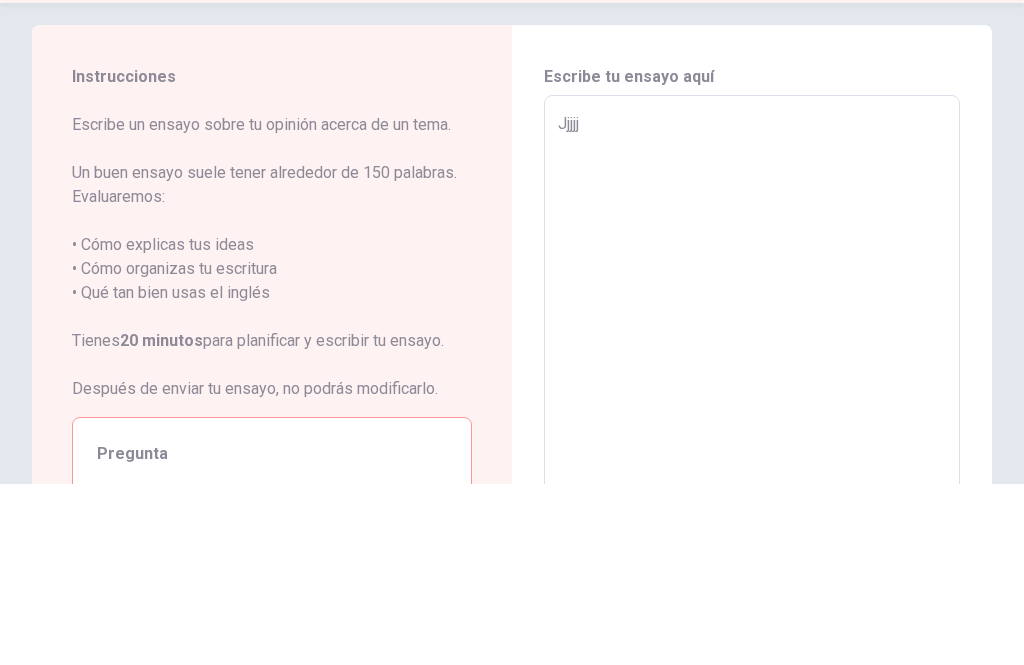 type 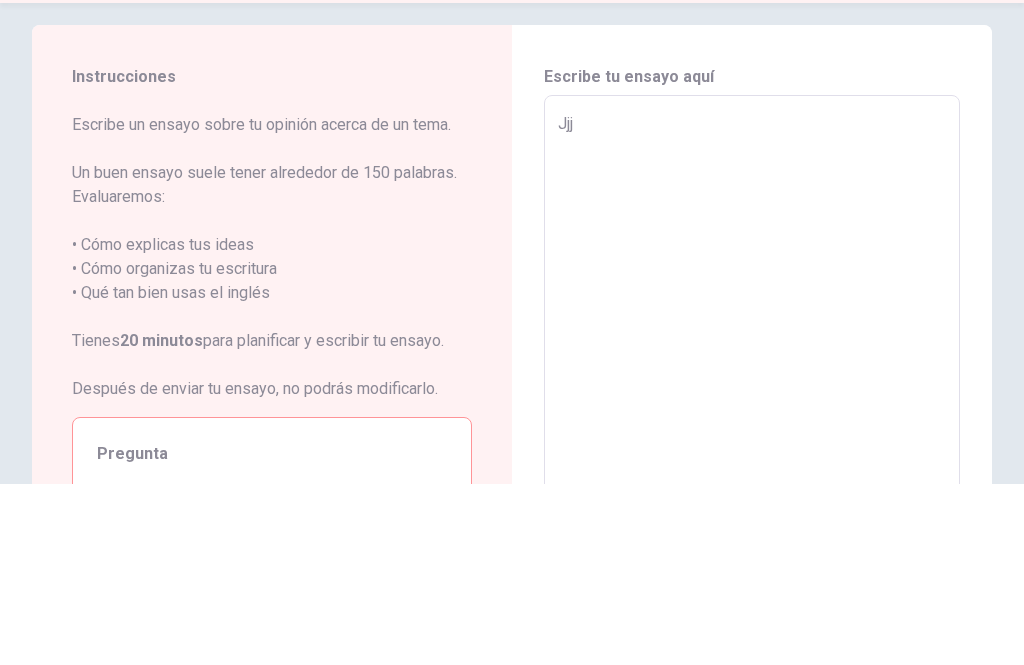 click on "Jjj x ​" at bounding box center (752, 552) 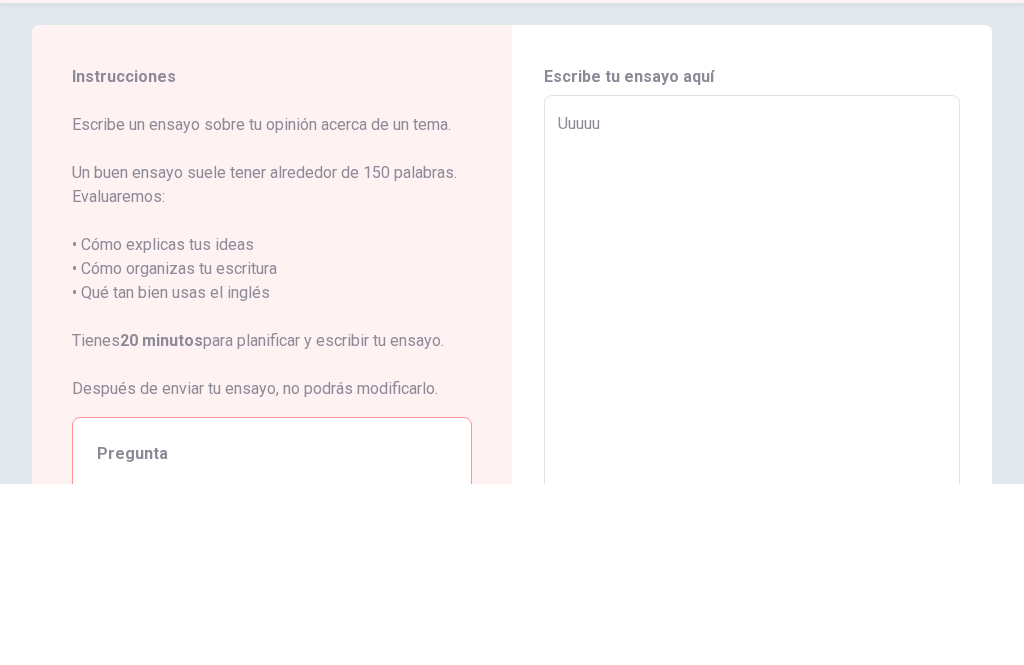 paste on "Jjj" 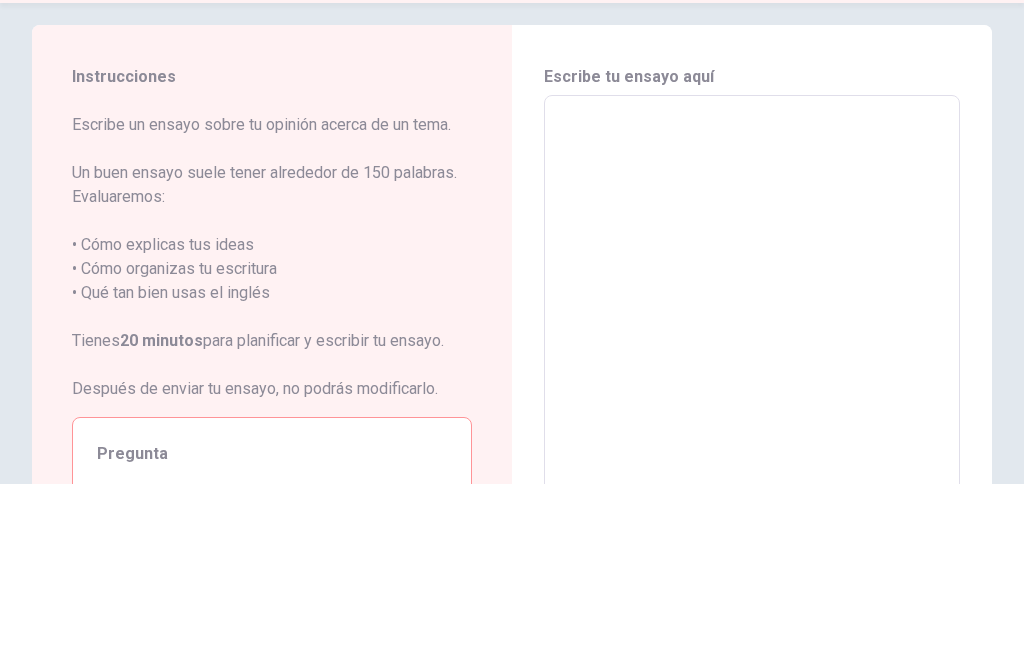 click at bounding box center [752, 553] 